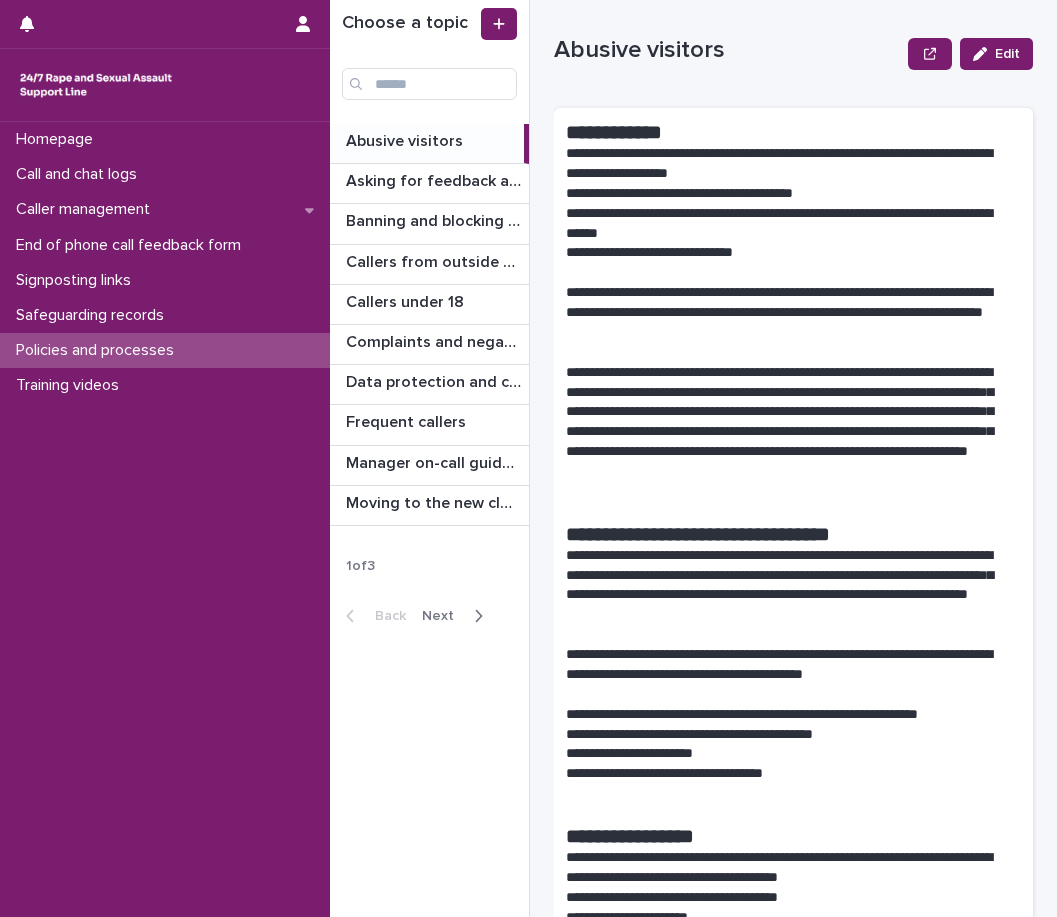 scroll, scrollTop: 0, scrollLeft: 0, axis: both 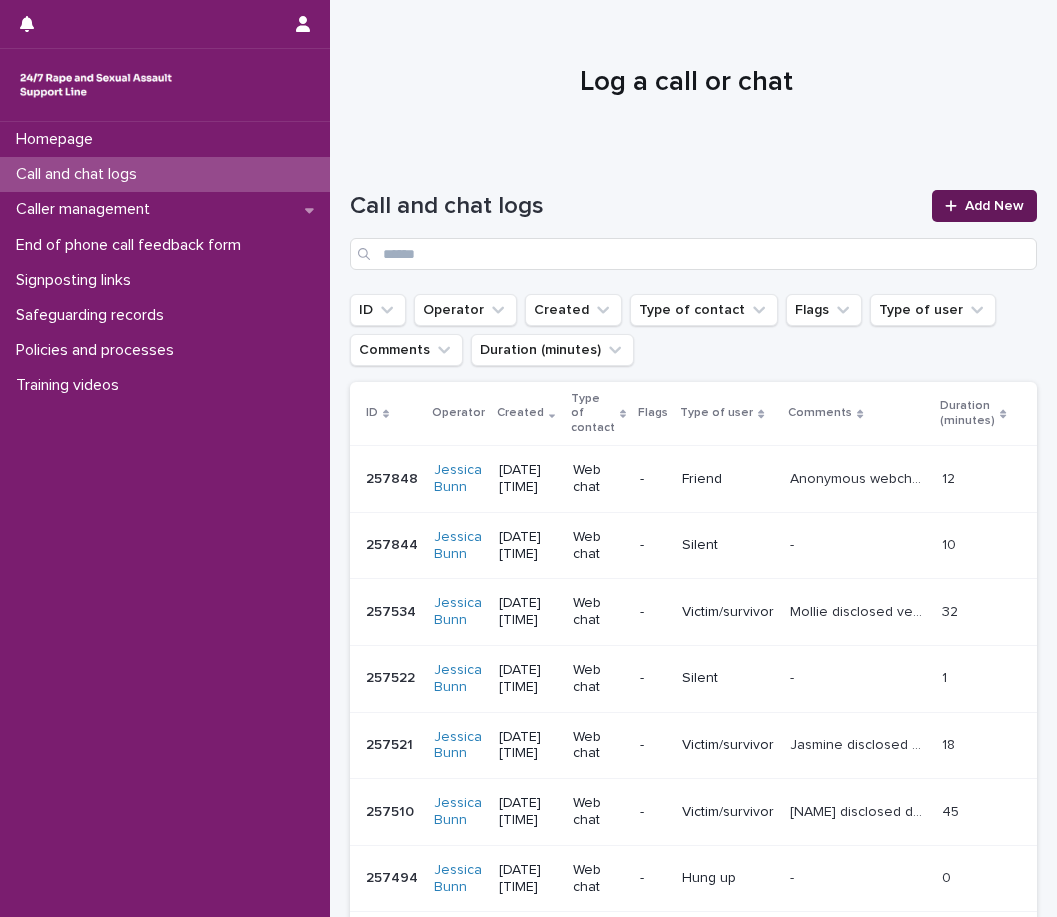 click at bounding box center [955, 206] 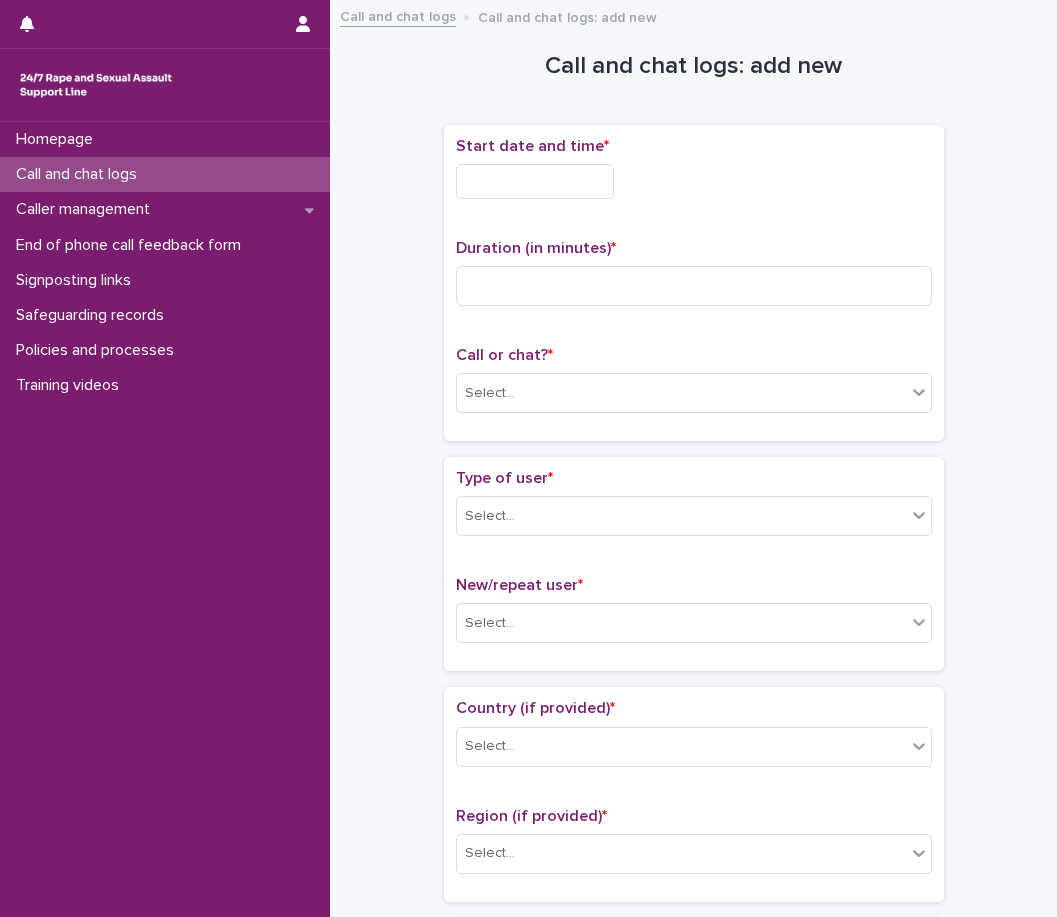click at bounding box center (535, 181) 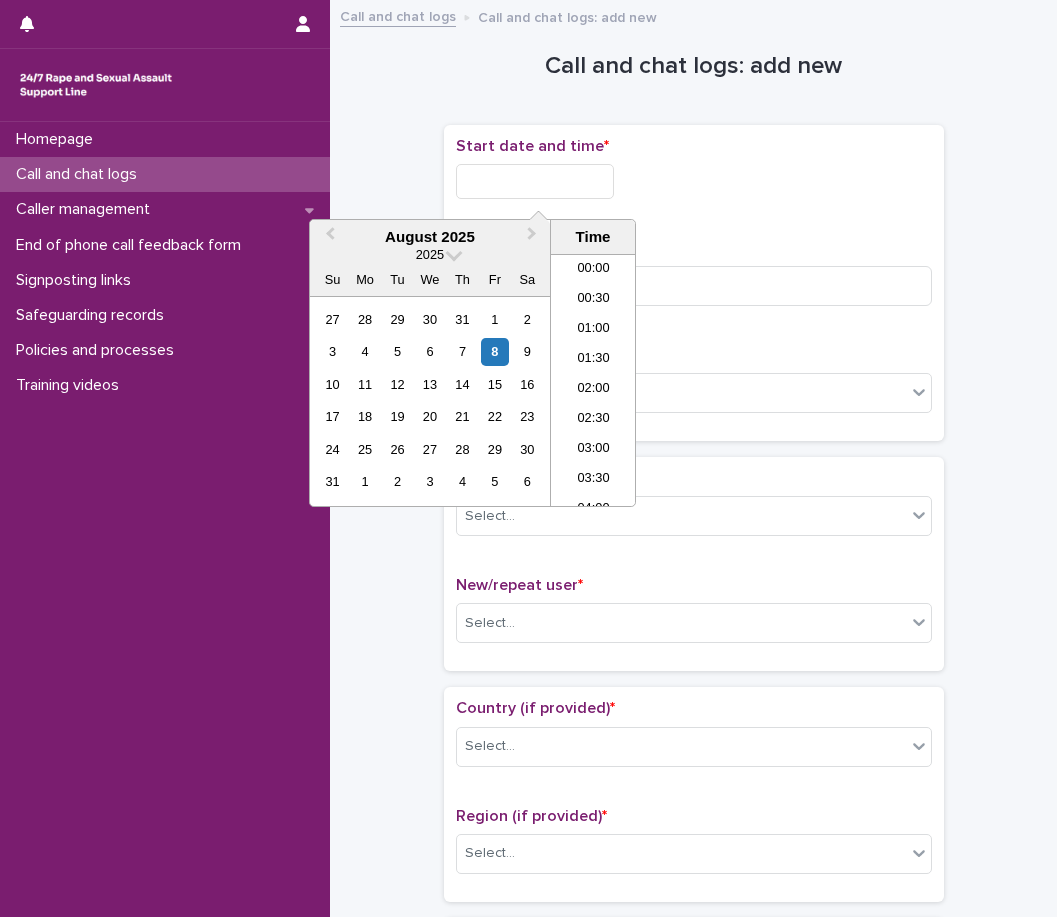scroll, scrollTop: 940, scrollLeft: 0, axis: vertical 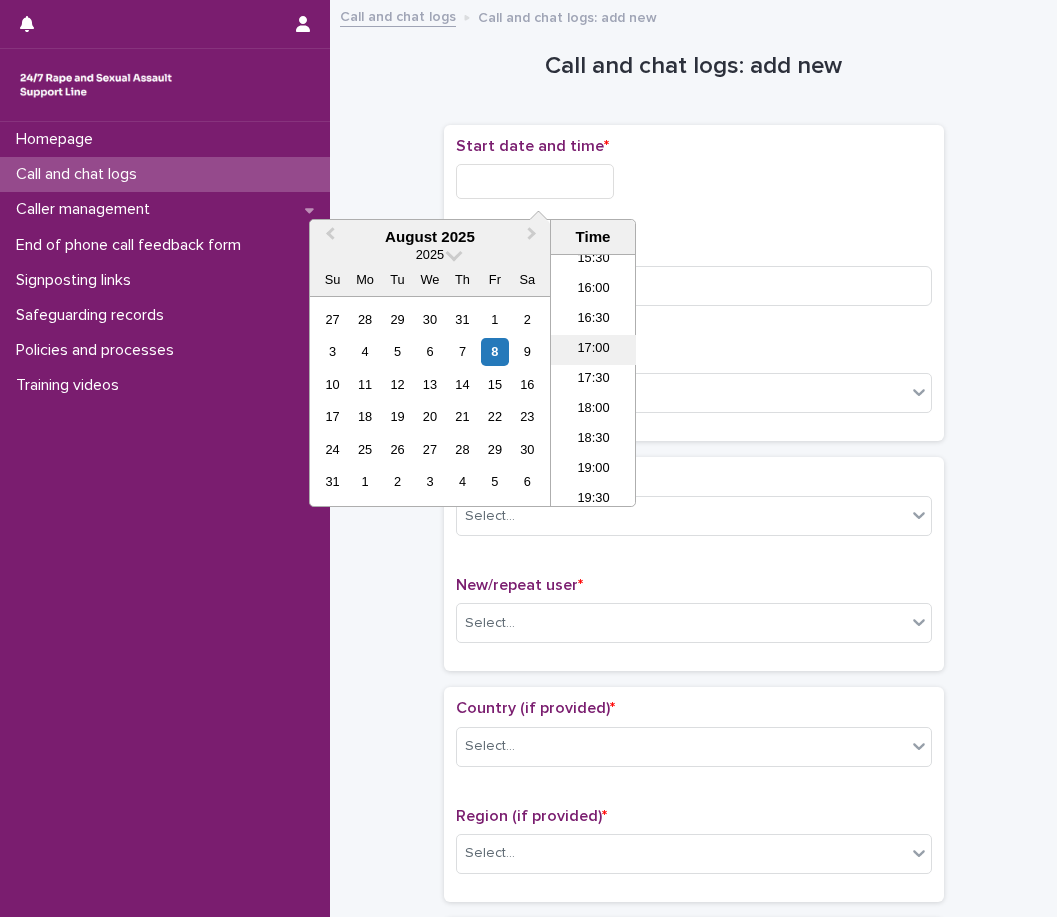 click on "17:00" at bounding box center [593, 350] 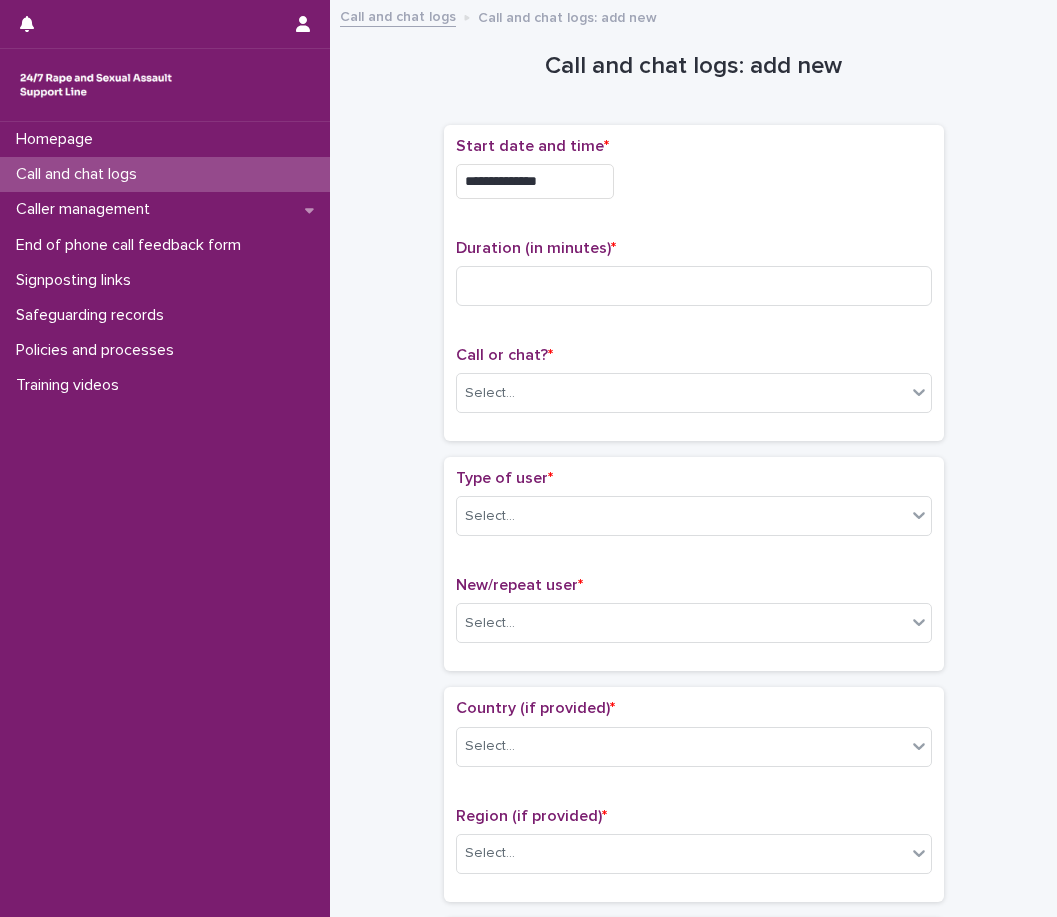 click on "**********" at bounding box center [535, 181] 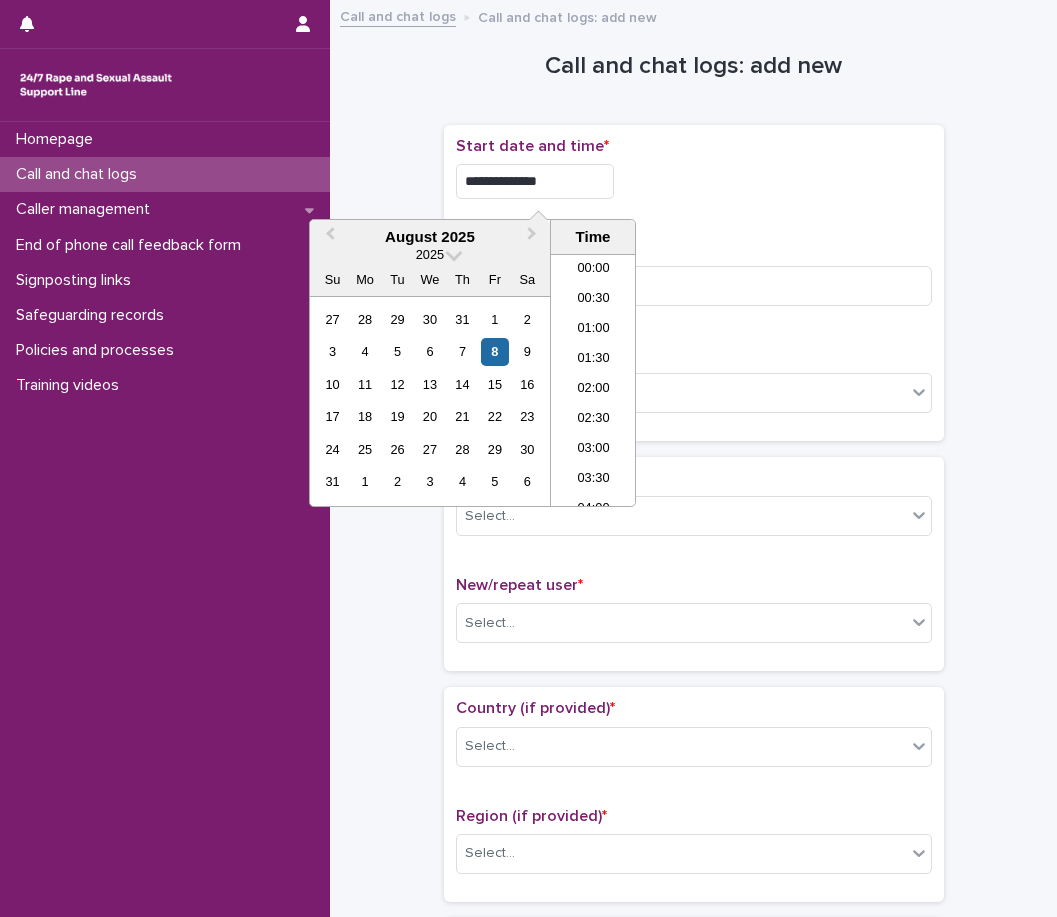 scroll, scrollTop: 910, scrollLeft: 0, axis: vertical 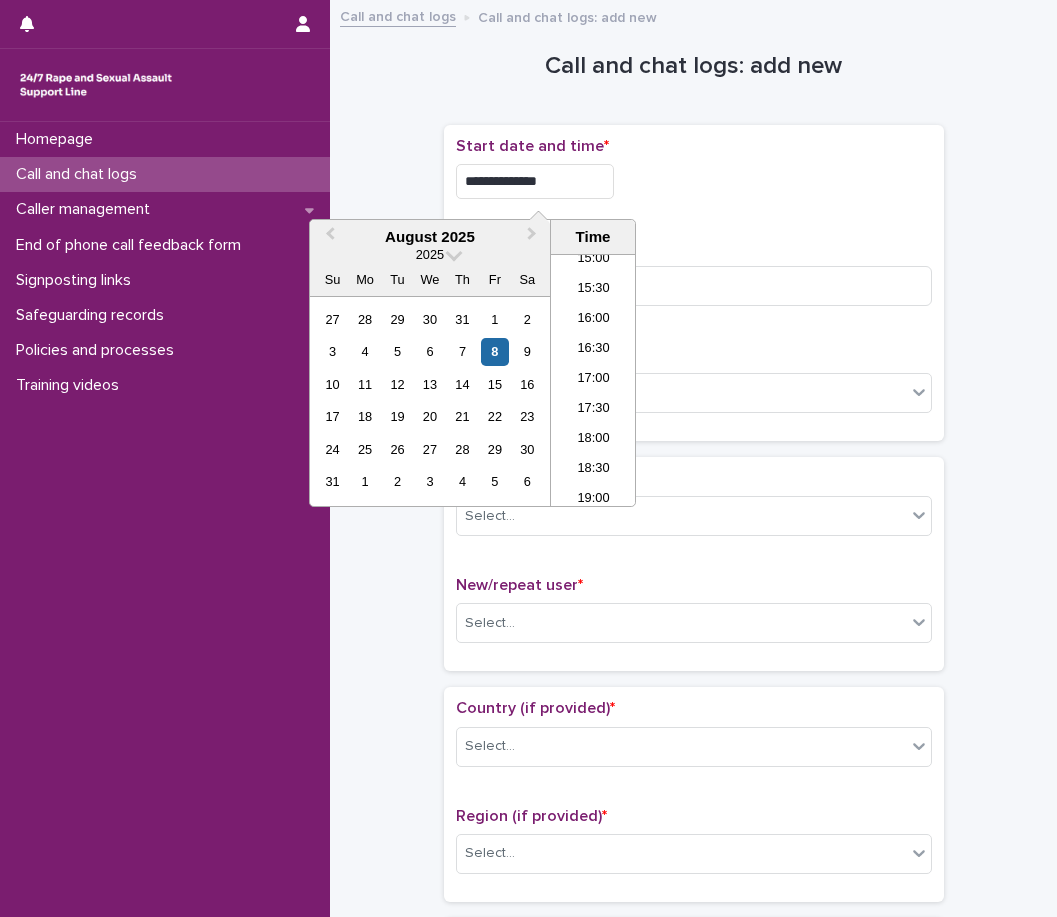 type on "**********" 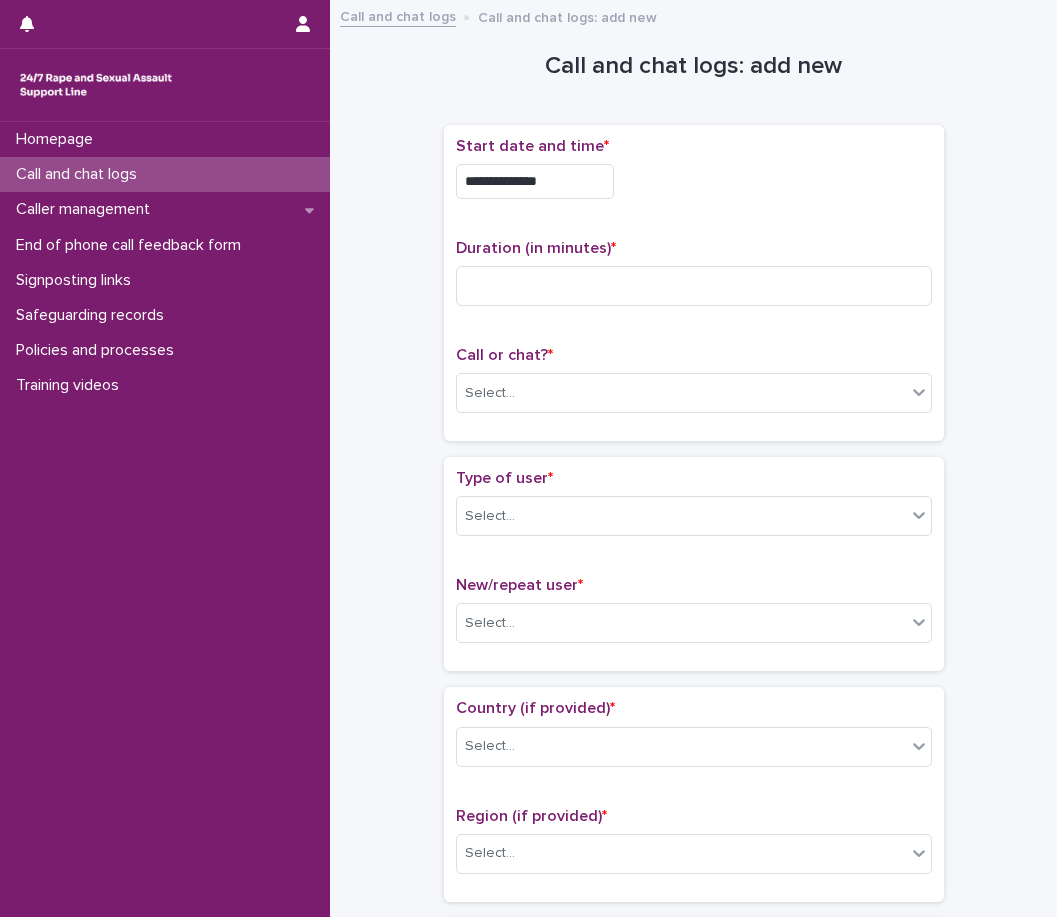 click on "**********" at bounding box center (694, 181) 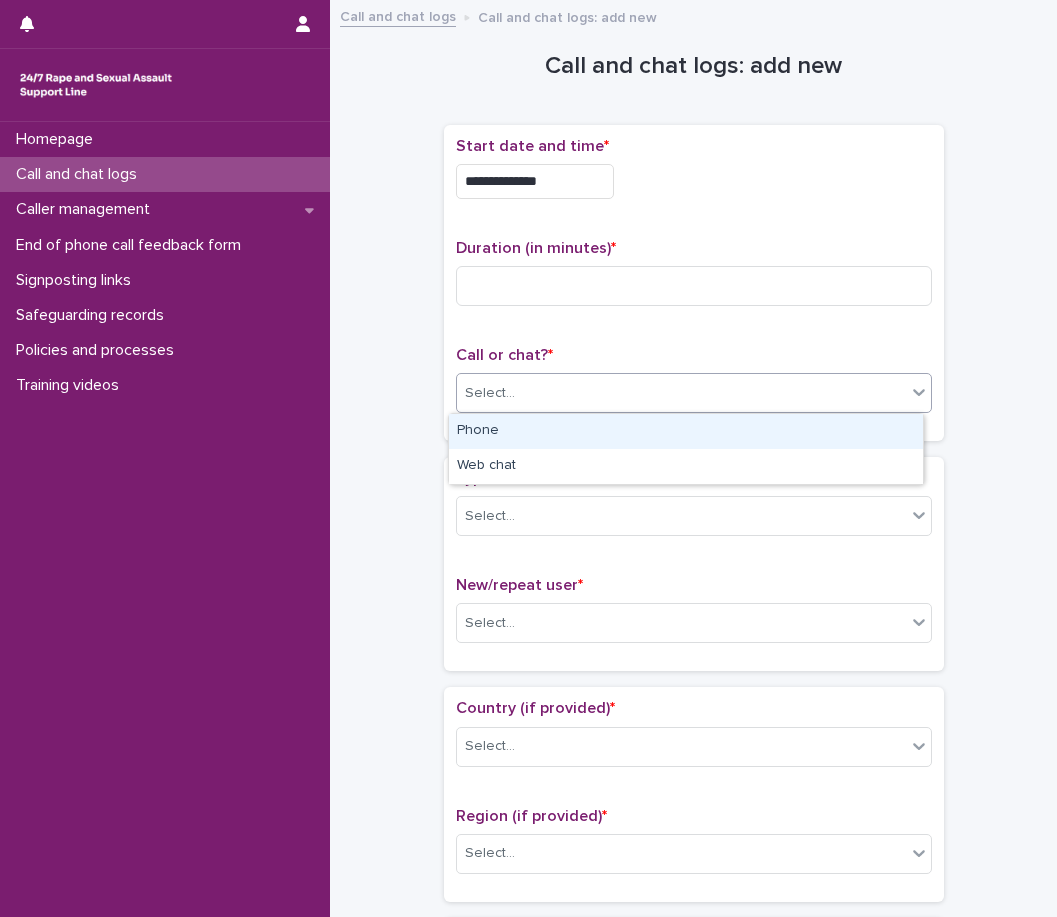 click on "Select..." at bounding box center [681, 393] 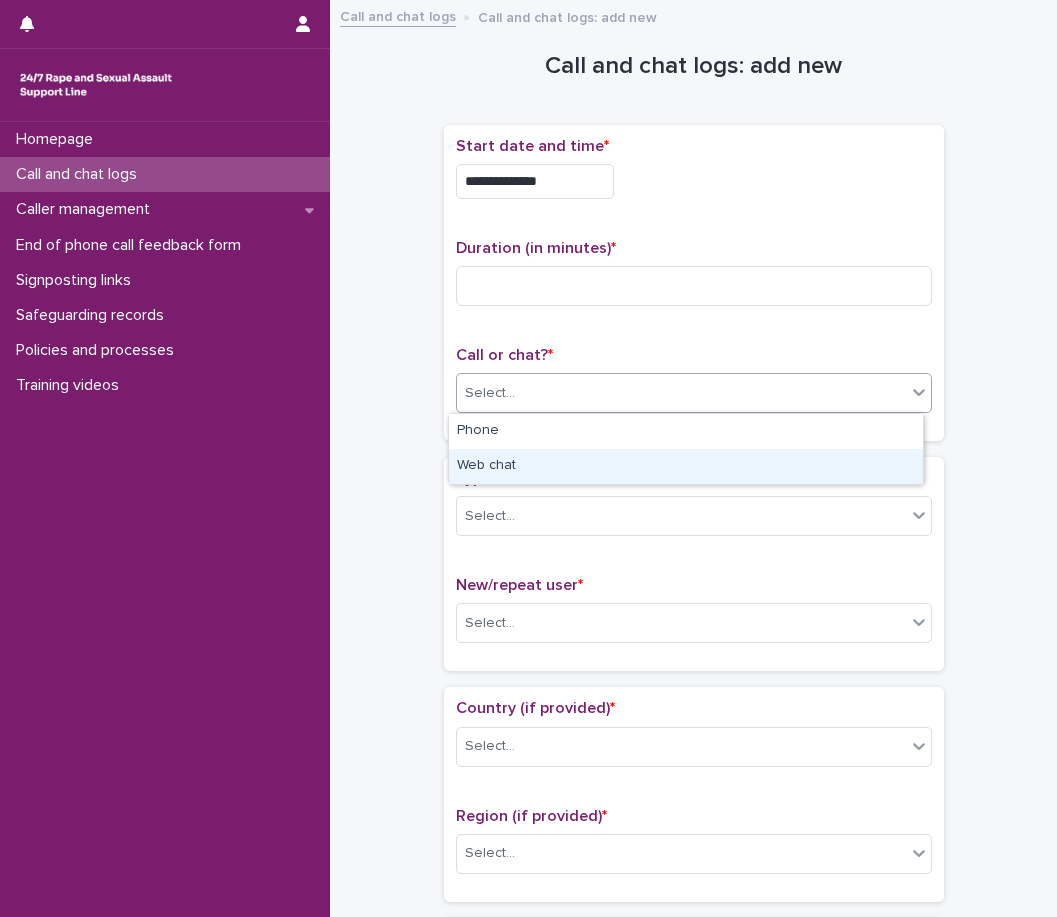 click on "Web chat" at bounding box center [686, 466] 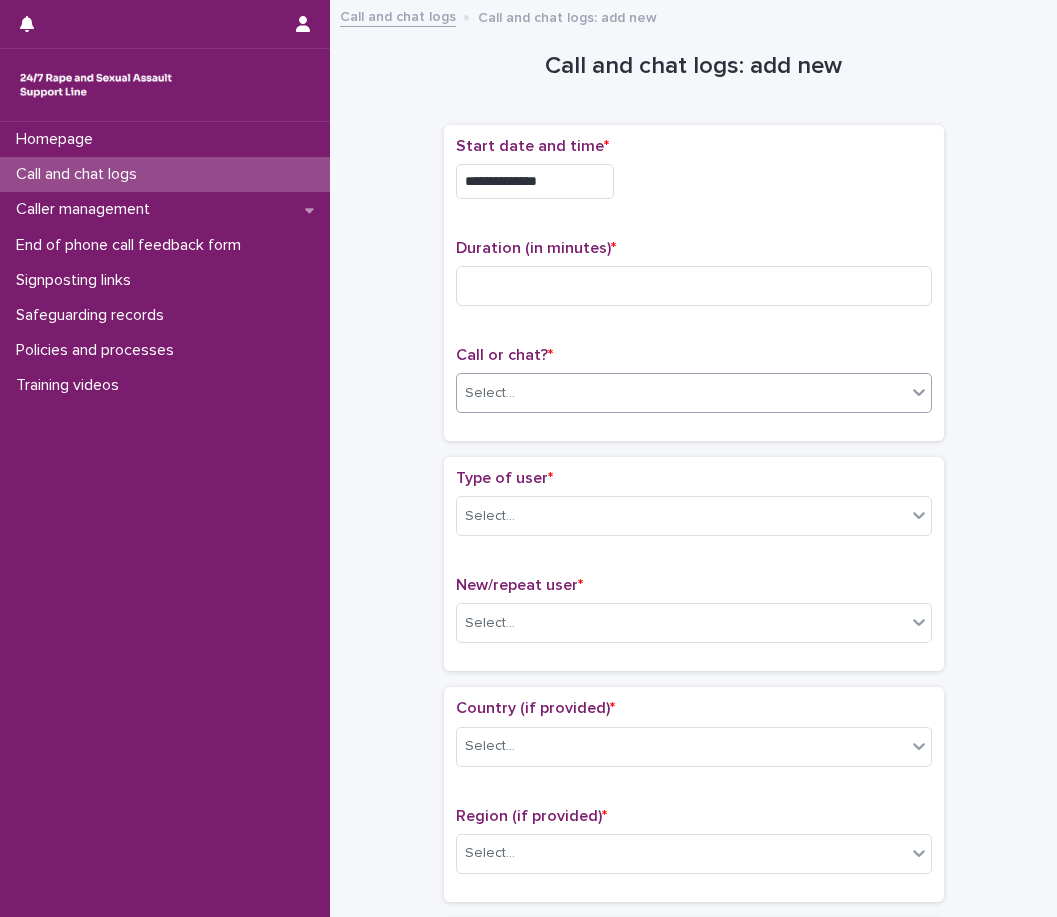 click on "**********" at bounding box center [694, 291] 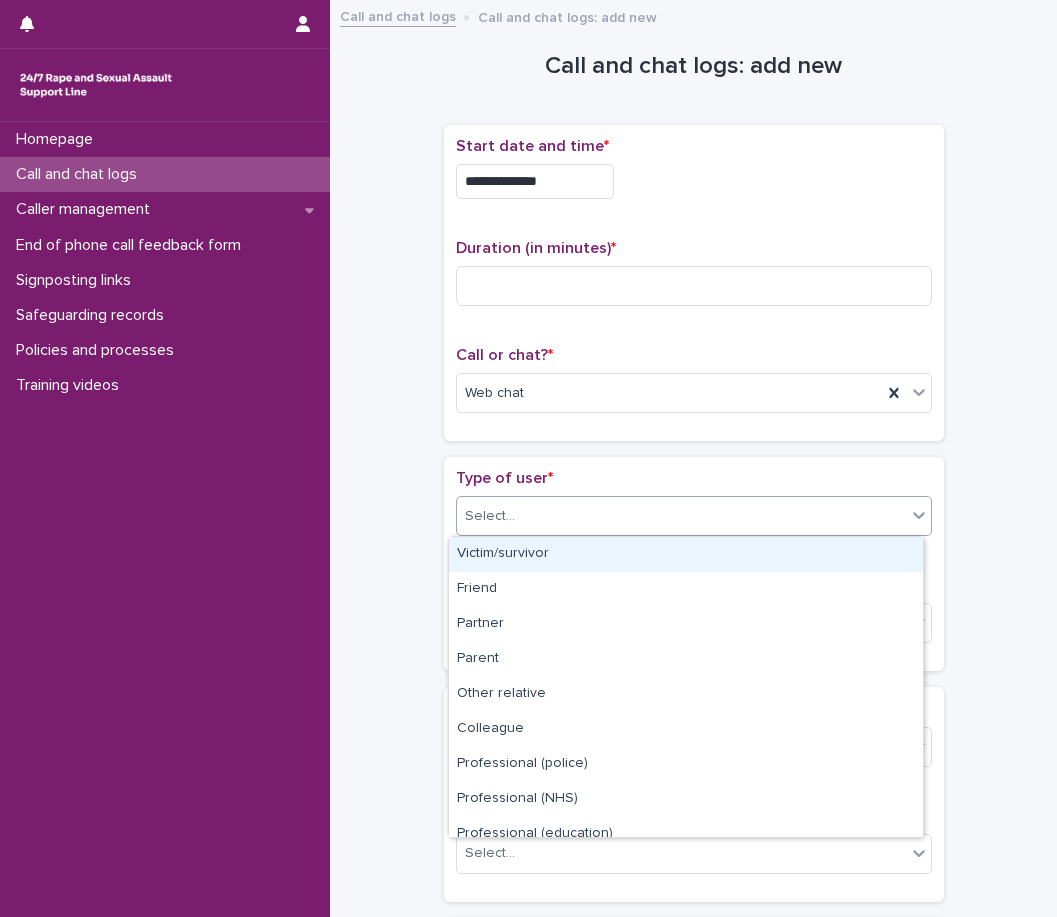 click on "Select..." at bounding box center [490, 516] 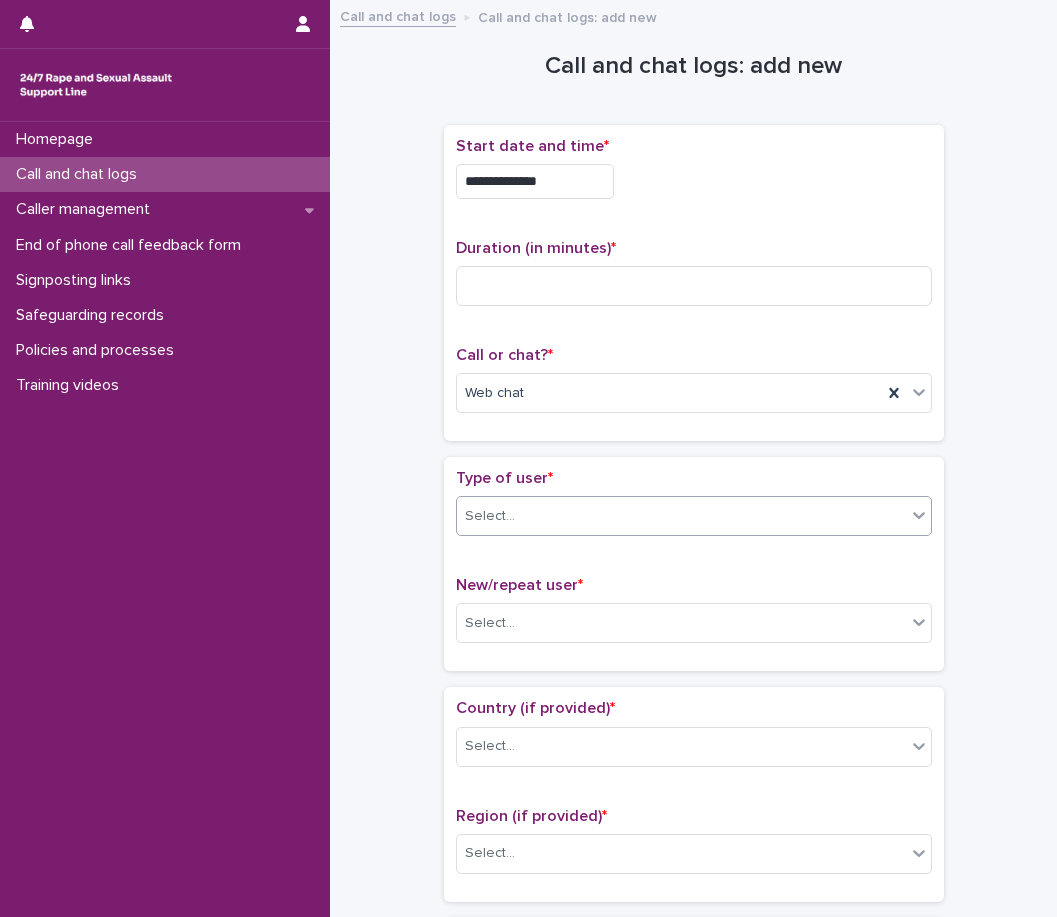 click on "Select..." at bounding box center (681, 516) 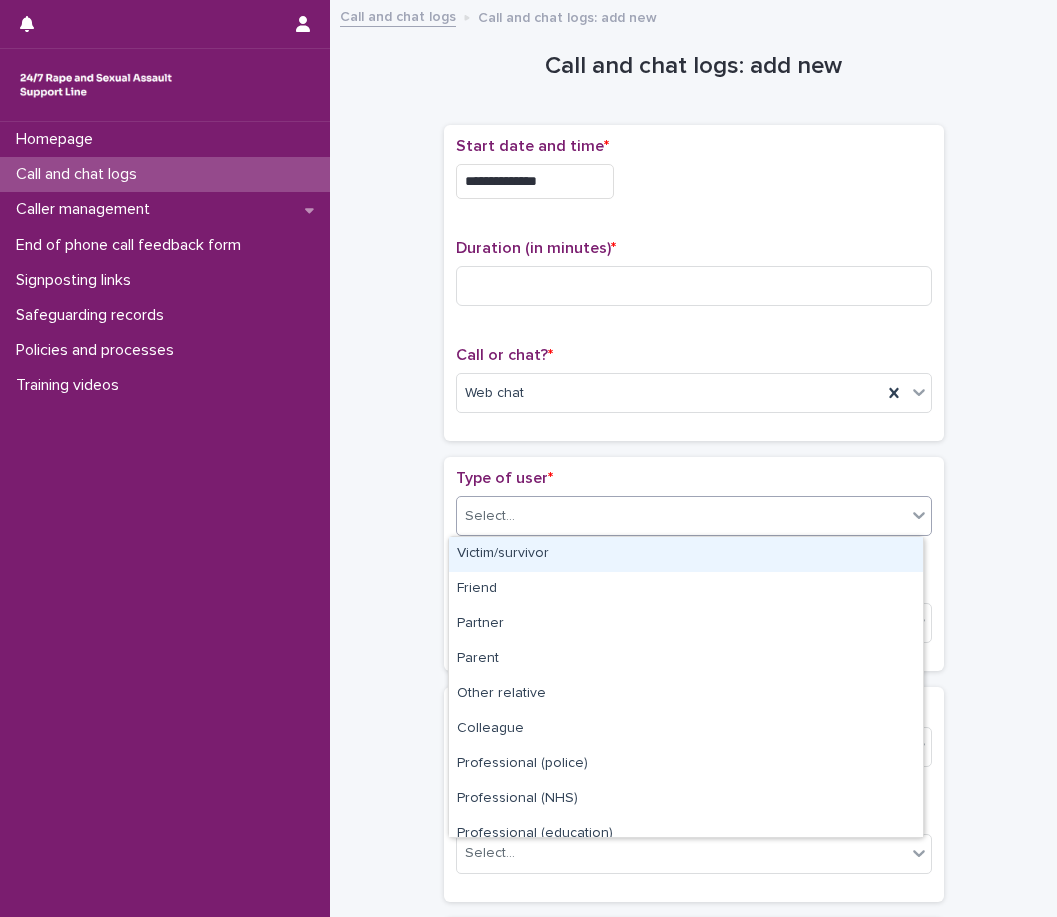 click on "Victim/survivor" at bounding box center [686, 554] 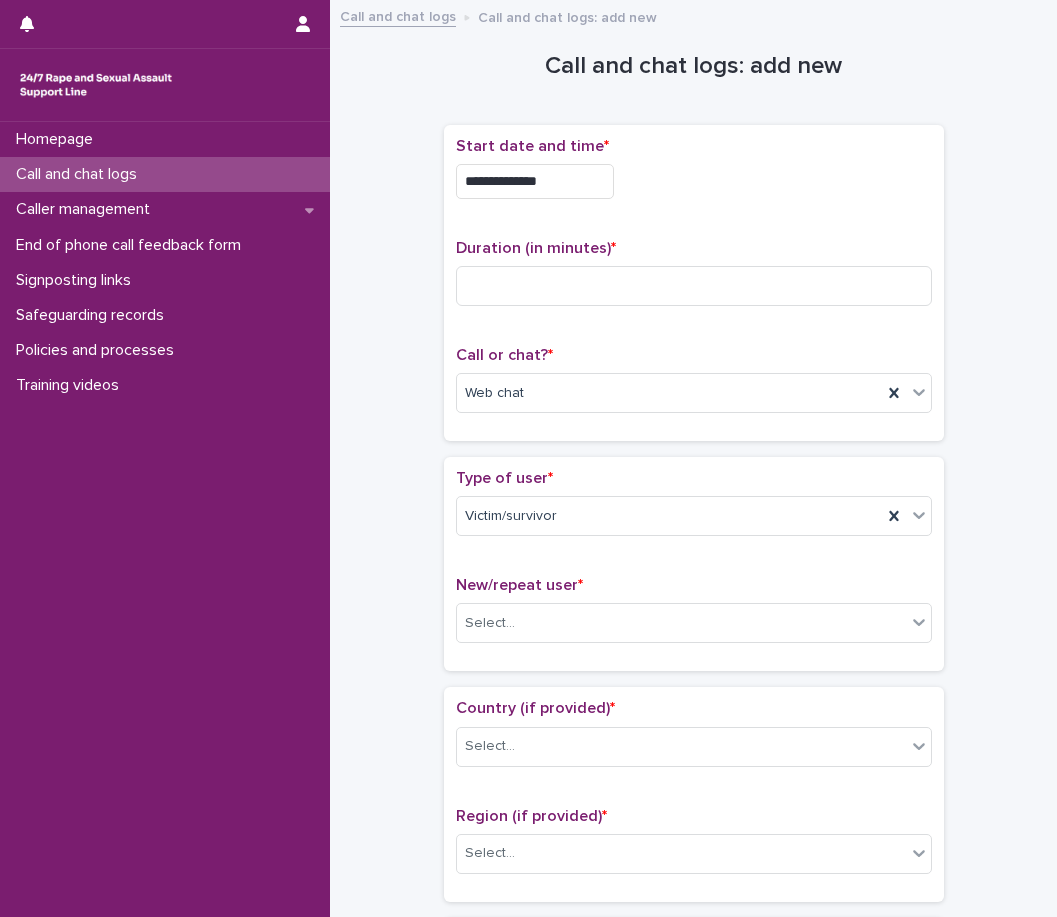 click on "Type of user * Victim/survivor New/repeat user * Select..." at bounding box center (694, 564) 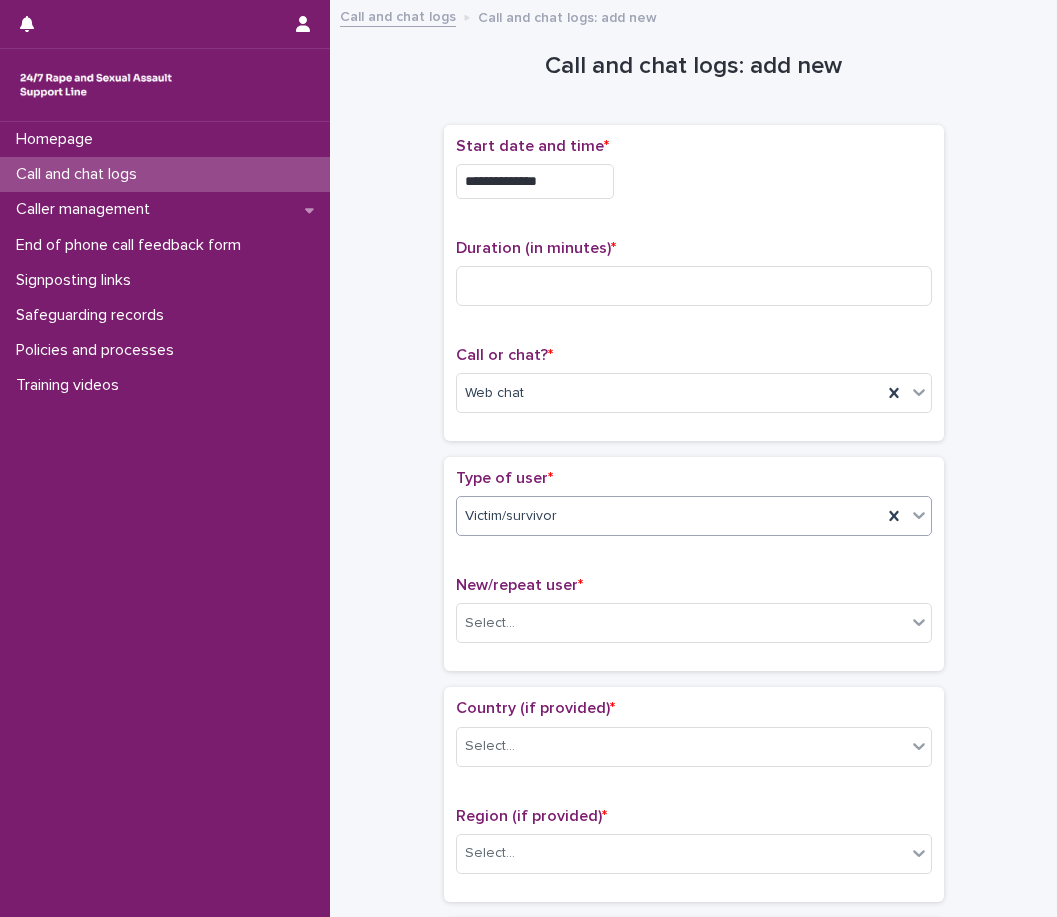 click on "Victim/survivor" at bounding box center [669, 516] 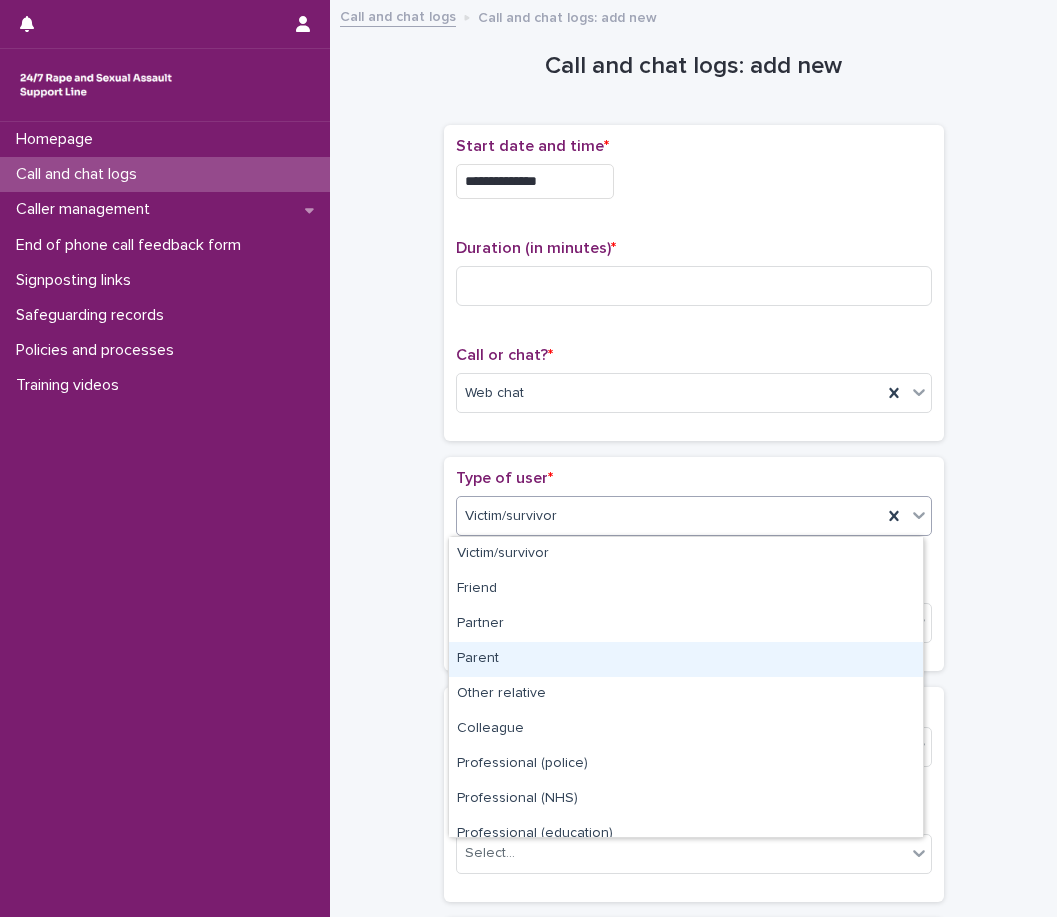 click on "Parent" at bounding box center (686, 659) 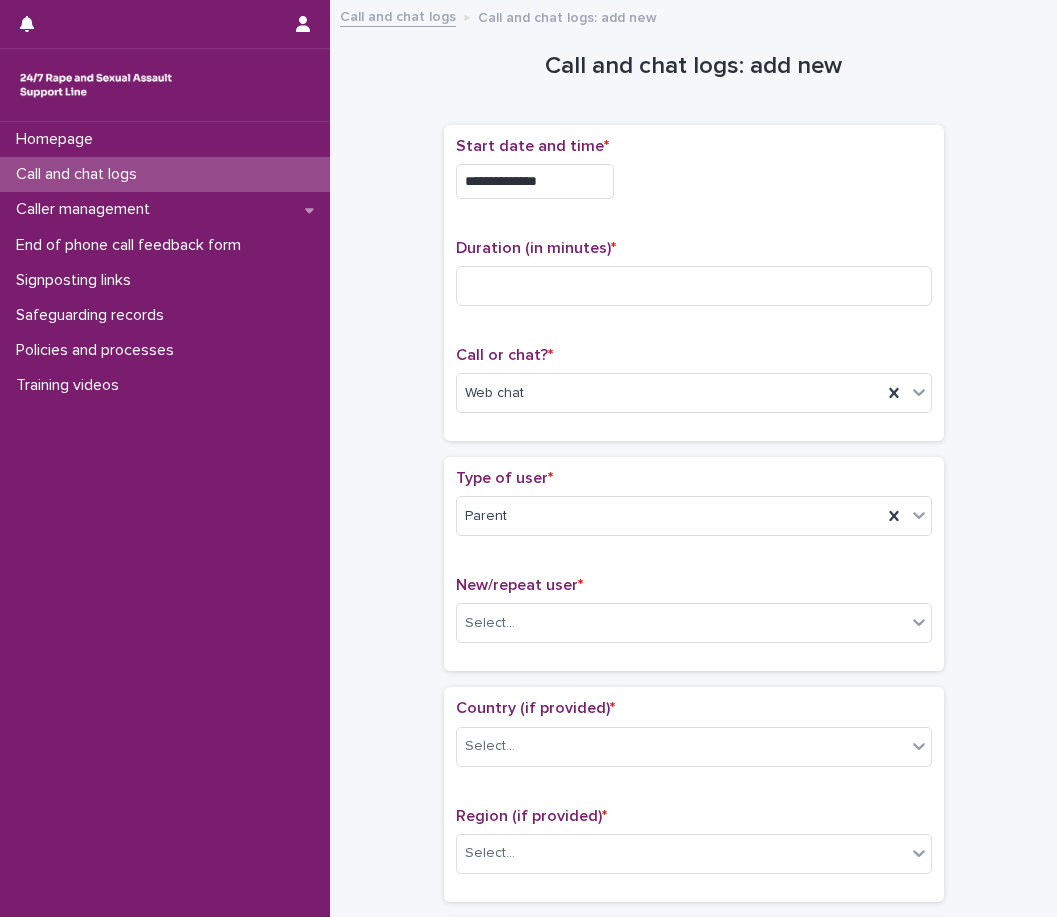 click on "Type of user * Parent New/repeat user * Select..." at bounding box center [694, 564] 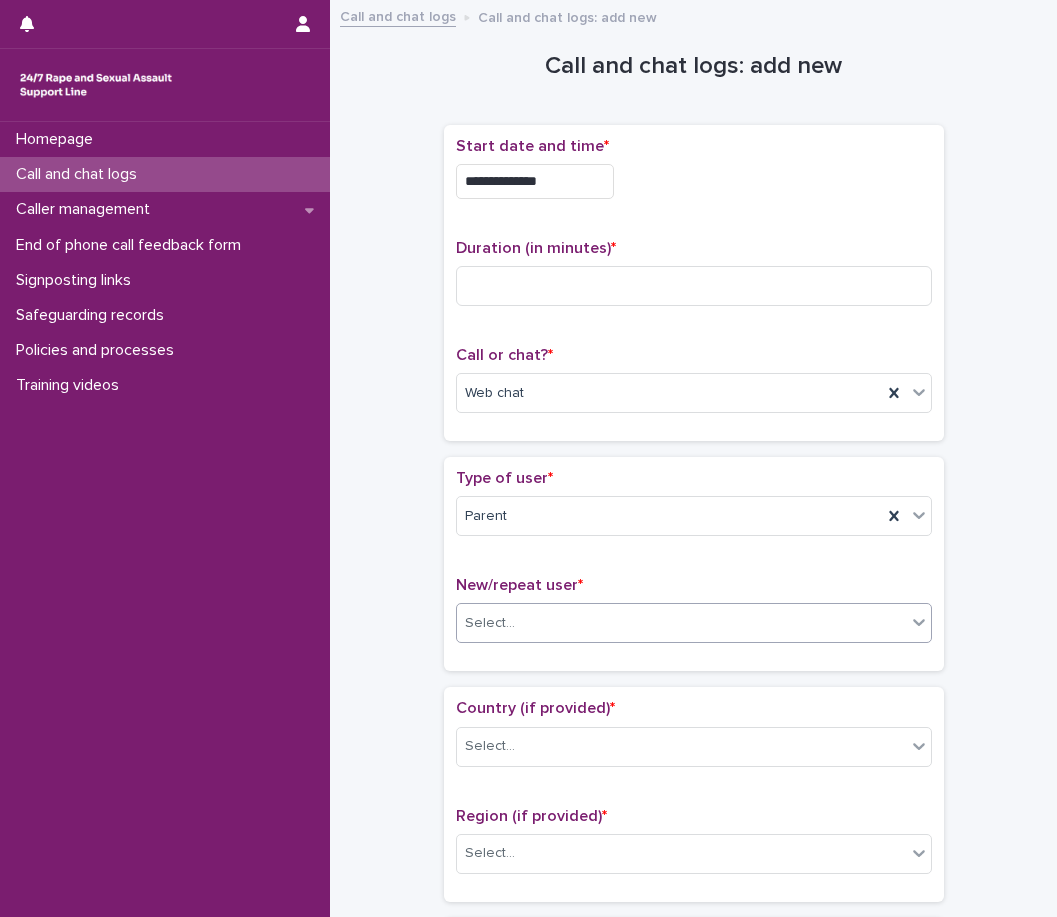 click on "Select..." at bounding box center [681, 623] 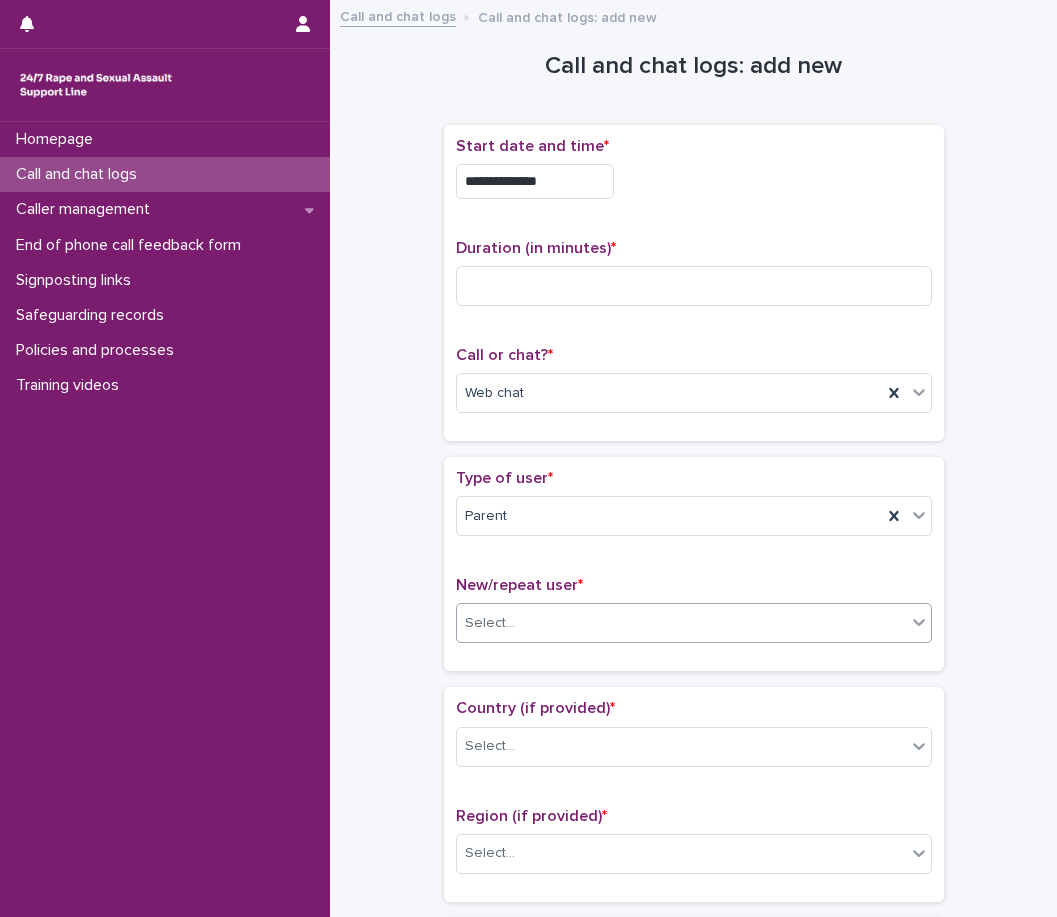 click on "Select..." at bounding box center [681, 623] 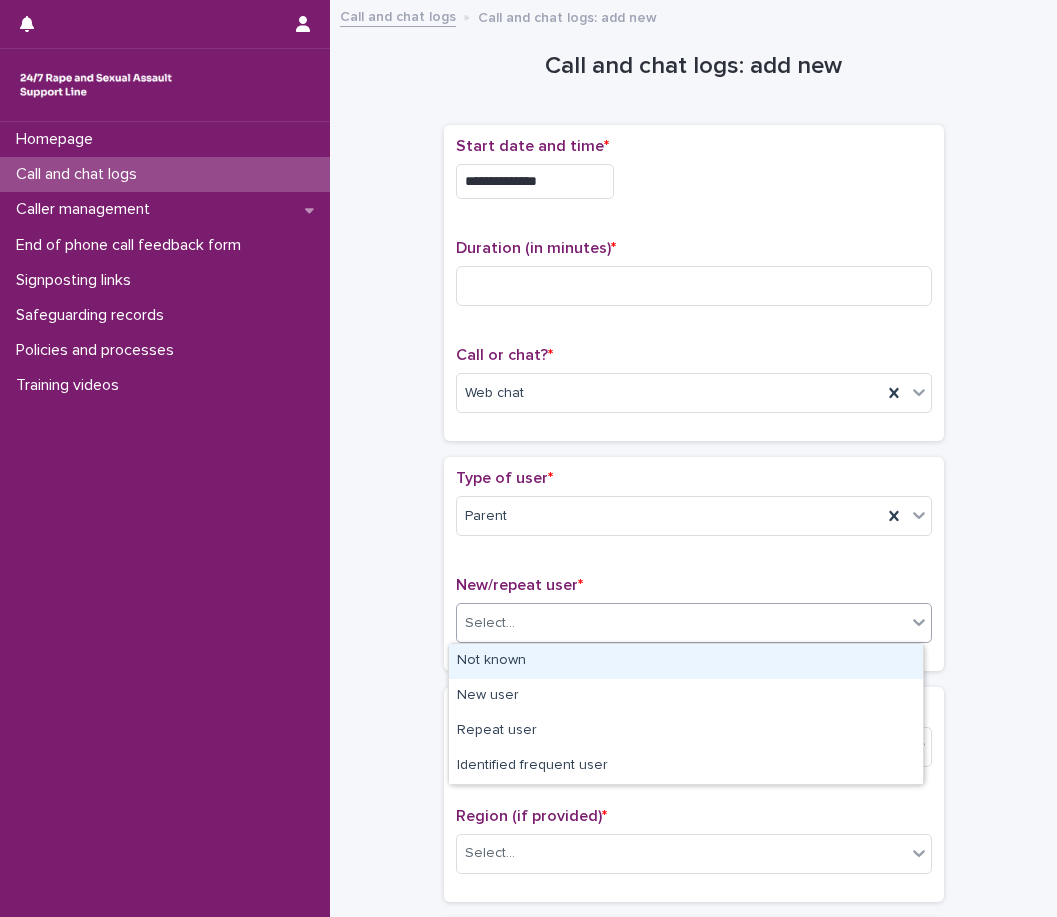 click on "Not known" at bounding box center [686, 661] 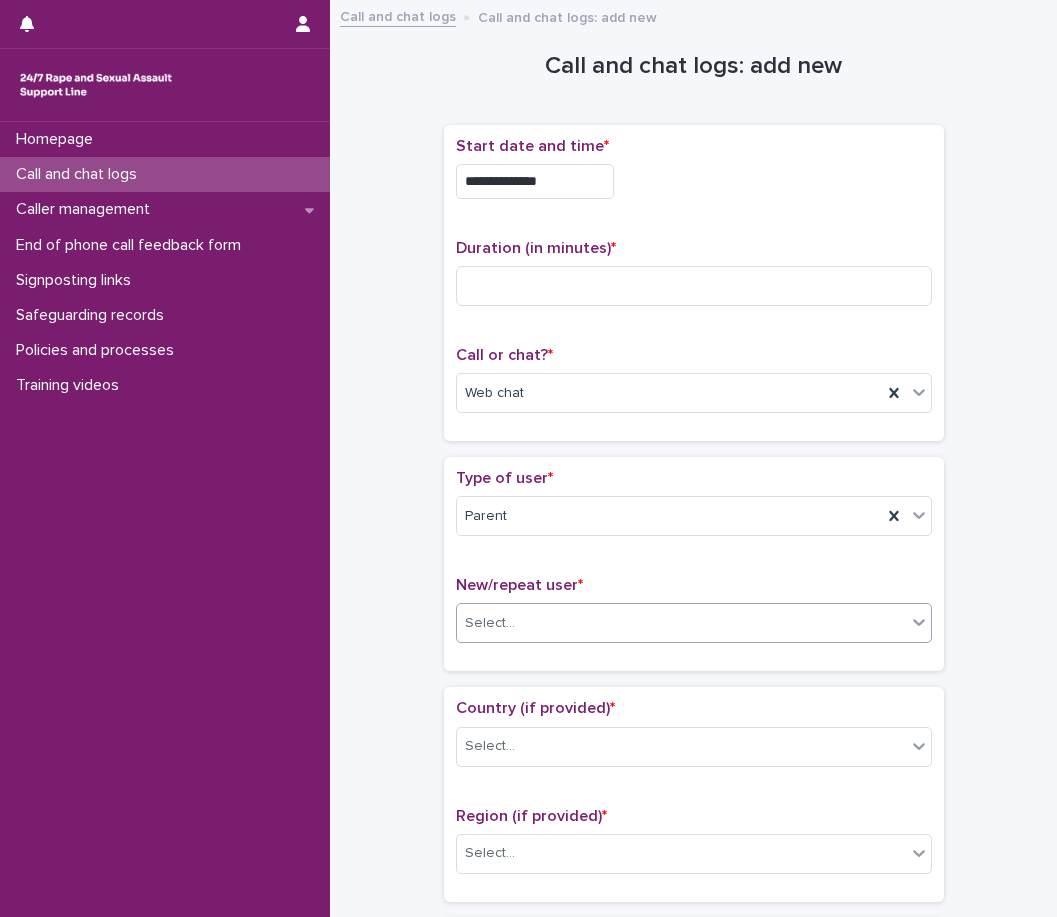 click on "Loading... Saving… Type of user * Parent New/repeat user *   option Not known, selected.     0 results available. Select is focused ,type to refine list, press Down to open the menu,  Select..." at bounding box center (694, 572) 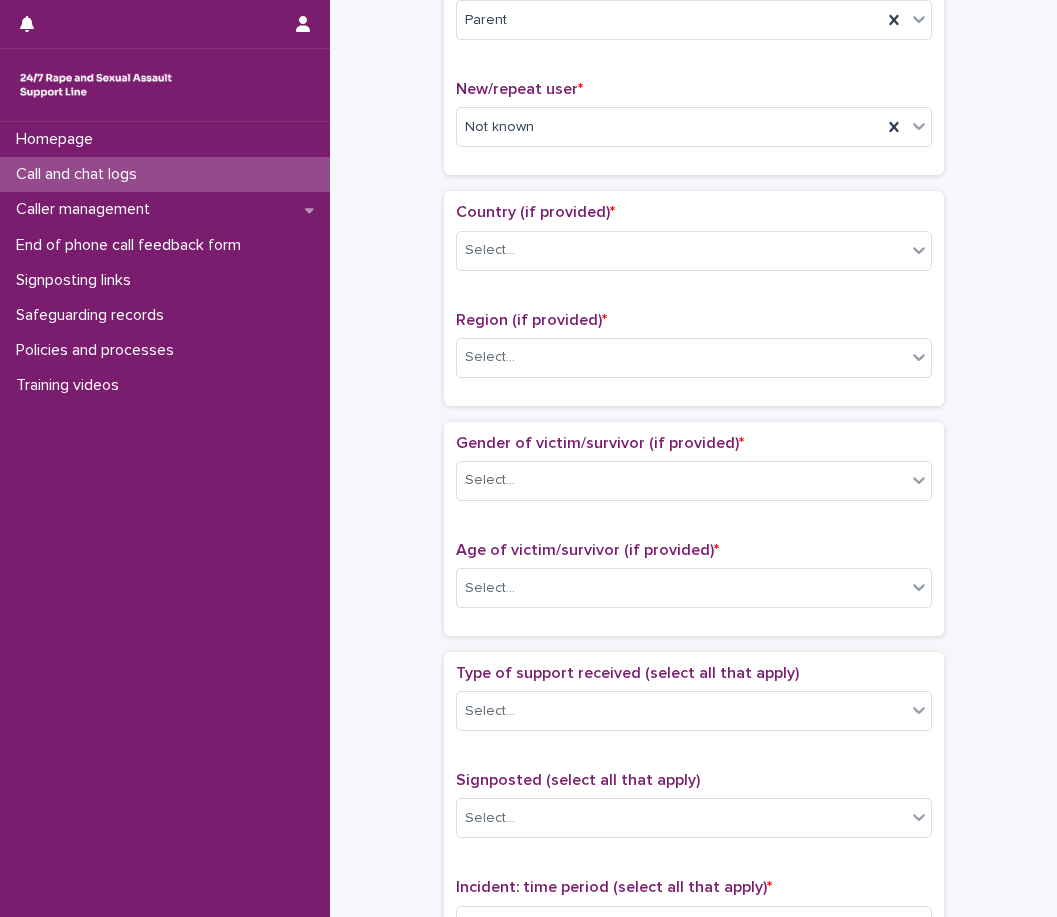scroll, scrollTop: 500, scrollLeft: 0, axis: vertical 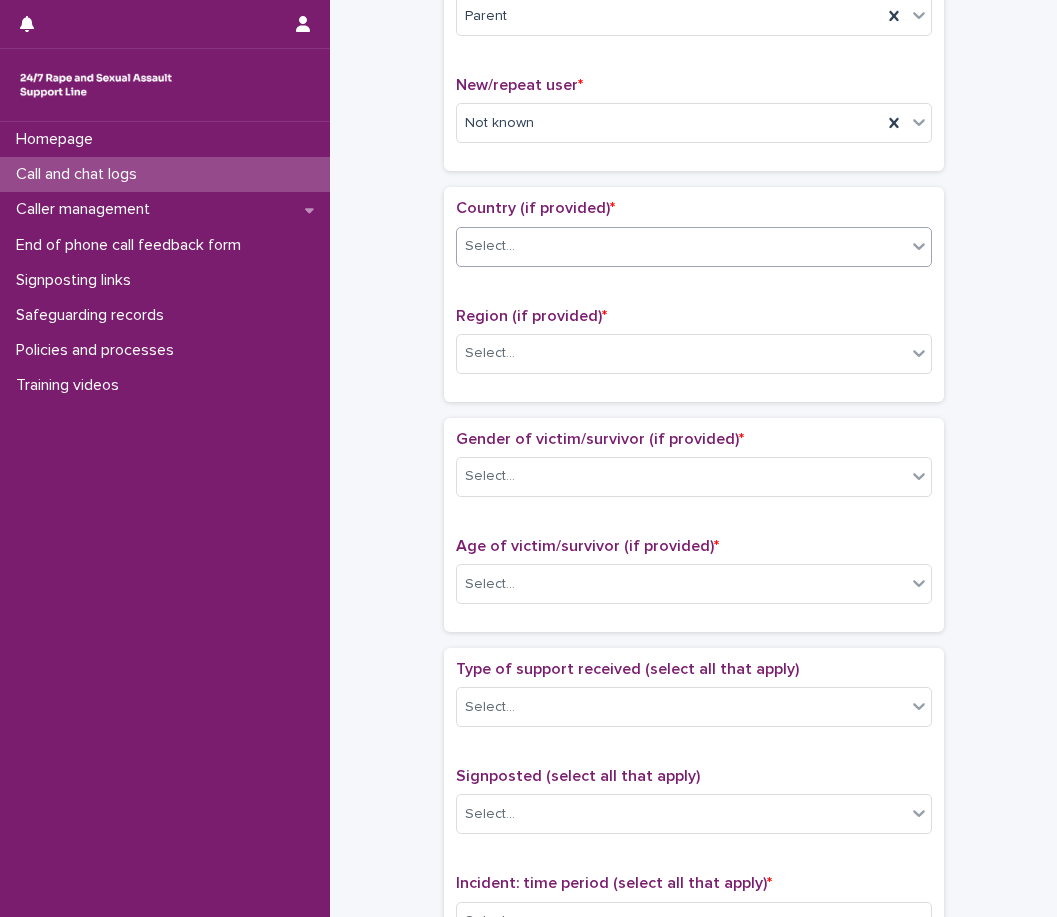 click on "Select..." at bounding box center (681, 246) 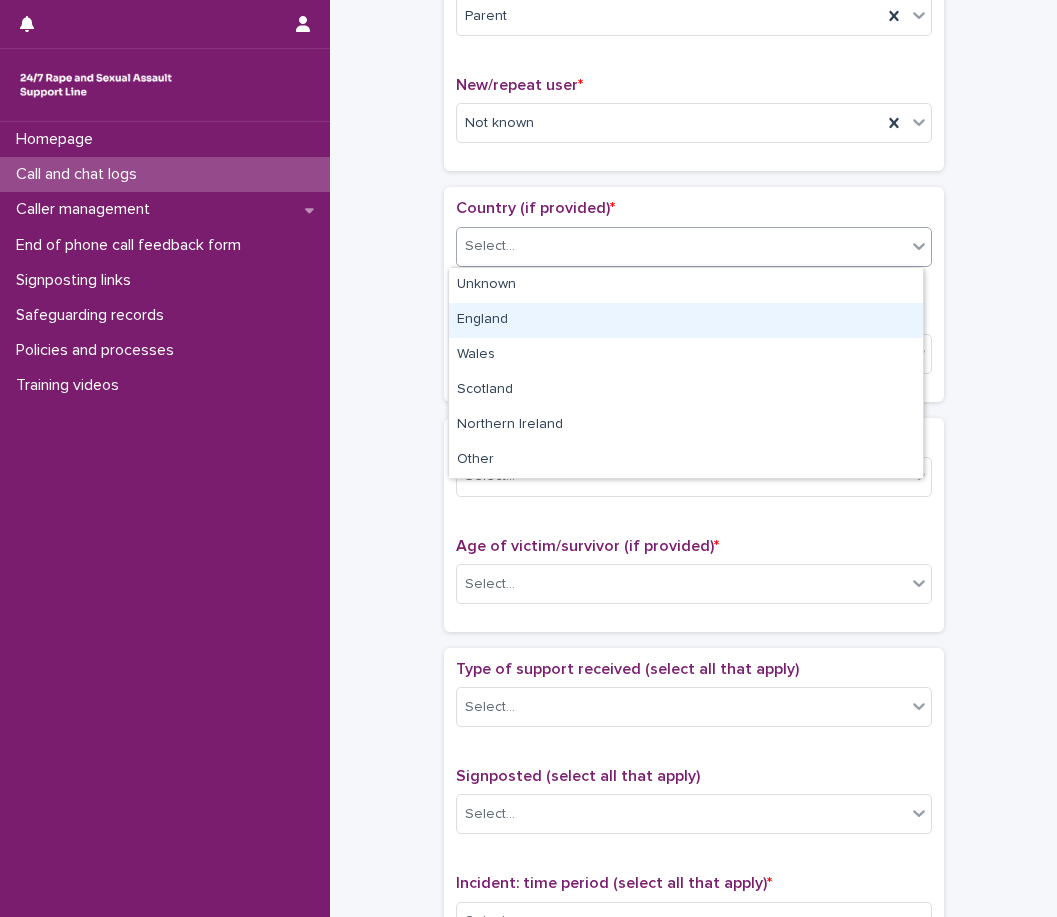 click on "England" at bounding box center [686, 320] 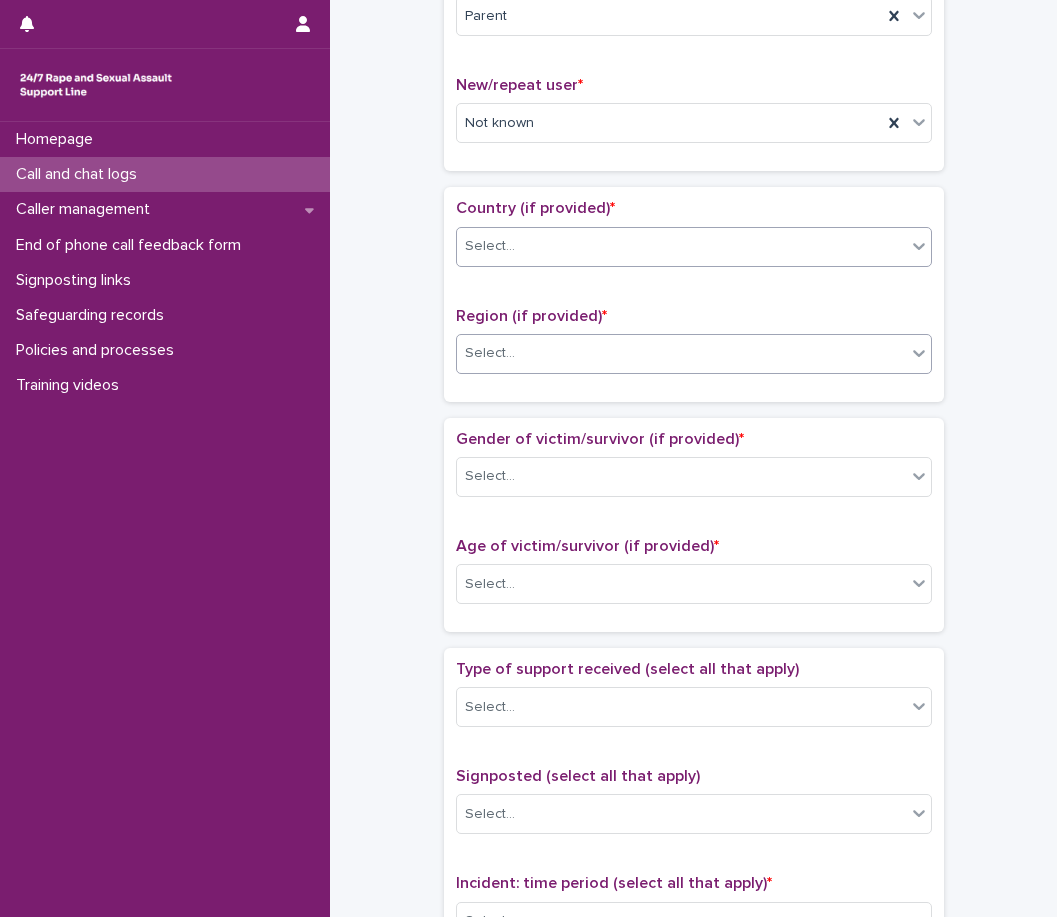 click on "Region (if provided) * Select..." at bounding box center [694, 348] 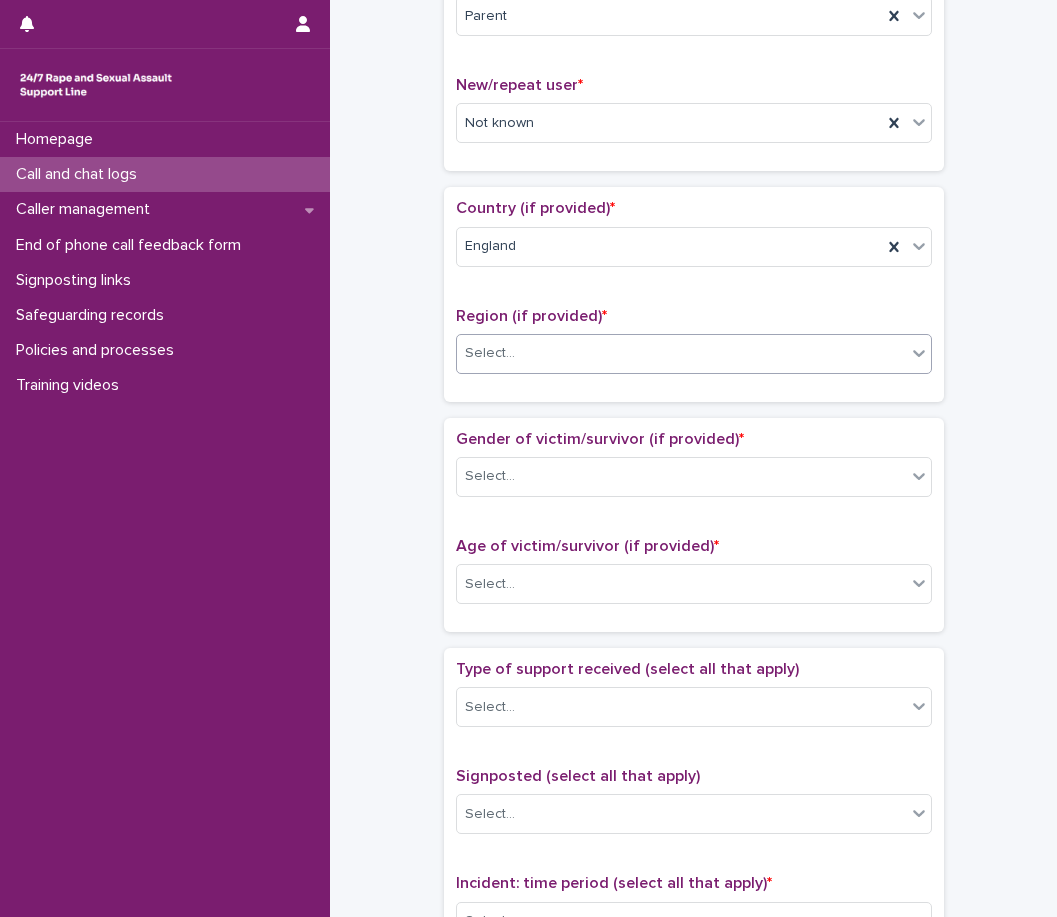 drag, startPoint x: 509, startPoint y: 344, endPoint x: 512, endPoint y: 355, distance: 11.401754 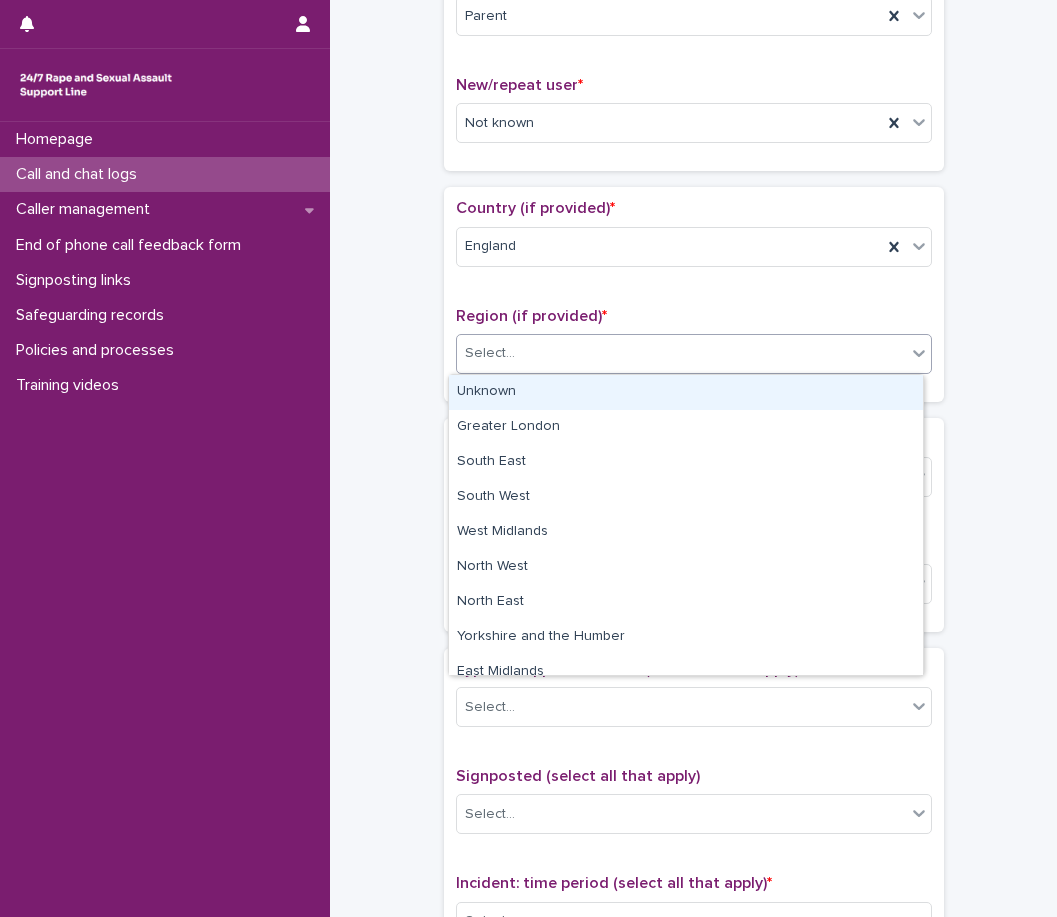 click on "Select..." at bounding box center [681, 353] 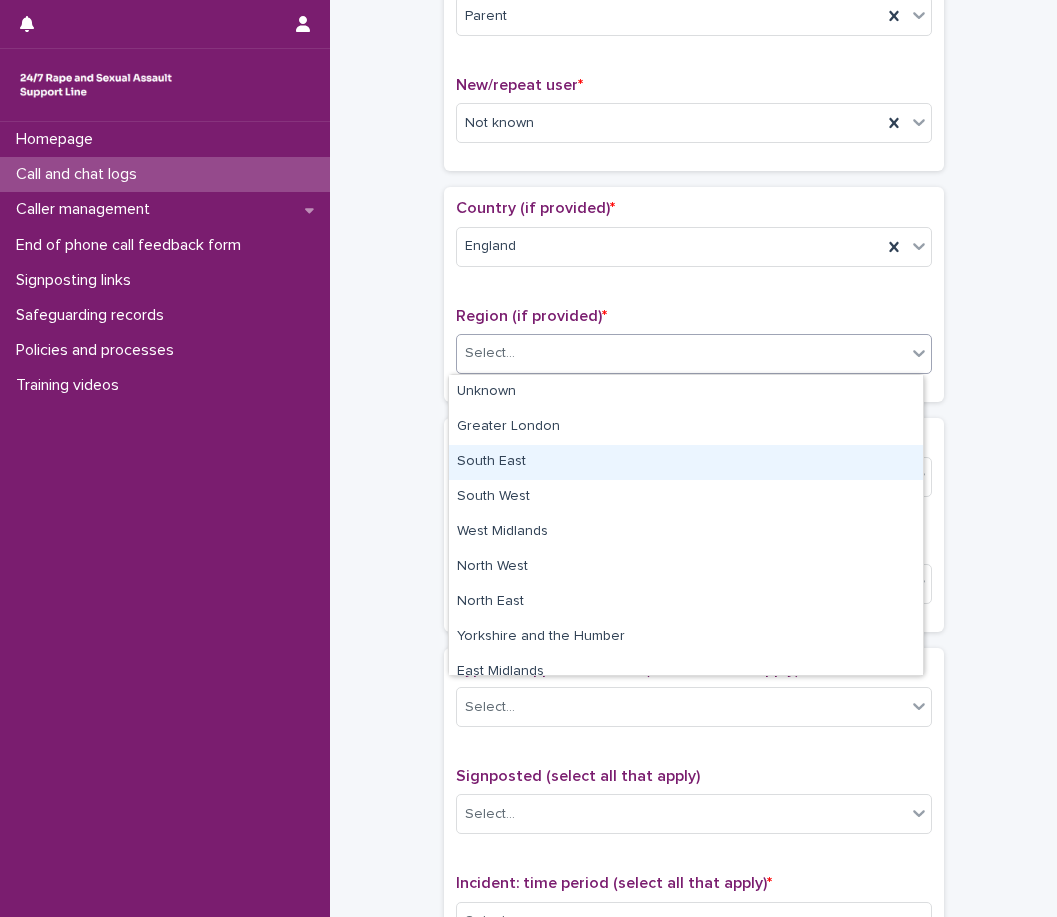 click on "South East" at bounding box center (686, 462) 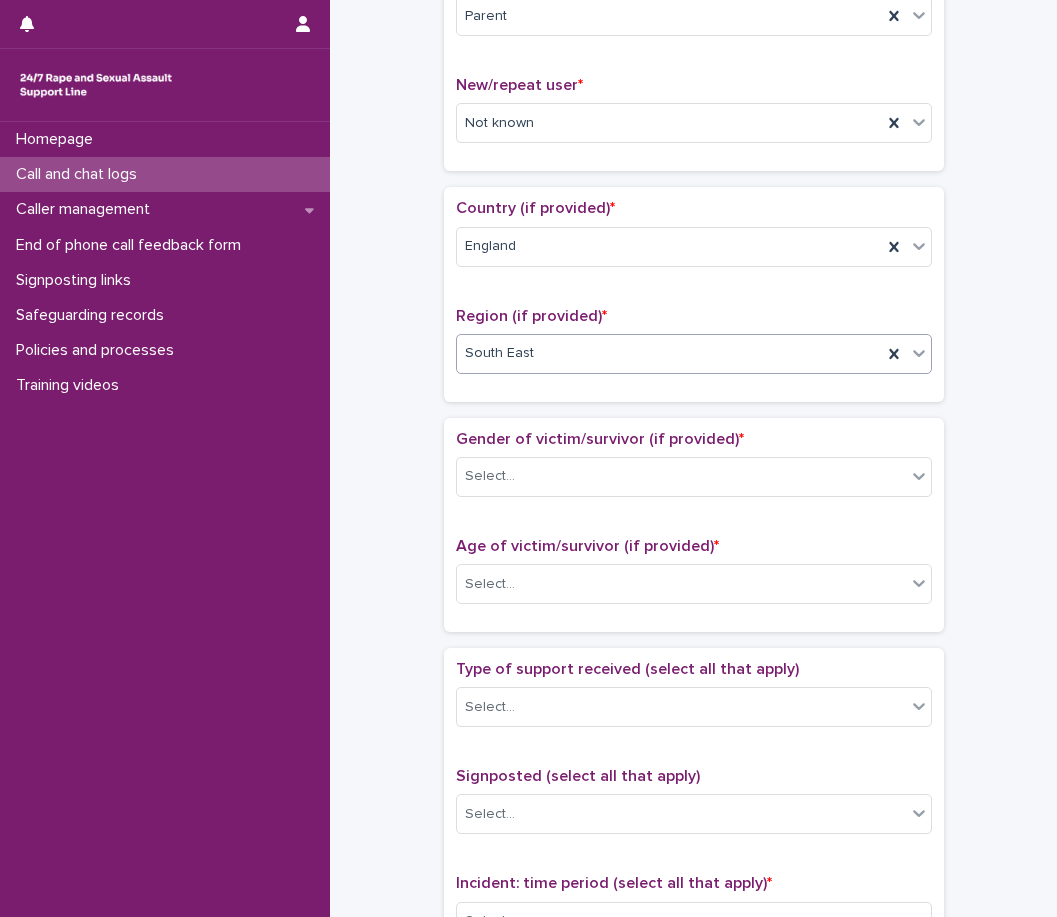 click on "Gender of victim/survivor (if provided) * Select... Age of victim/survivor (if provided) * Select..." at bounding box center [694, 525] 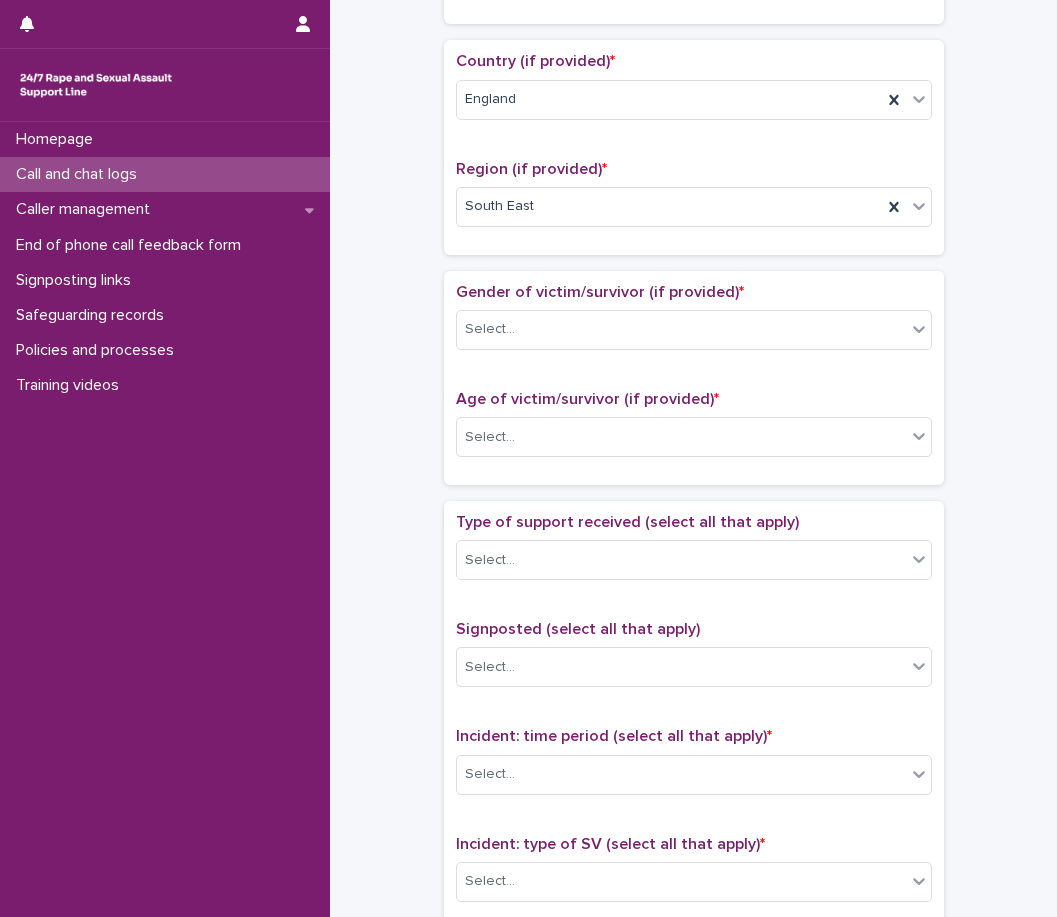 scroll, scrollTop: 700, scrollLeft: 0, axis: vertical 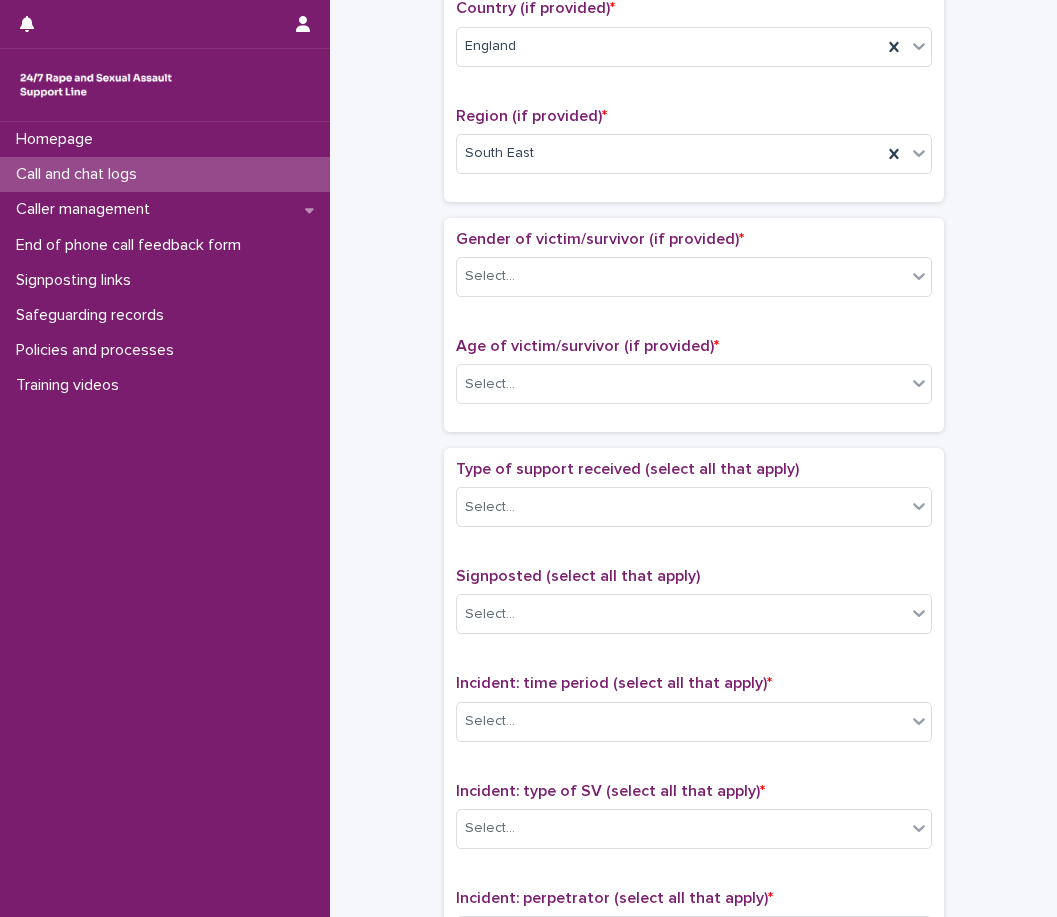 click on "Gender of victim/survivor (if provided) * Select..." at bounding box center (694, 271) 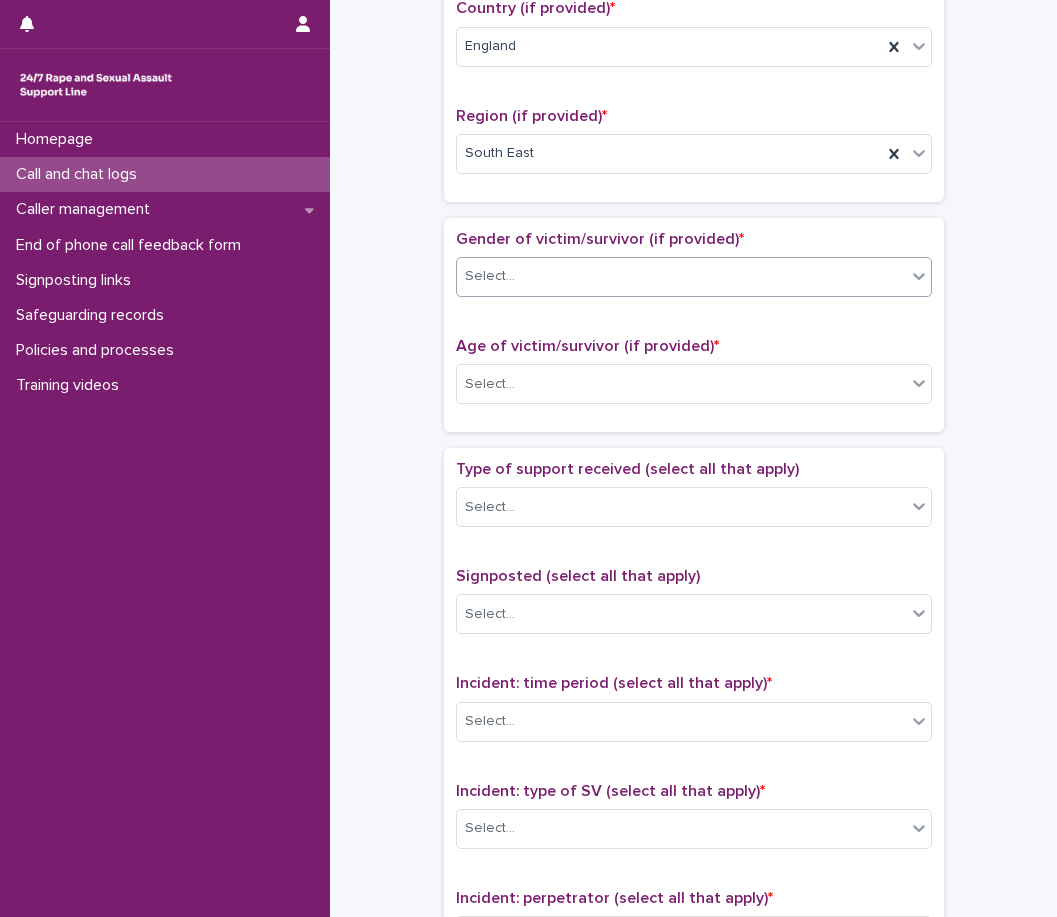 click on "Select..." at bounding box center (681, 276) 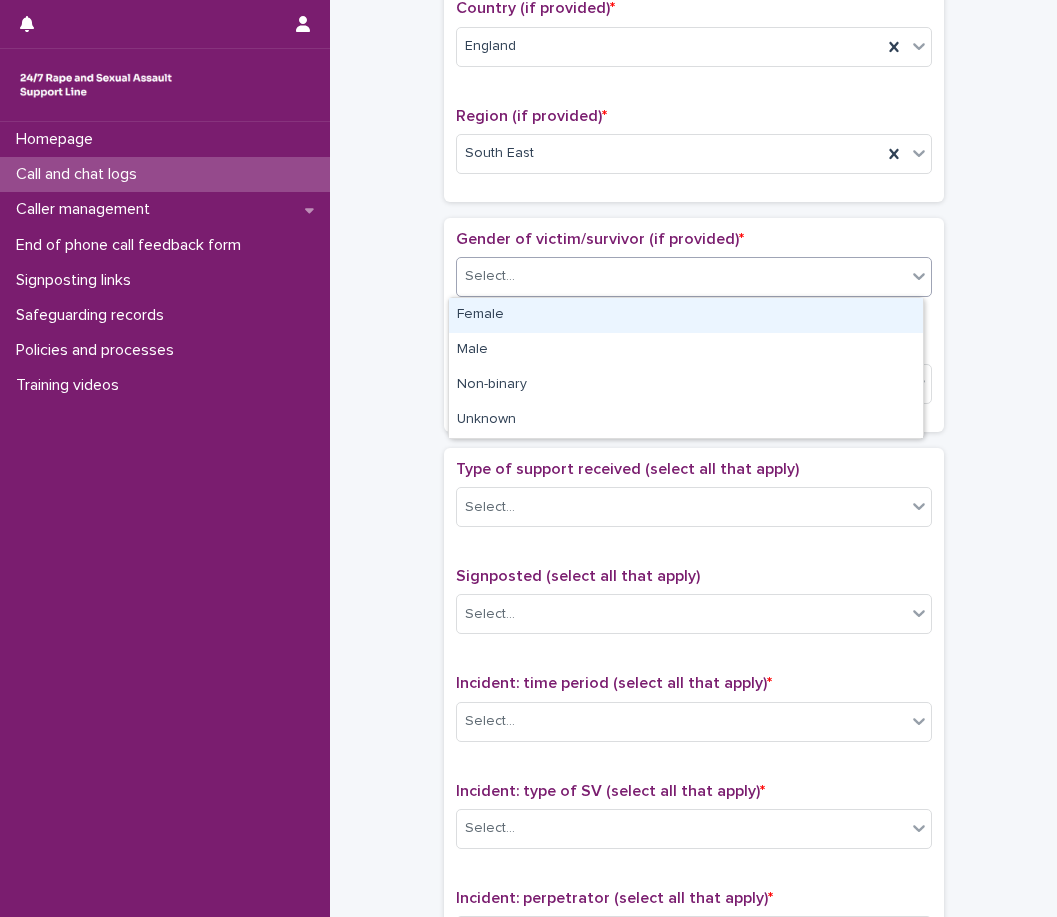 click on "Female" at bounding box center (686, 315) 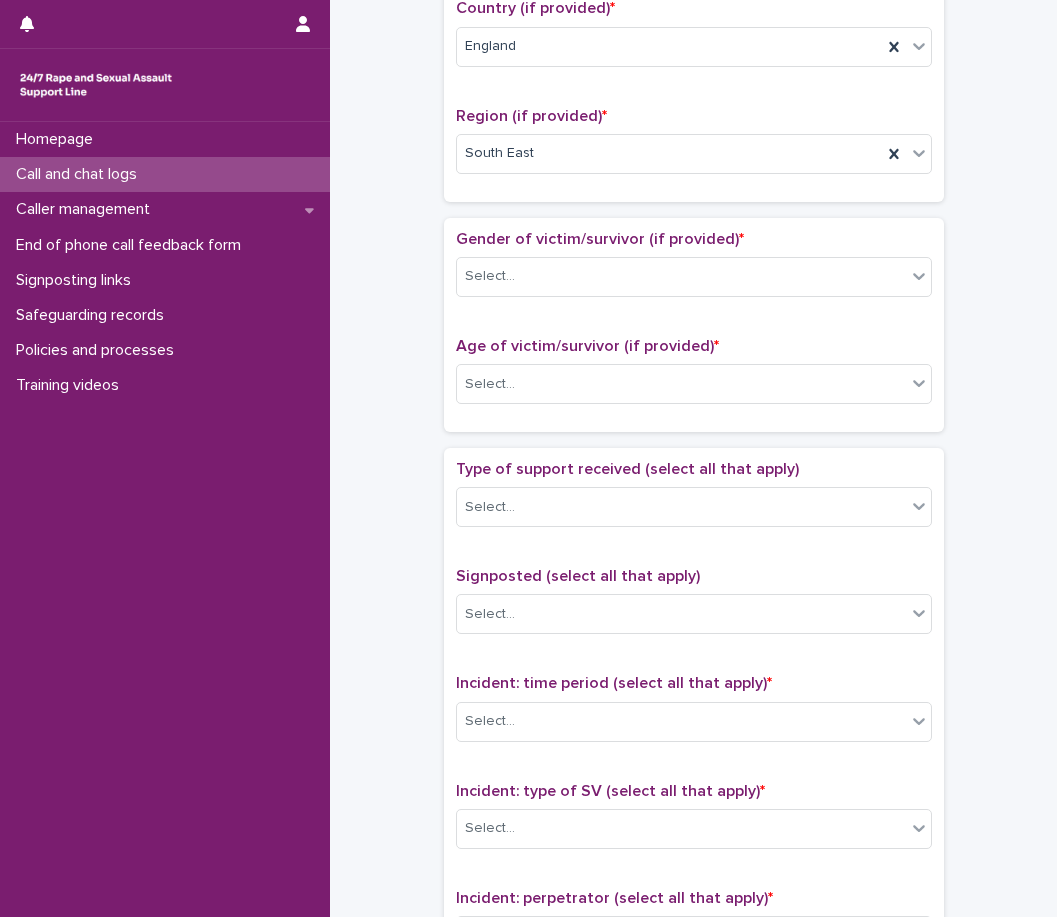 click on "Age of victim/survivor (if provided) *" at bounding box center (694, 346) 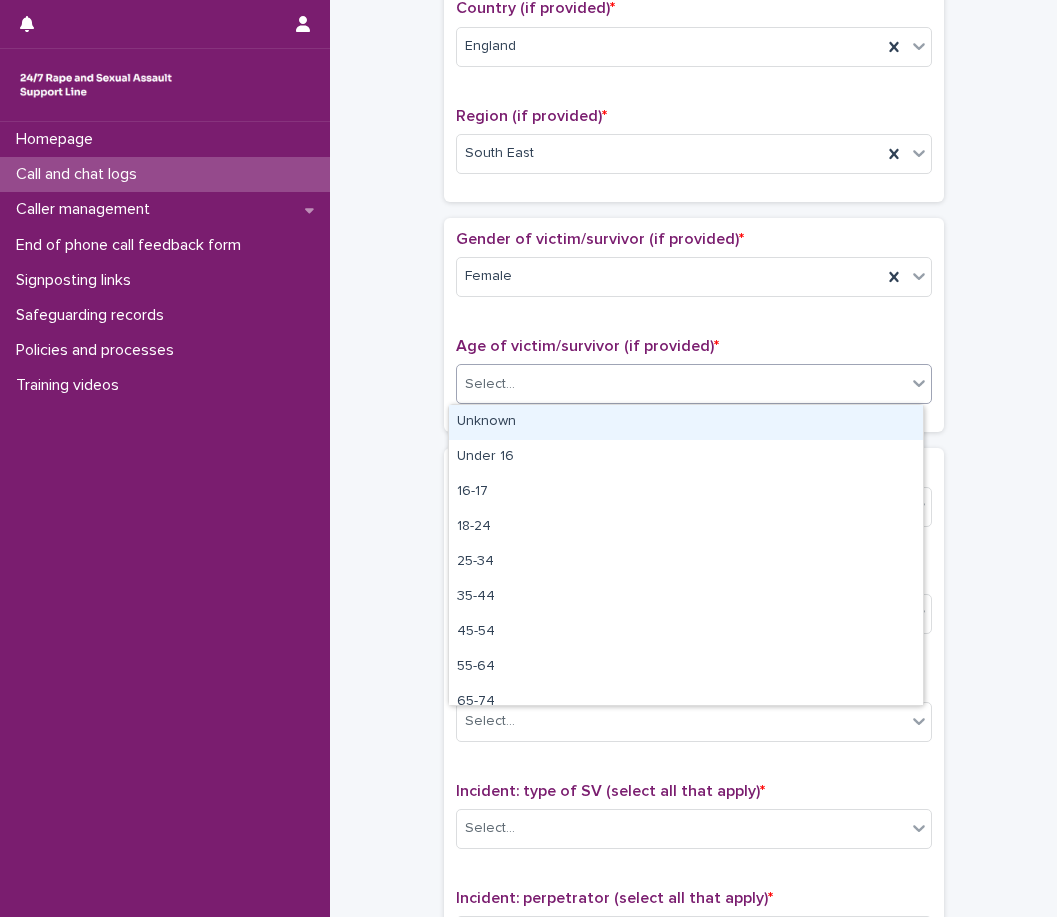 click on "Select..." at bounding box center (681, 384) 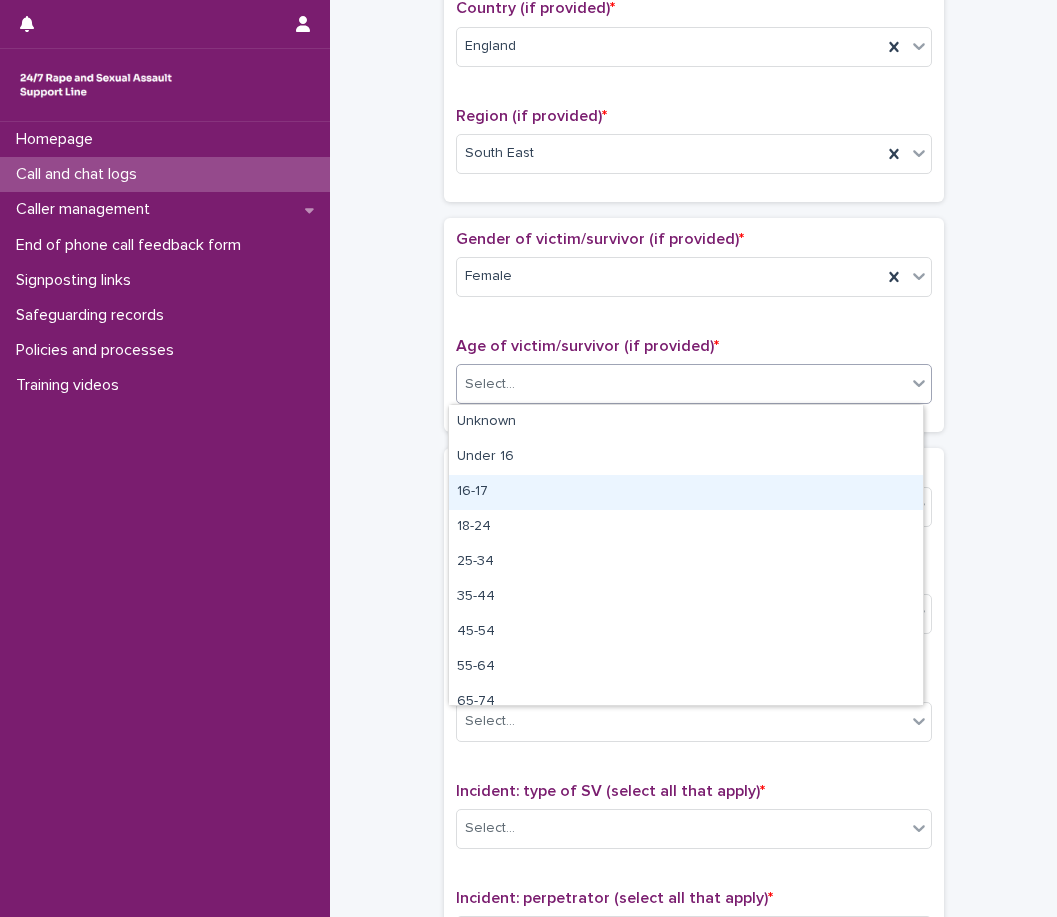 click on "16-17" at bounding box center [686, 492] 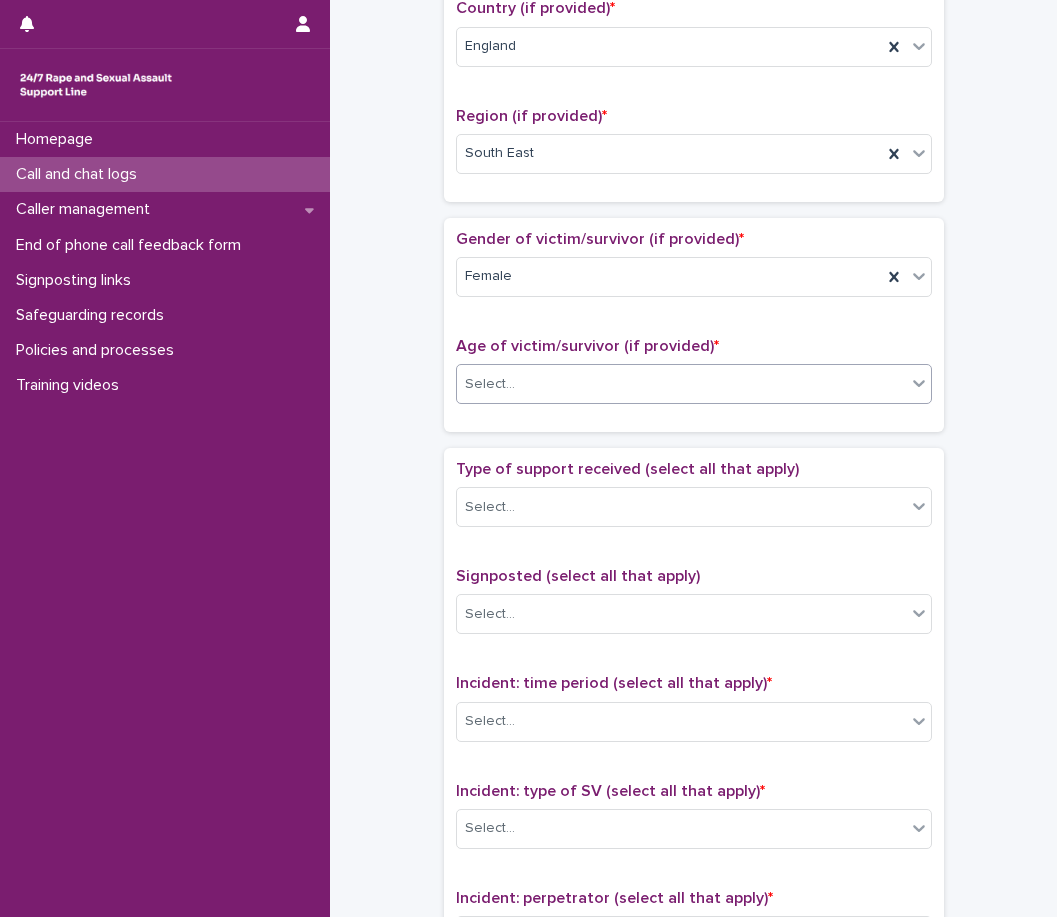 click on "Type of support received (select all that apply) Select... Signposted (select all that apply) Select... Incident: time period (select all that apply) * Select... Incident: type of SV (select all that apply) * Select... Incident: perpetrator (select all that apply) * Select... Incident: gender of perpetrator (select all that apply) * Select... Flags Select... Comments" at bounding box center (694, 878) 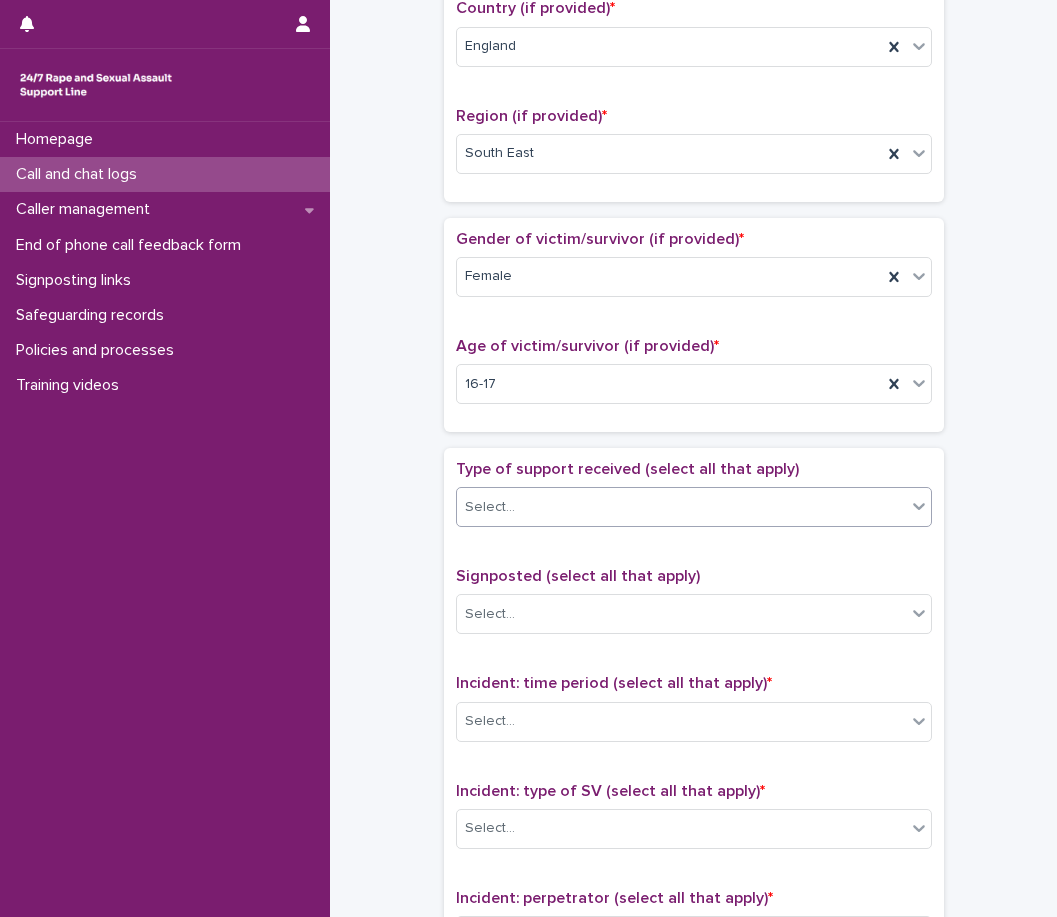 click on "Select..." at bounding box center (681, 507) 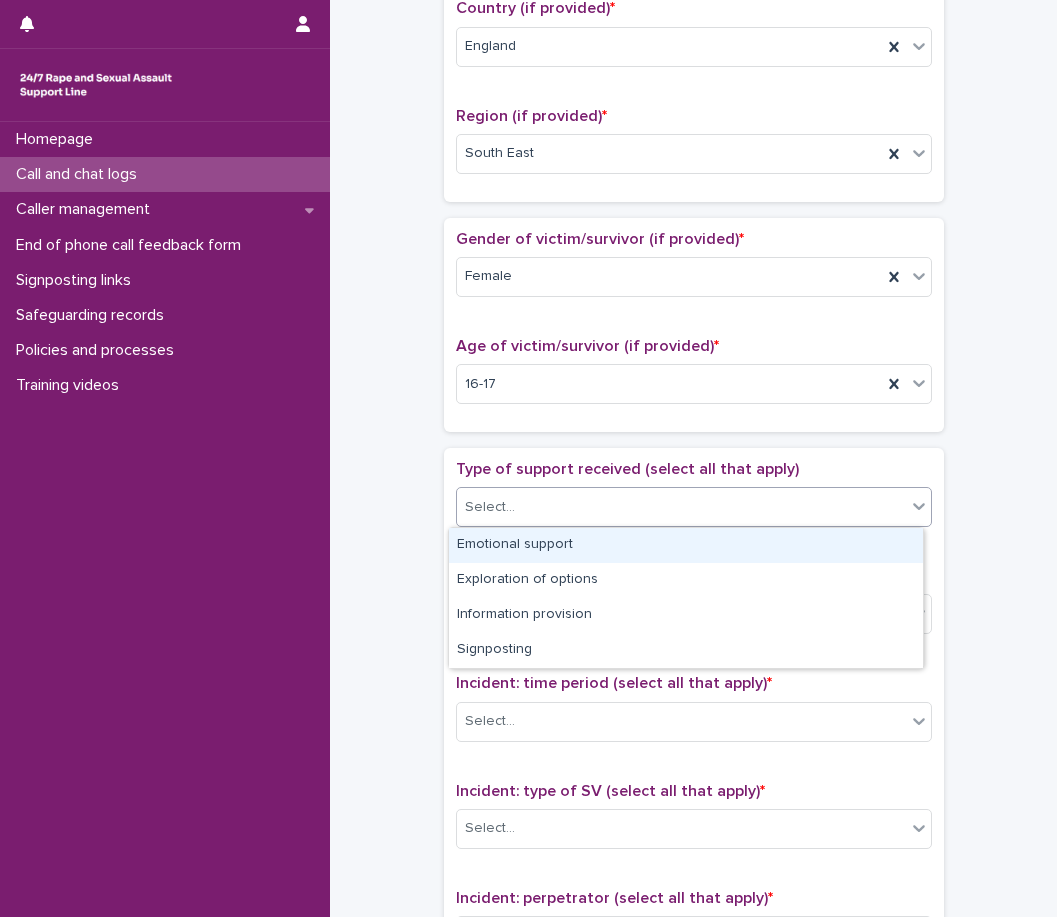 click on "Emotional support" at bounding box center (686, 545) 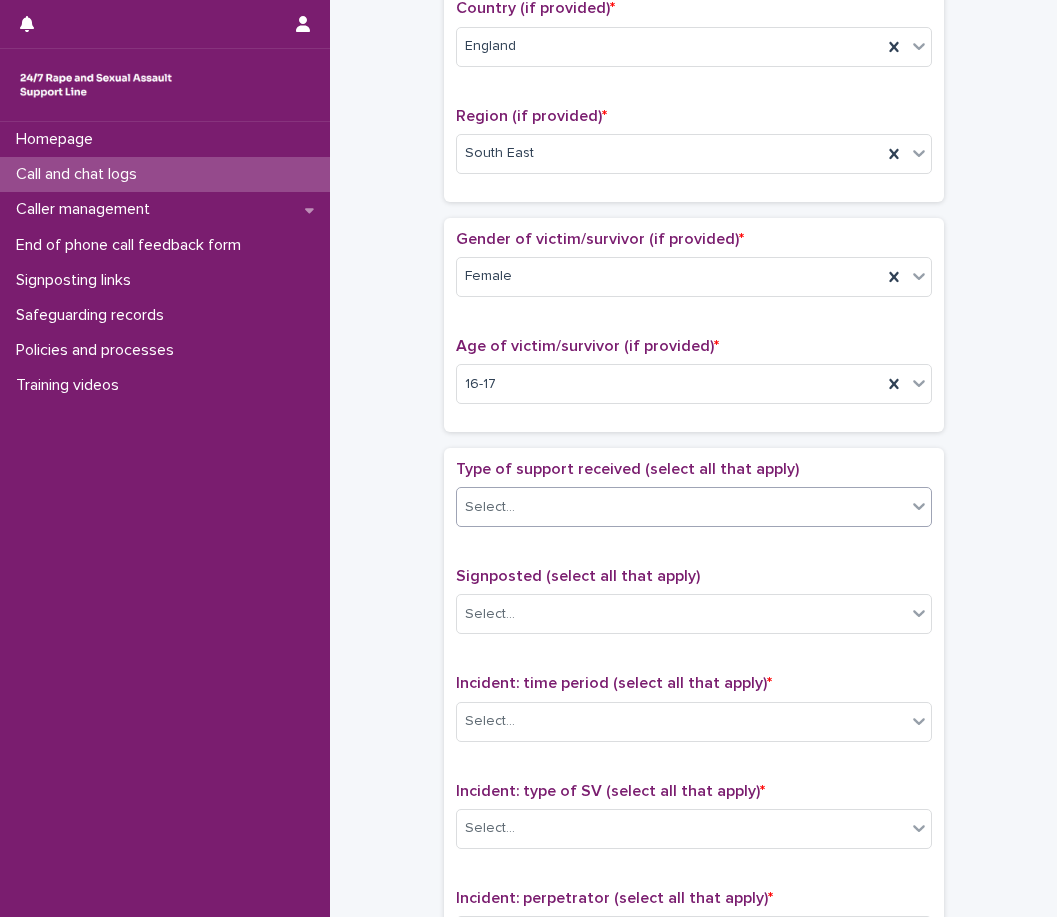 click on "Select..." at bounding box center (681, 507) 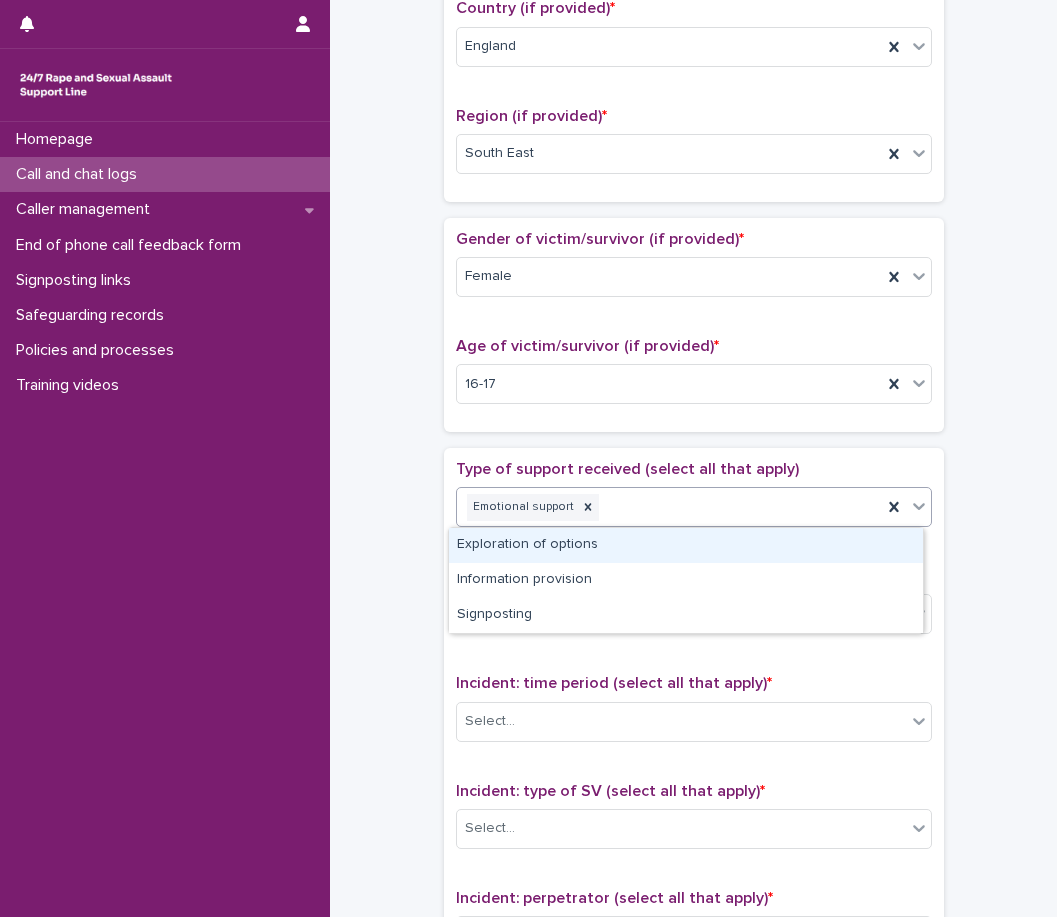 click on "Exploration of options" at bounding box center [686, 545] 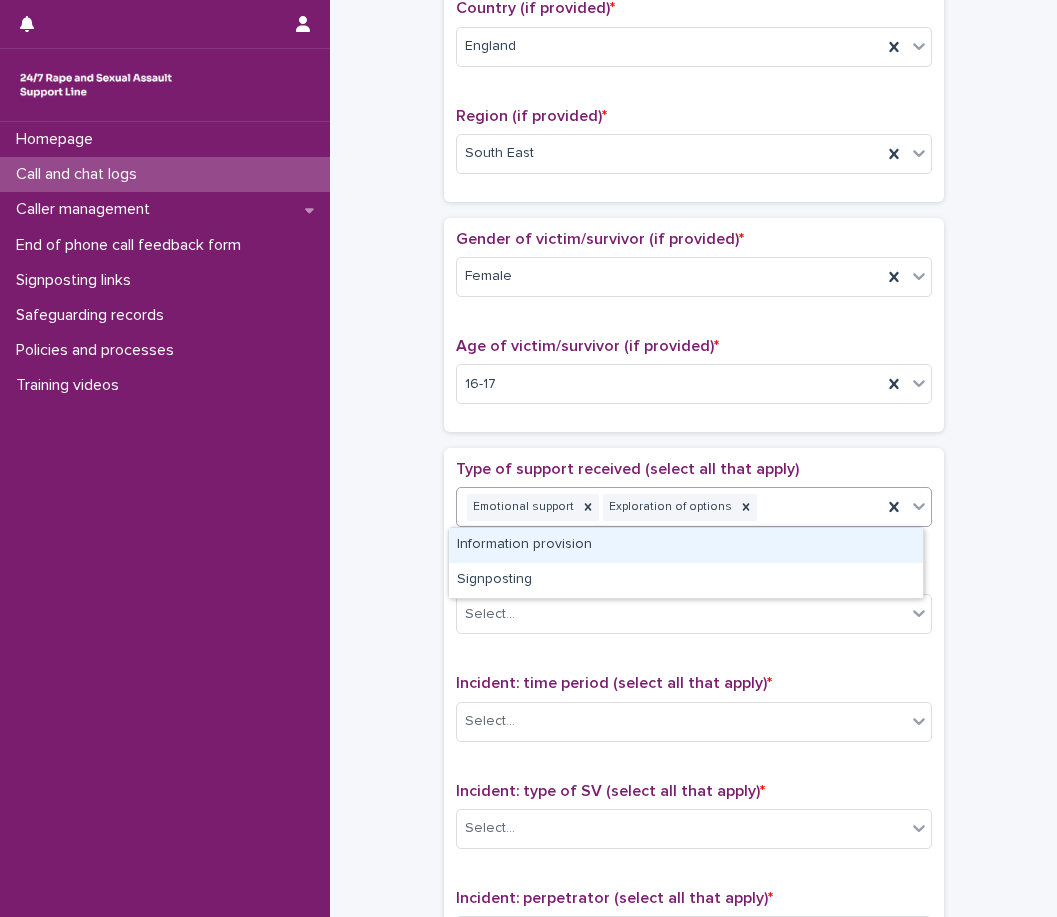 click on "Emotional support Exploration of options" at bounding box center [669, 507] 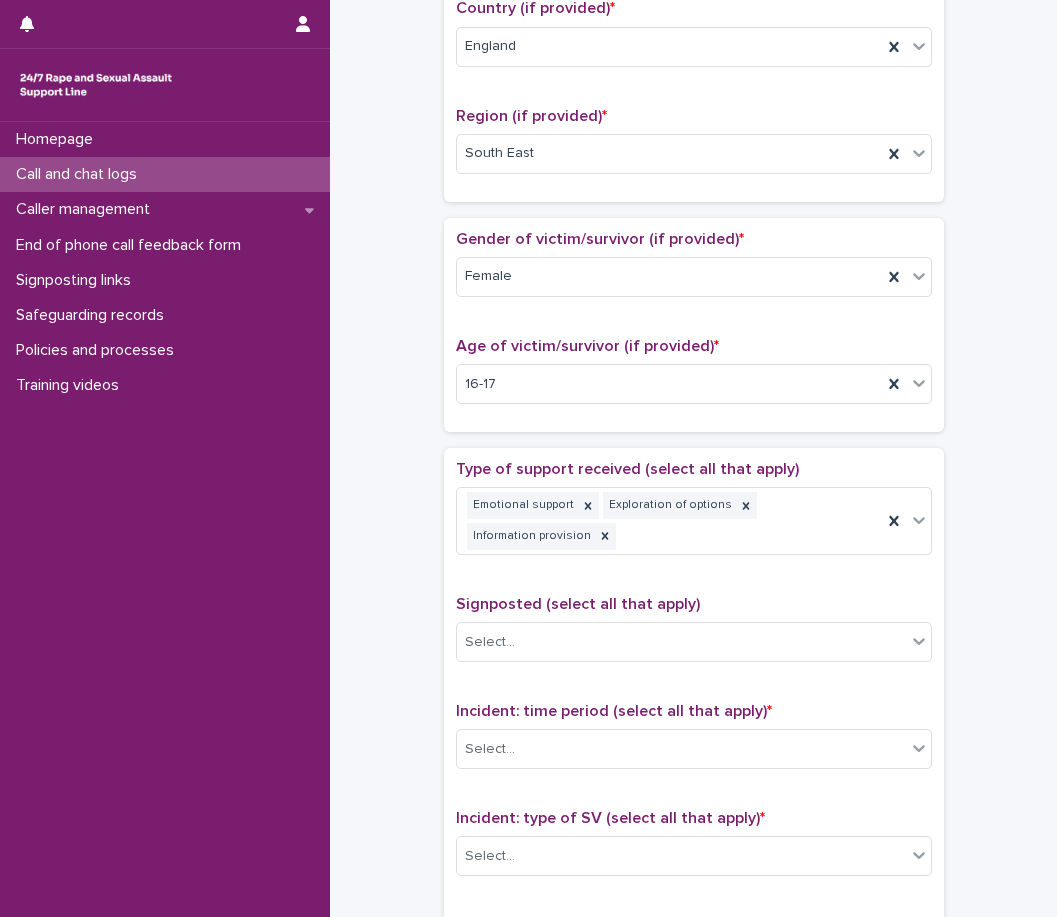 click on "Type of support received (select all that apply) Emotional support Exploration of options Information provision Signposted (select all that apply) Select... Incident: time period (select all that apply) * Select... Incident: type of SV (select all that apply) * Select... Incident: perpetrator (select all that apply) * Select... Incident: gender of perpetrator (select all that apply) * Select... Flags Select... Comments" at bounding box center [694, 892] 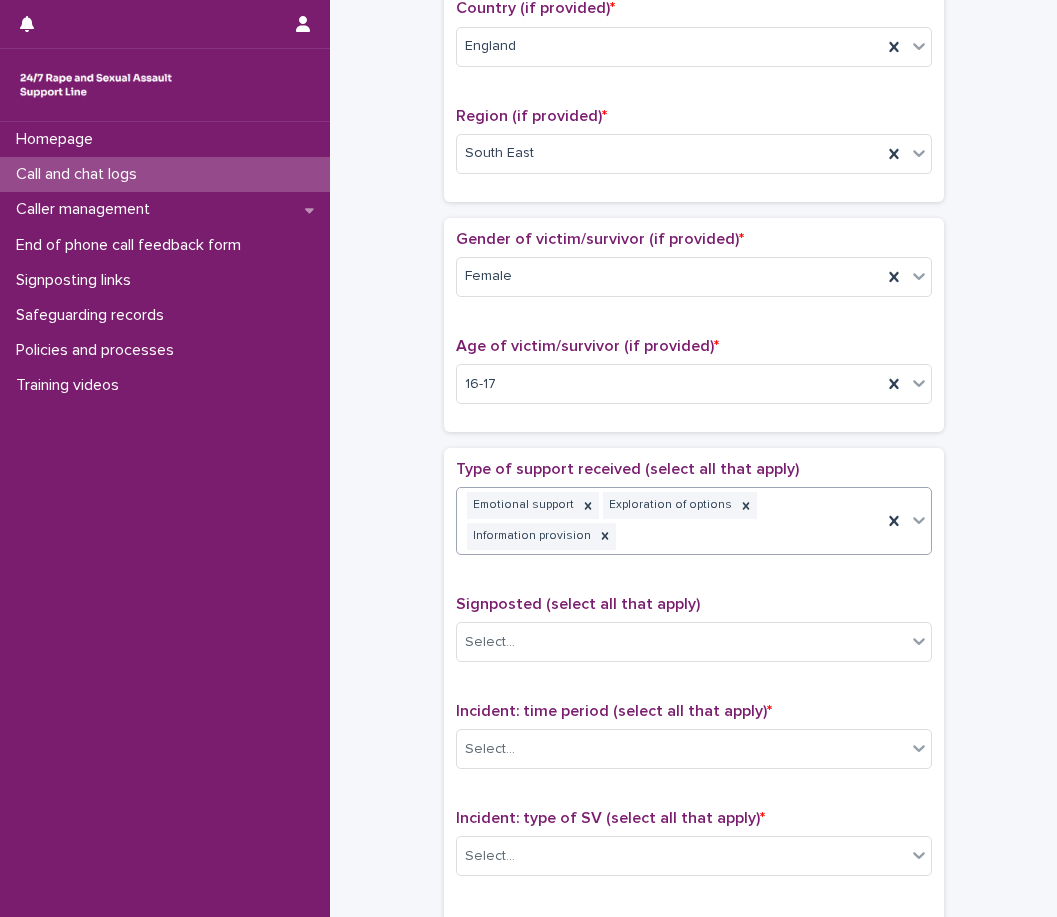 scroll, scrollTop: 714, scrollLeft: 0, axis: vertical 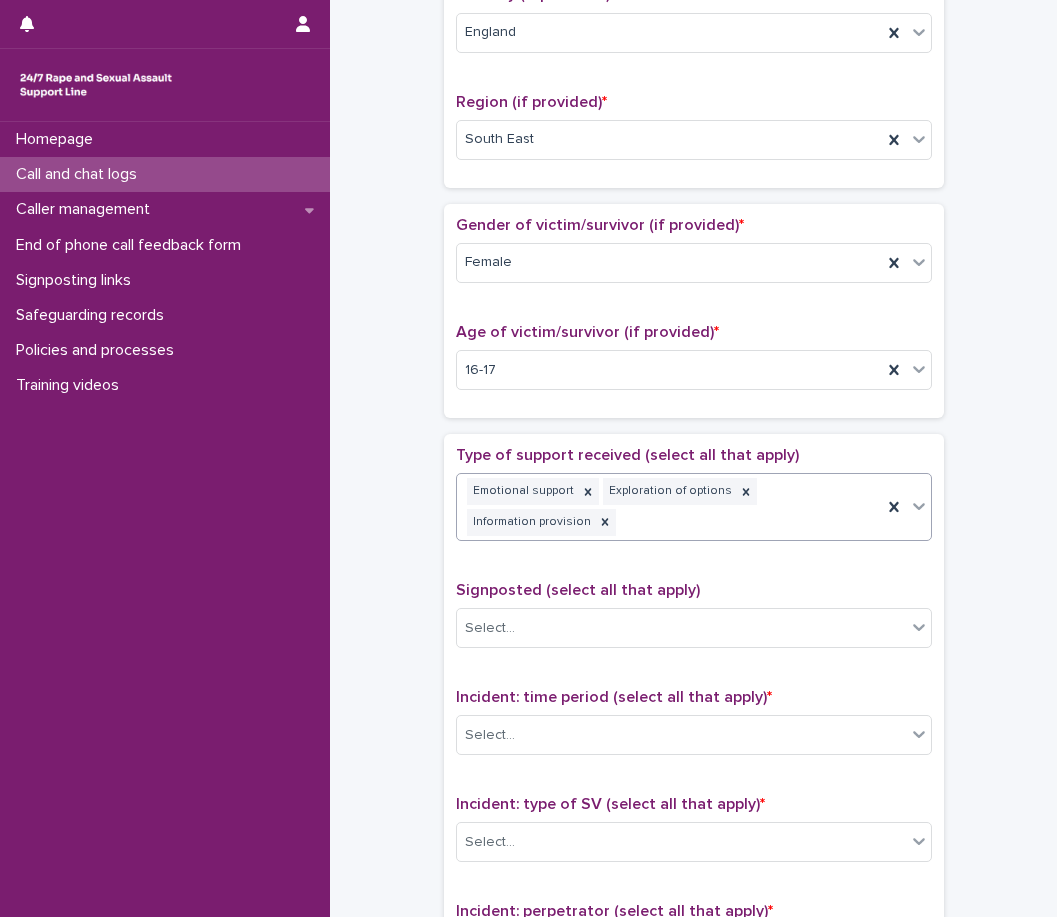 click on "**********" at bounding box center [528, 458] 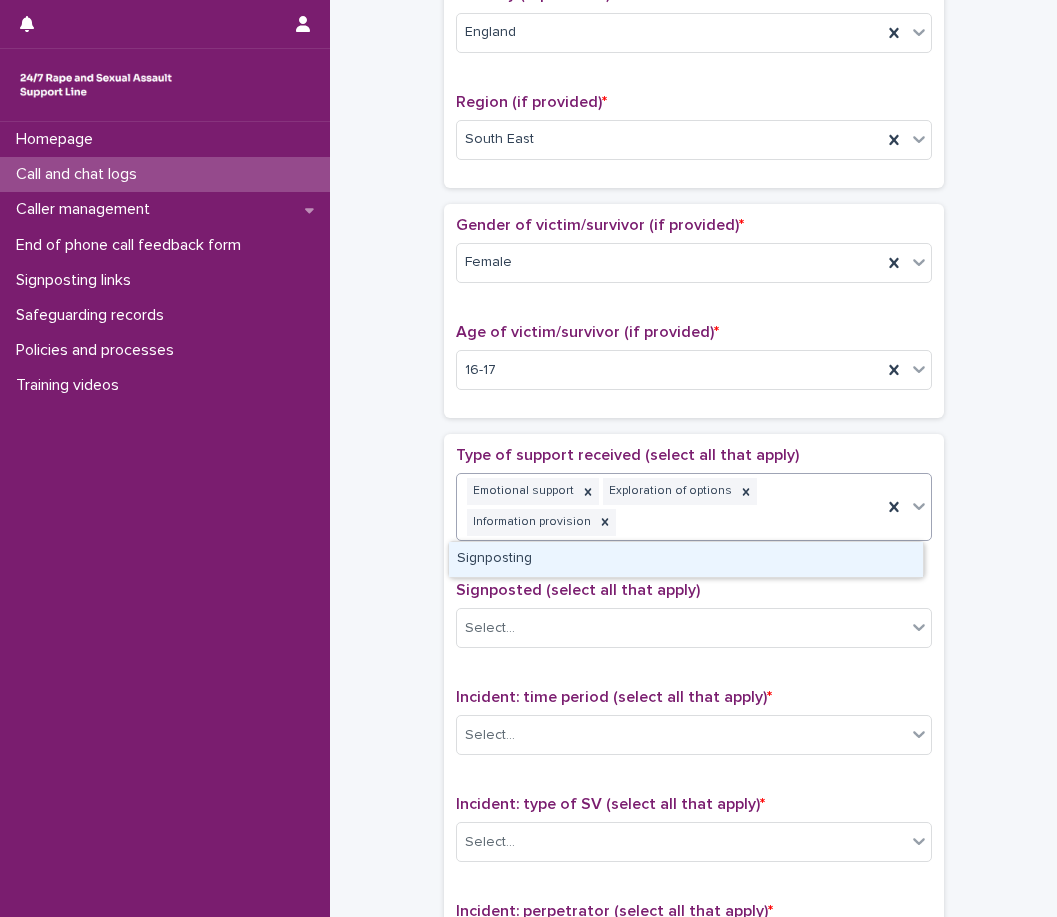 click on "Signposting" at bounding box center [686, 559] 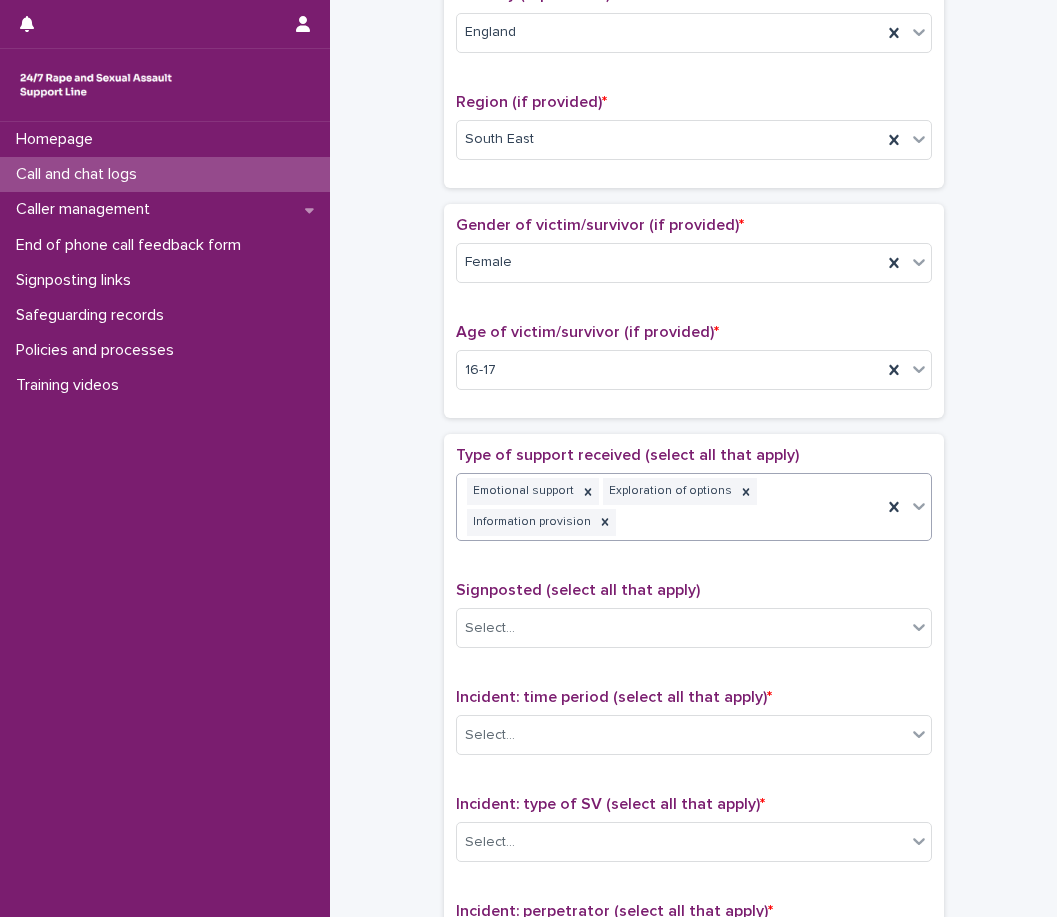 click on "Type of support received (select all that apply)   option Signposting, selected.     0 results available. Select is focused ,type to refine list, press Down to open the menu,  press left to focus selected values Emotional support Exploration of options Information provision Signposted (select all that apply) Select... Incident: time period (select all that apply) * Select... Incident: type of SV (select all that apply) * Select... Incident: perpetrator (select all that apply) * Select... Incident: gender of perpetrator (select all that apply) * Select... Flags Select... Comments" at bounding box center (694, 878) 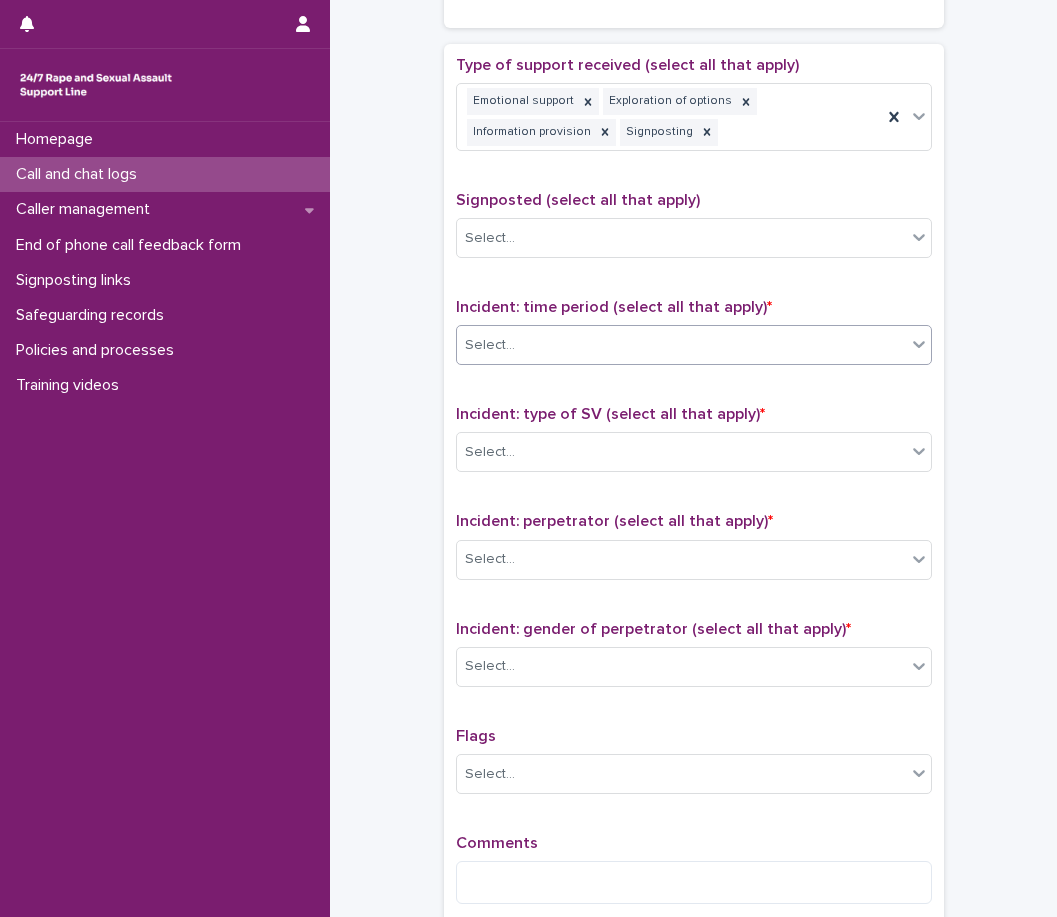 scroll, scrollTop: 1114, scrollLeft: 0, axis: vertical 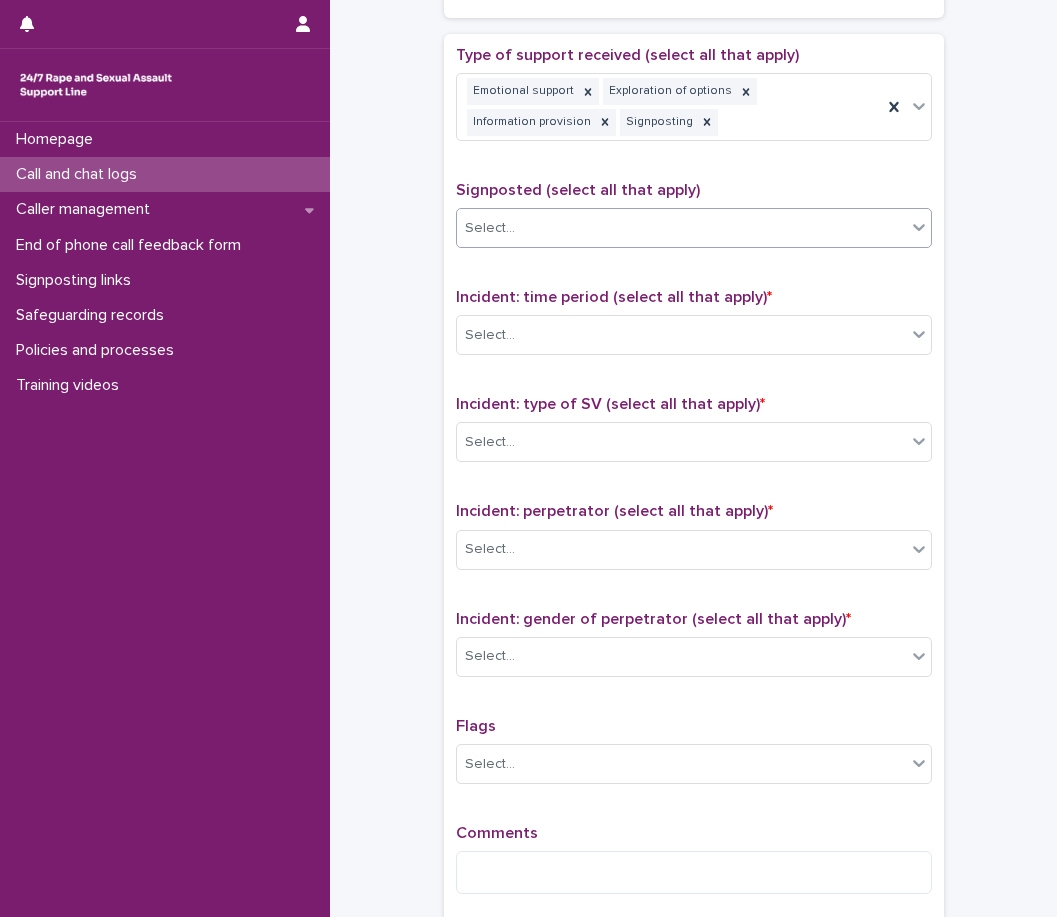 click on "Select..." at bounding box center (681, 228) 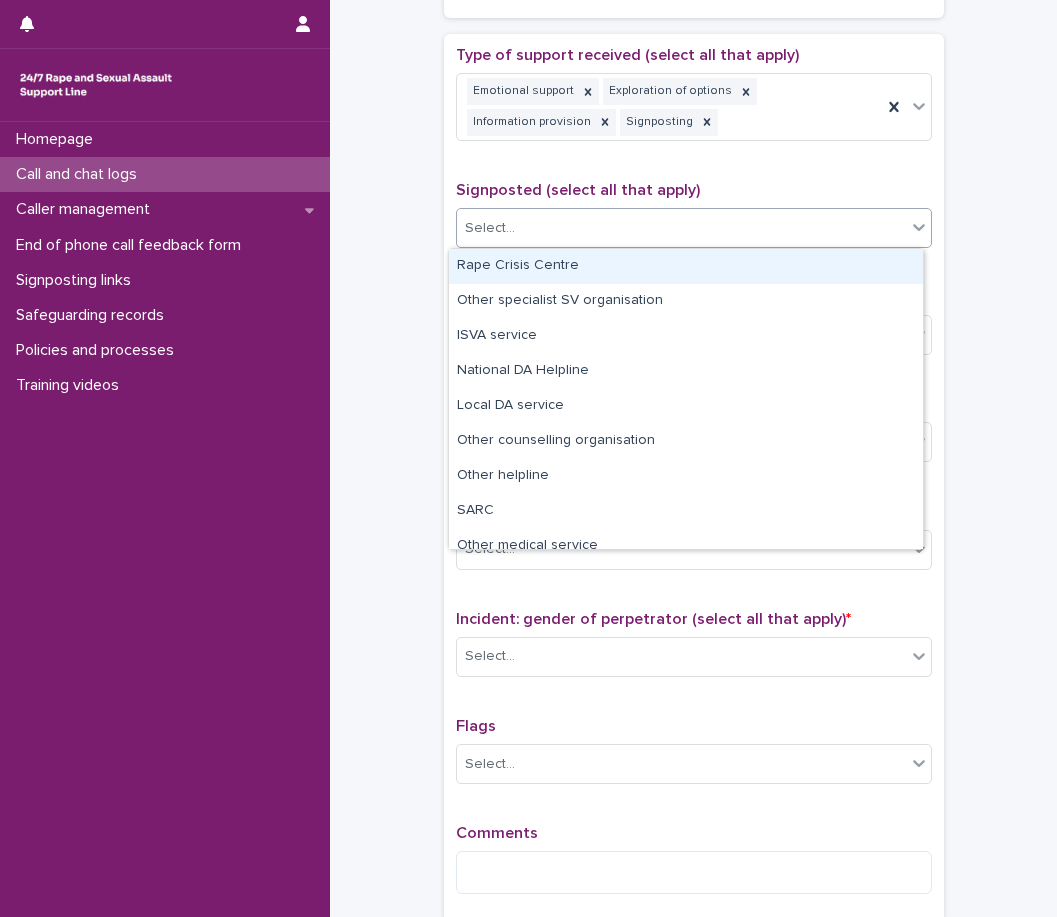 drag, startPoint x: 524, startPoint y: 268, endPoint x: 508, endPoint y: 284, distance: 22.627417 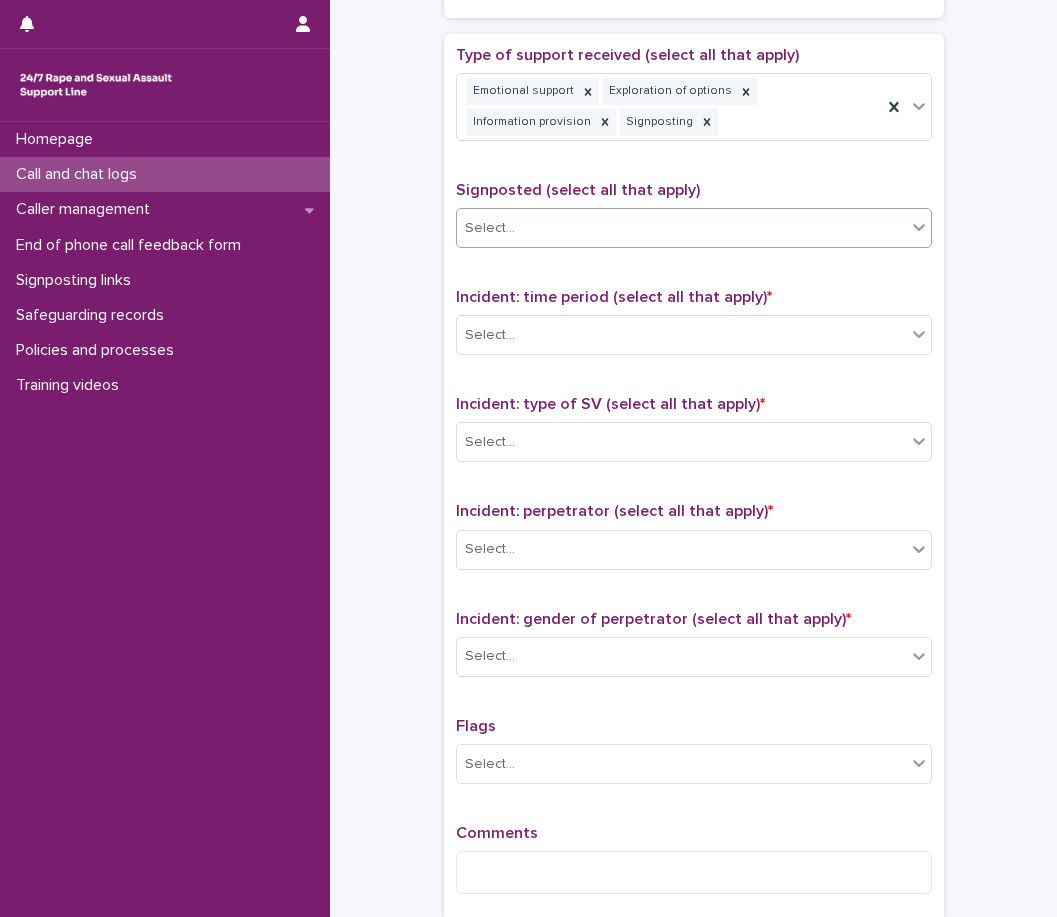 drag, startPoint x: 508, startPoint y: 284, endPoint x: 519, endPoint y: 308, distance: 26.400757 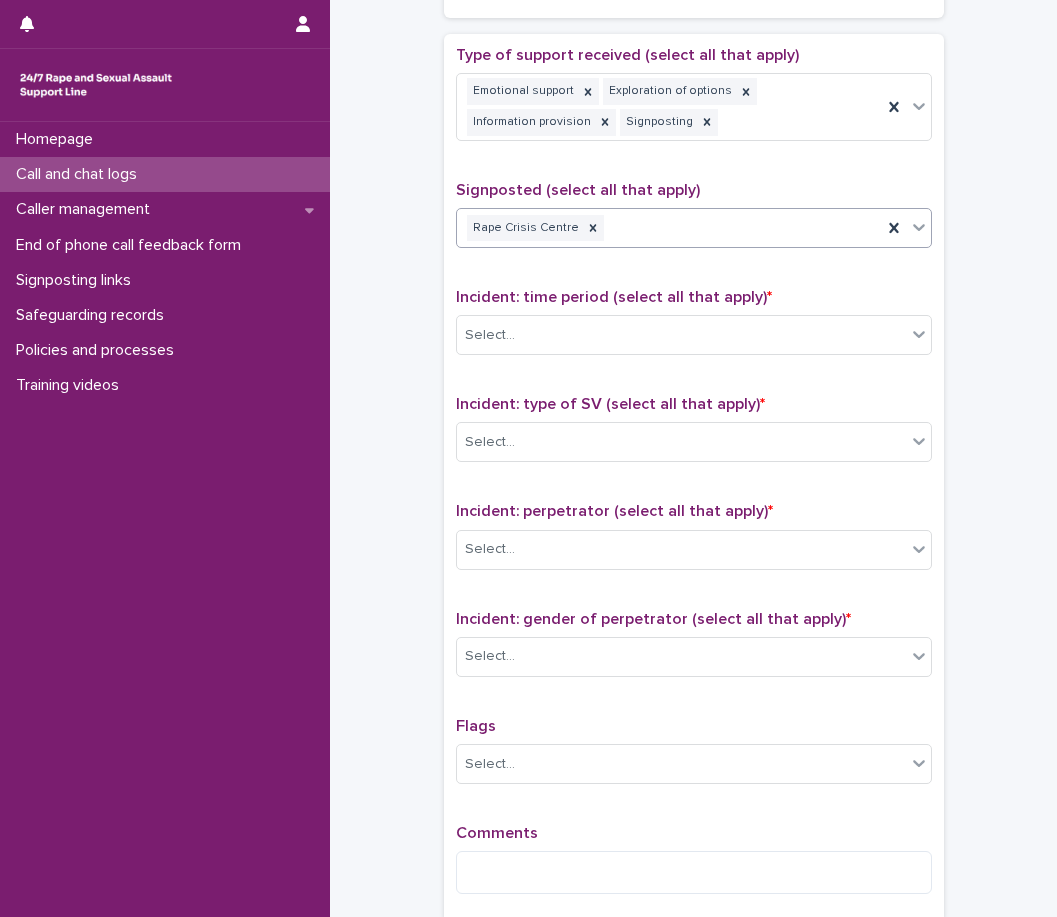 drag, startPoint x: 690, startPoint y: 223, endPoint x: 684, endPoint y: 242, distance: 19.924858 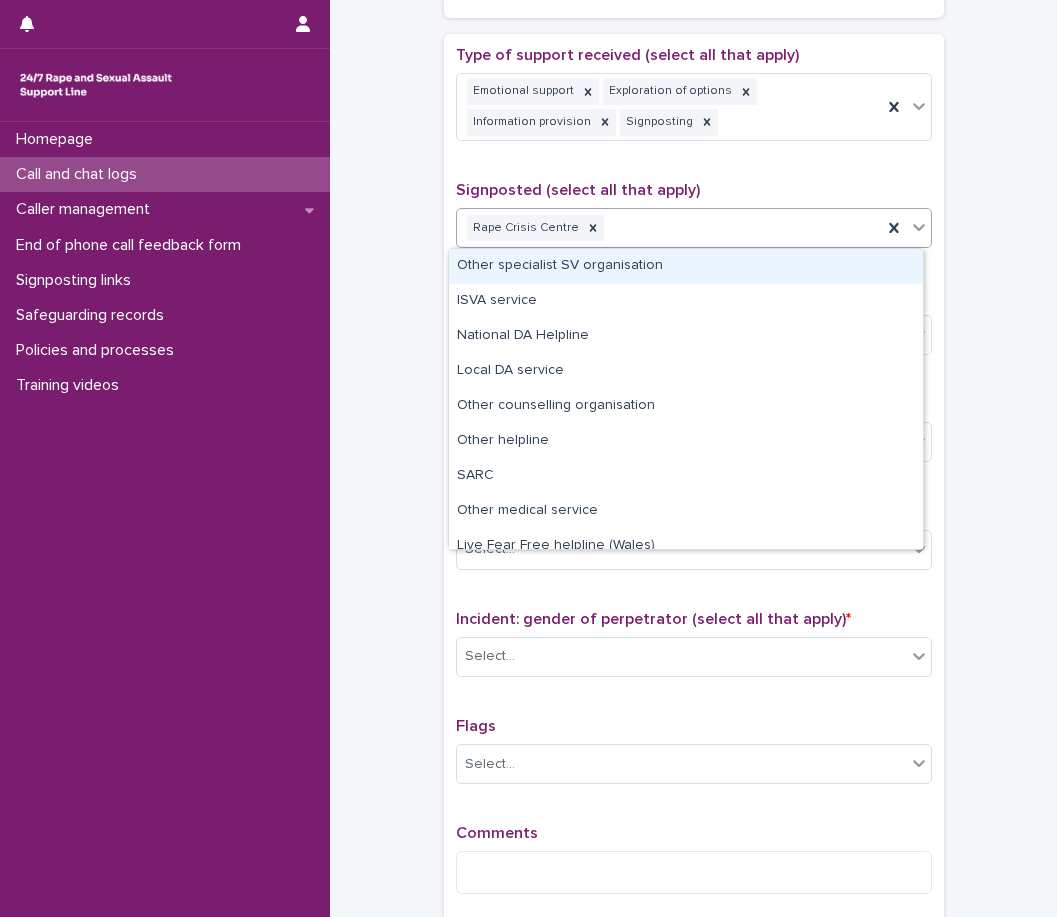 click on "Other specialist SV organisation" at bounding box center (686, 266) 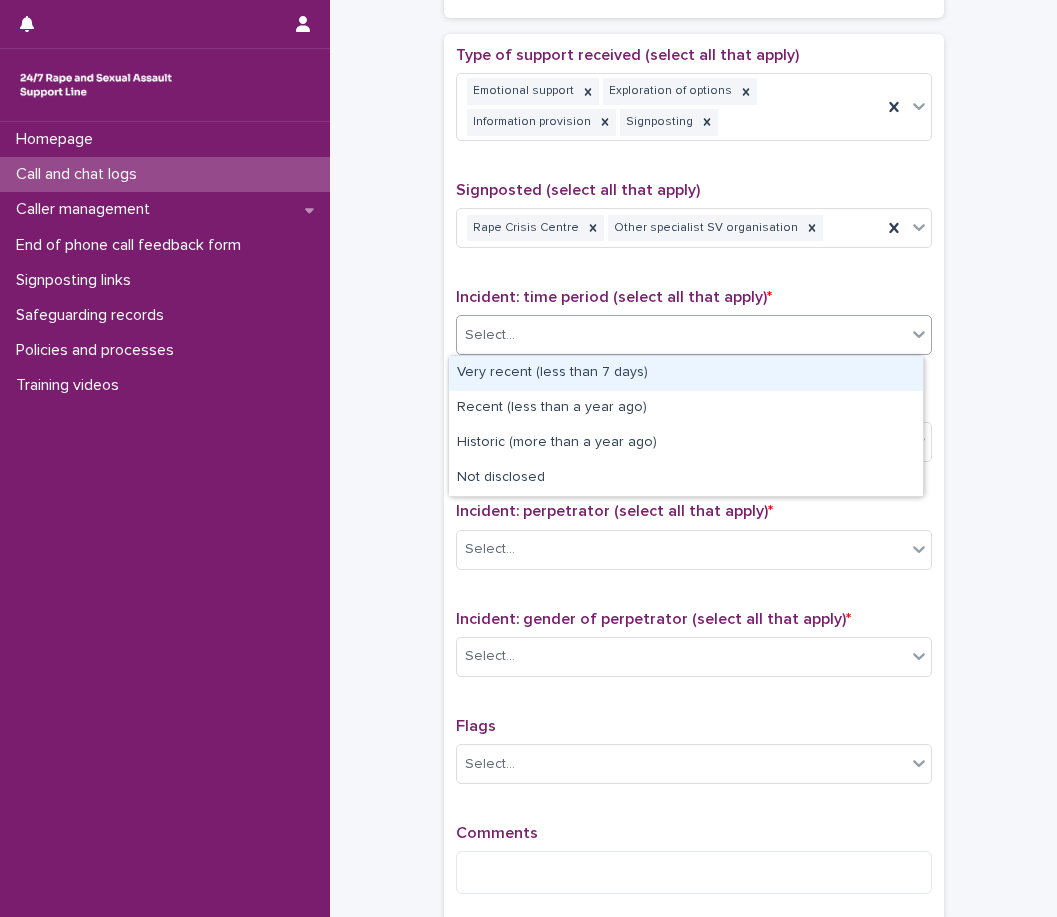 click on "Select..." at bounding box center [681, 335] 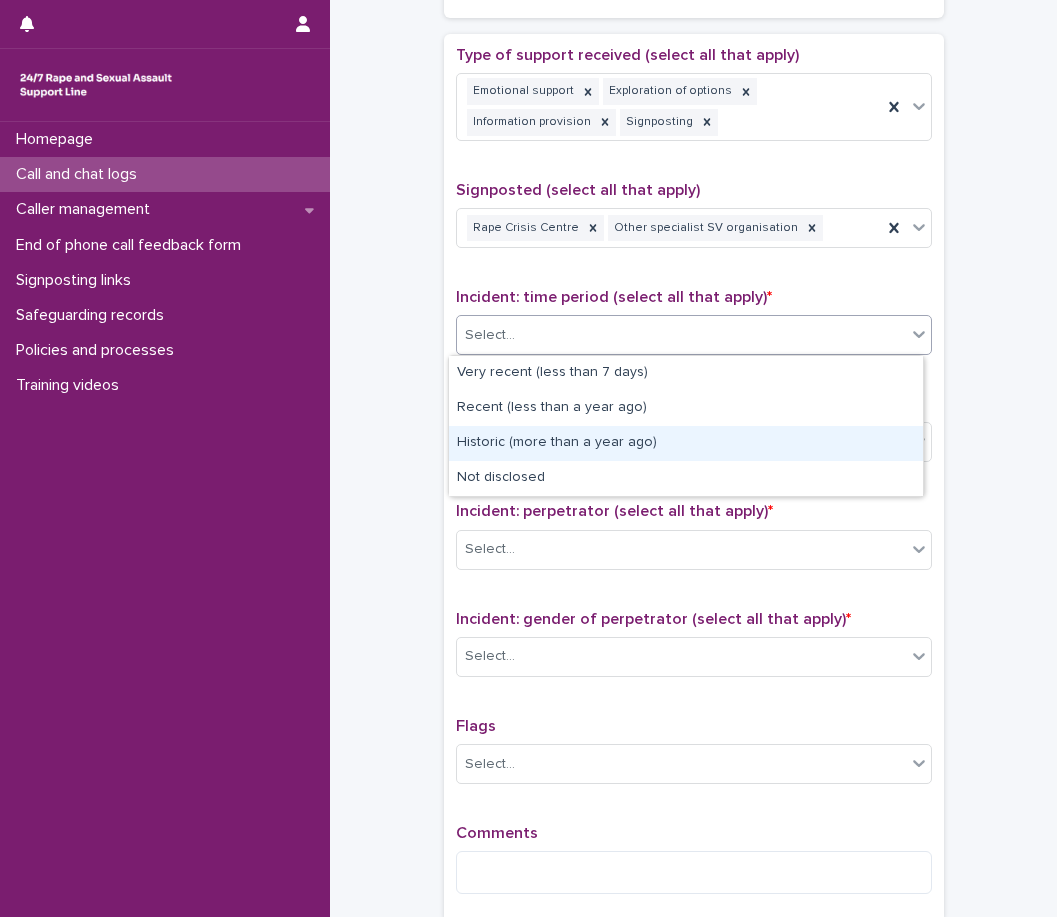 click on "Historic (more than a year ago)" at bounding box center (686, 443) 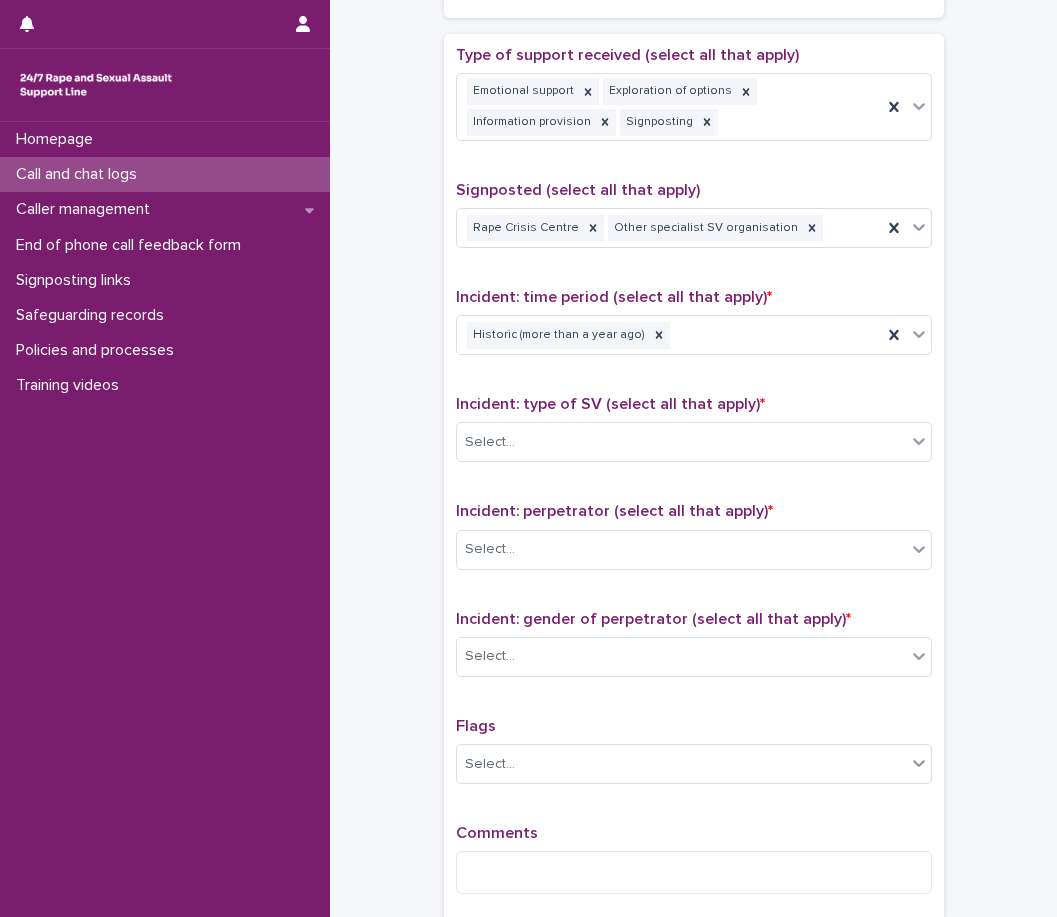 click on "Type of support received (select all that apply) Emotional support Exploration of options Information provision Signposting Signposted (select all that apply) Rape Crisis Centre Other specialist SV organisation Incident: time period (select all that apply) * Historic (more than a year ago) Incident: type of SV (select all that apply) * Select... Incident: perpetrator (select all that apply) * Select... Incident: gender of perpetrator (select all that apply) * Select... Flags Select... Comments" at bounding box center [694, 478] 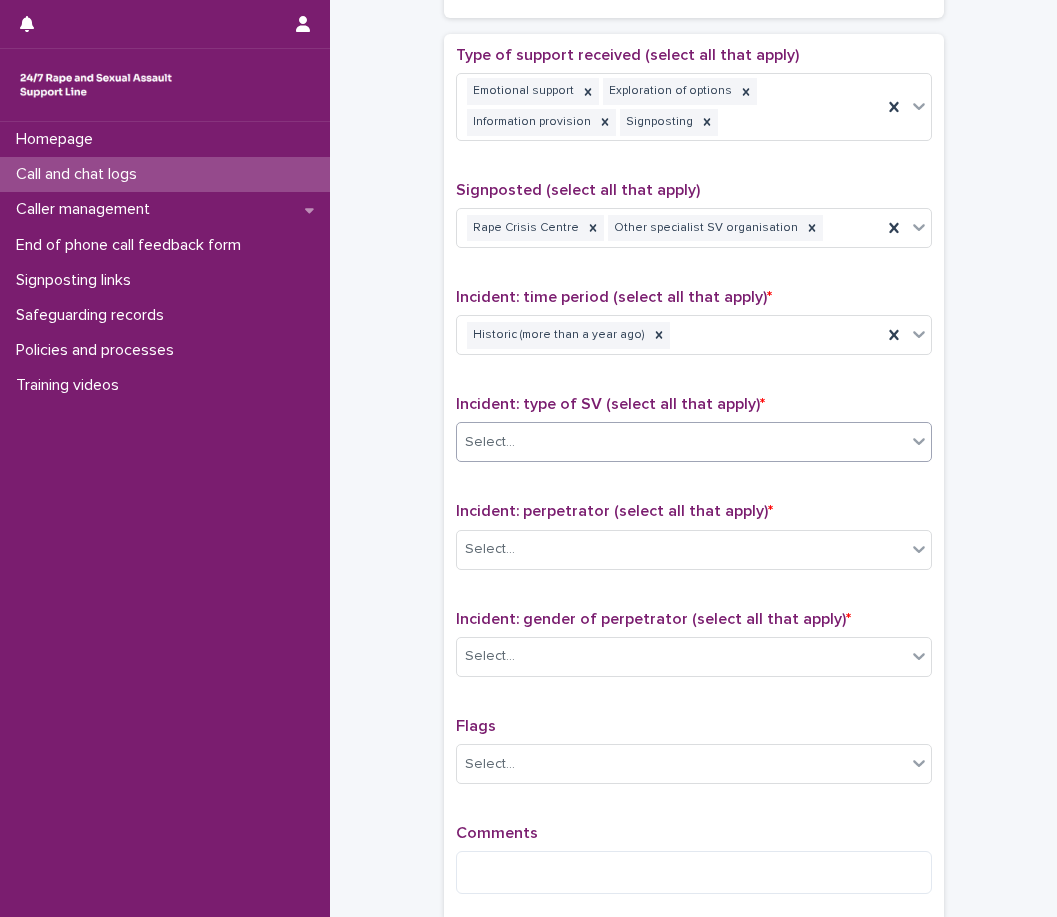 click on "Select..." at bounding box center (681, 442) 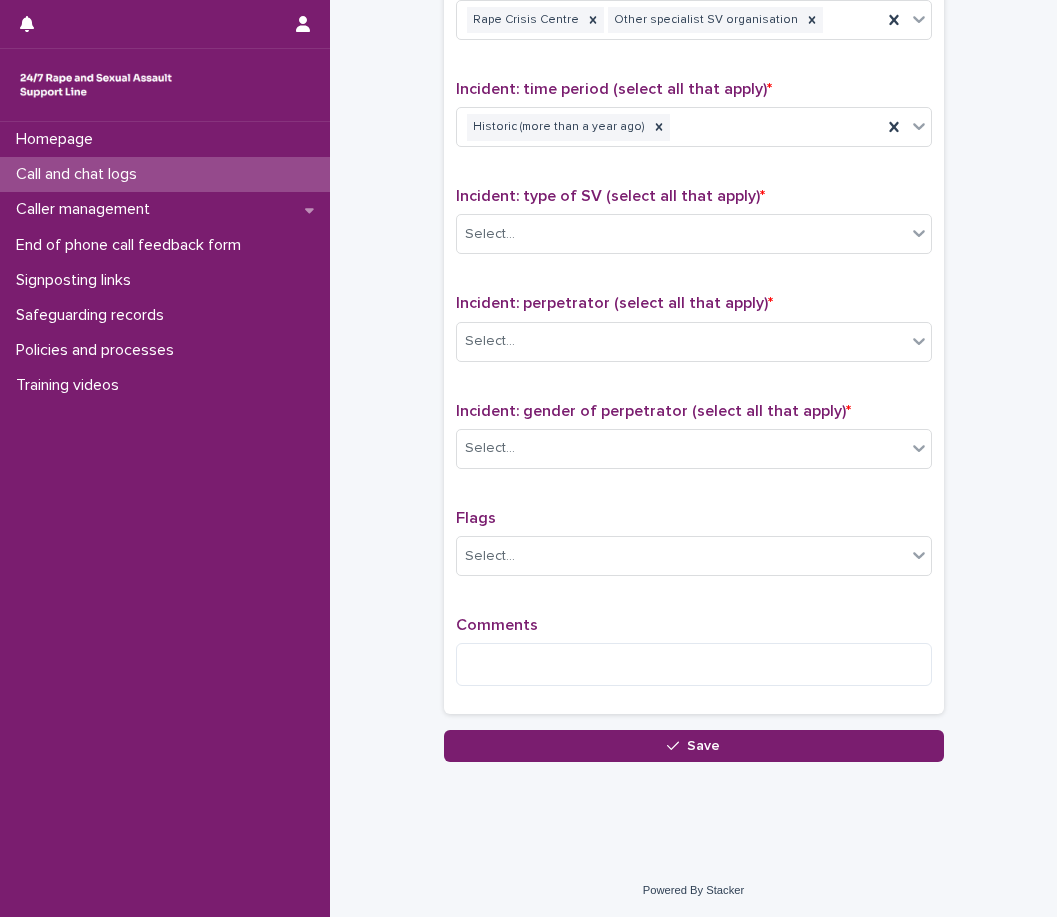 scroll, scrollTop: 1324, scrollLeft: 0, axis: vertical 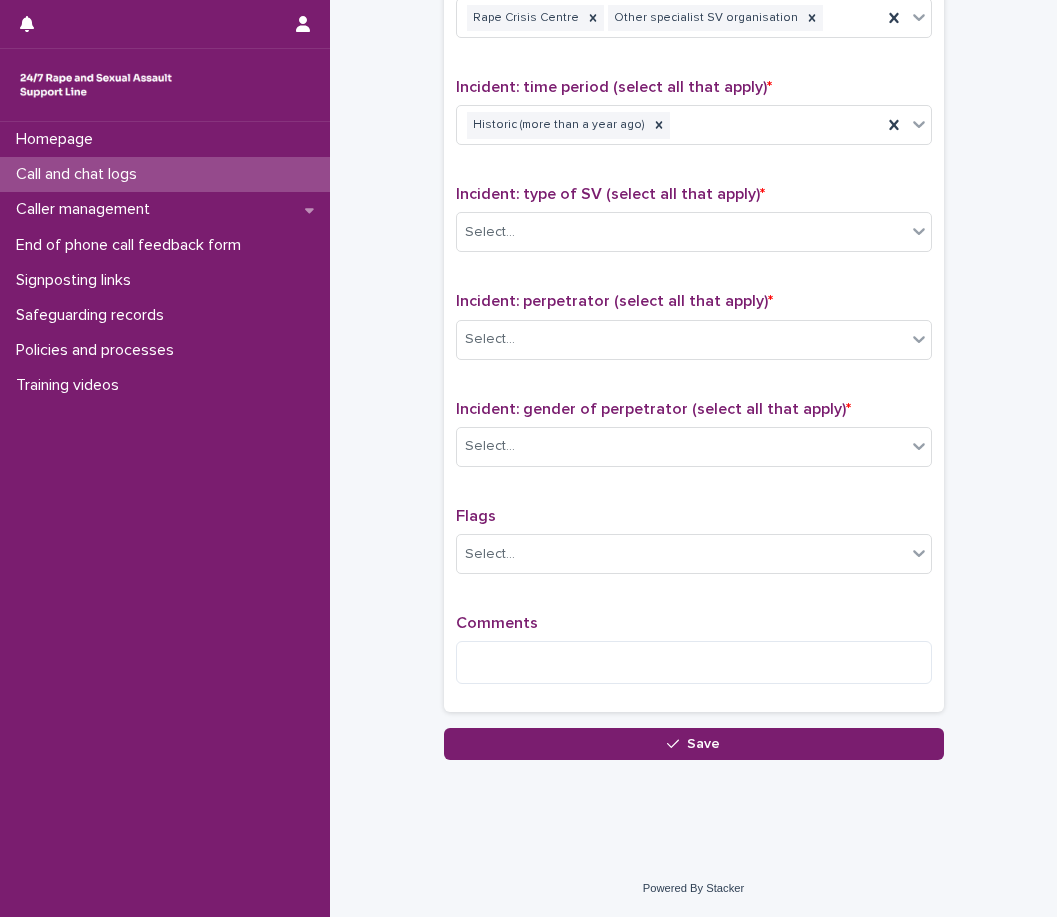 click on "Incident: type of SV (select all that apply) * Select..." at bounding box center [694, 226] 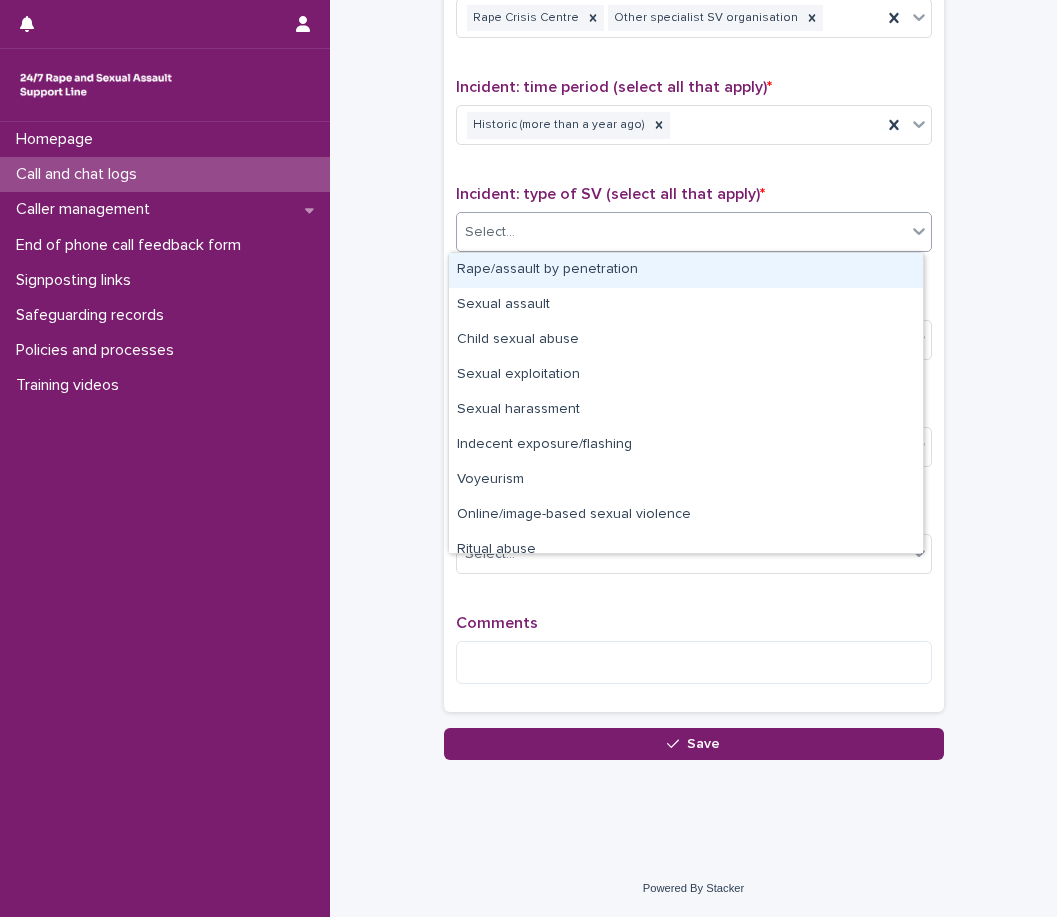 click on "Select..." at bounding box center (681, 232) 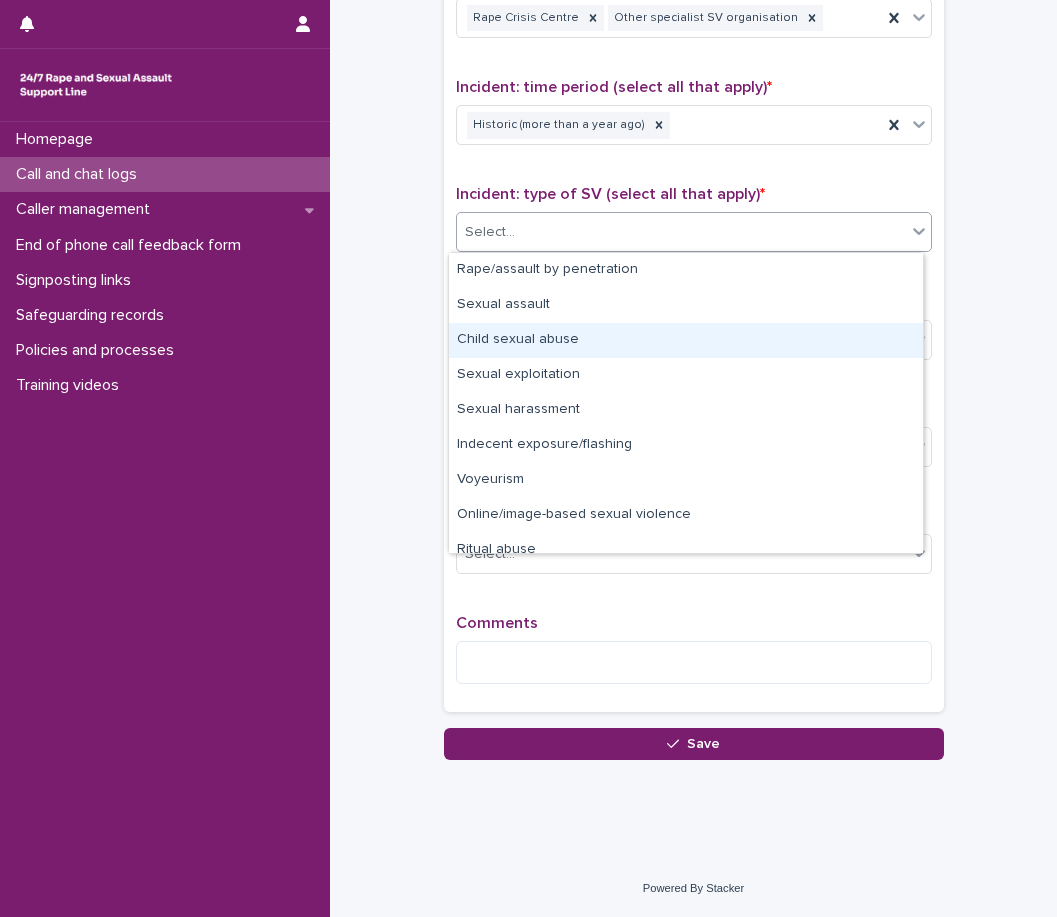 click on "Child sexual abuse" at bounding box center [686, 340] 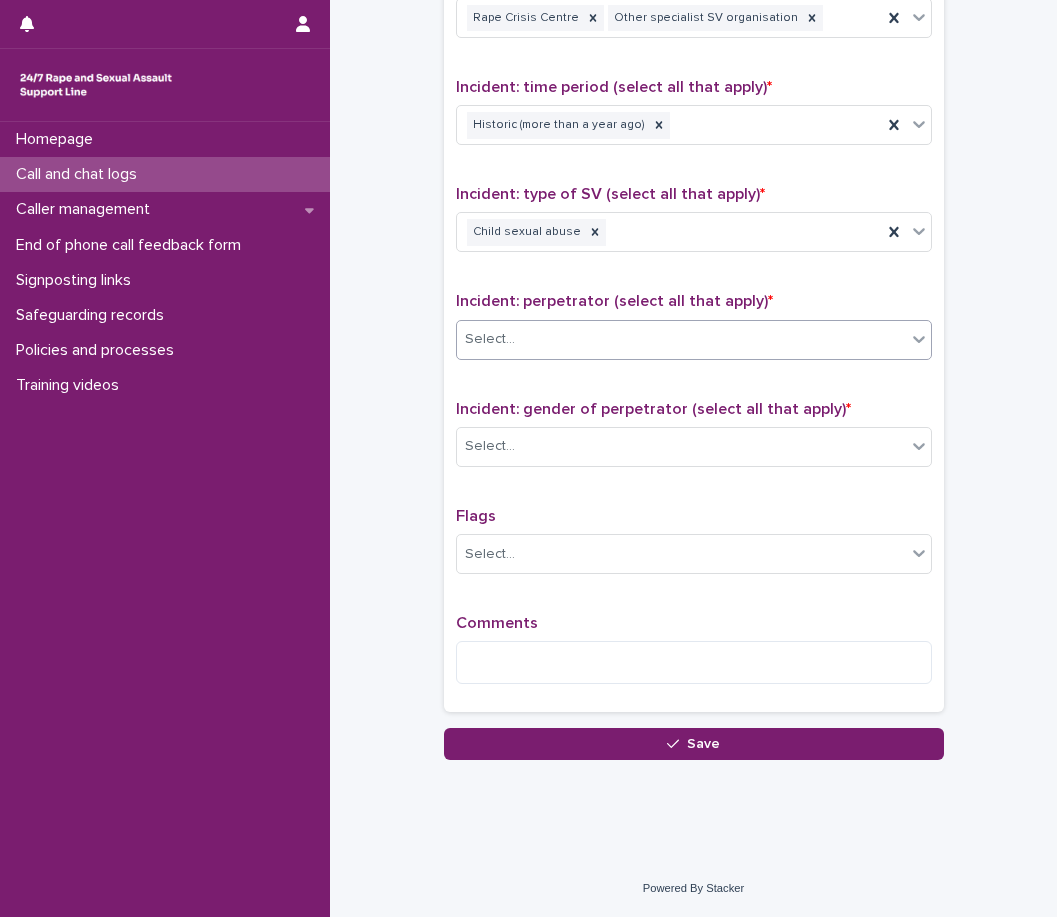click on "Select..." at bounding box center (681, 339) 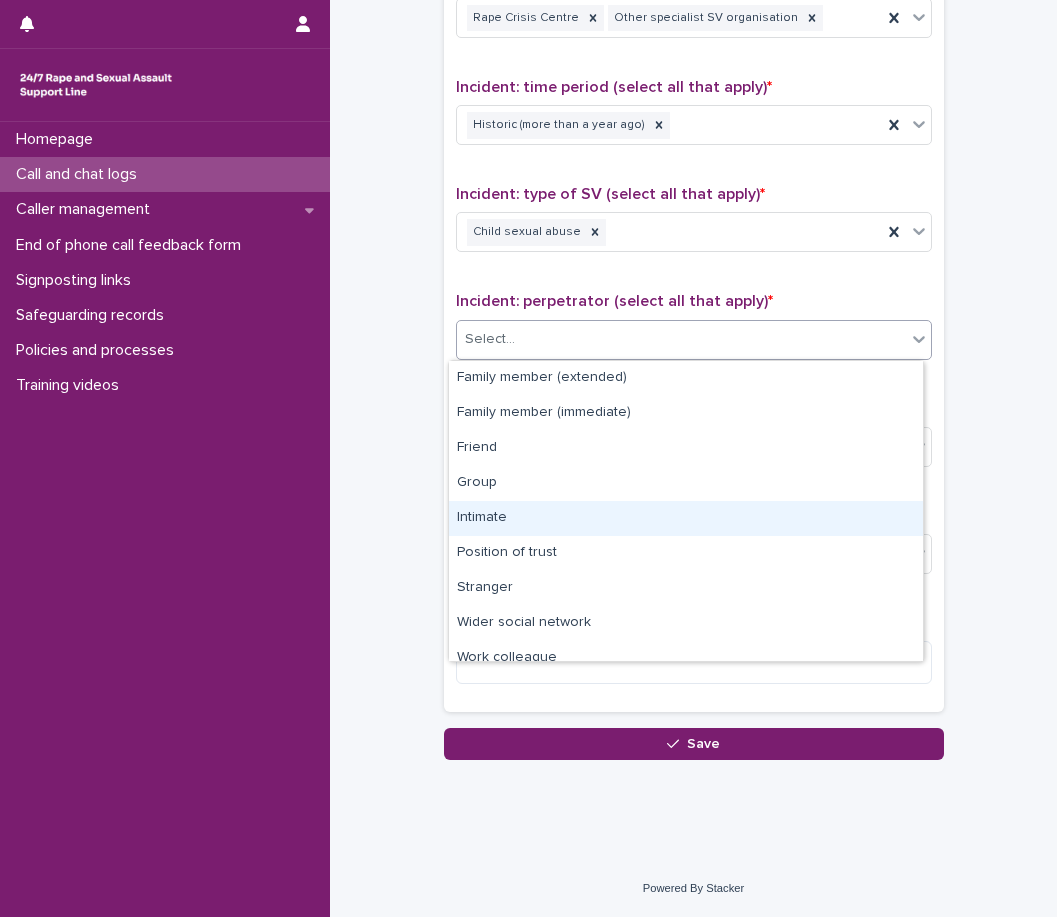 scroll, scrollTop: 85, scrollLeft: 0, axis: vertical 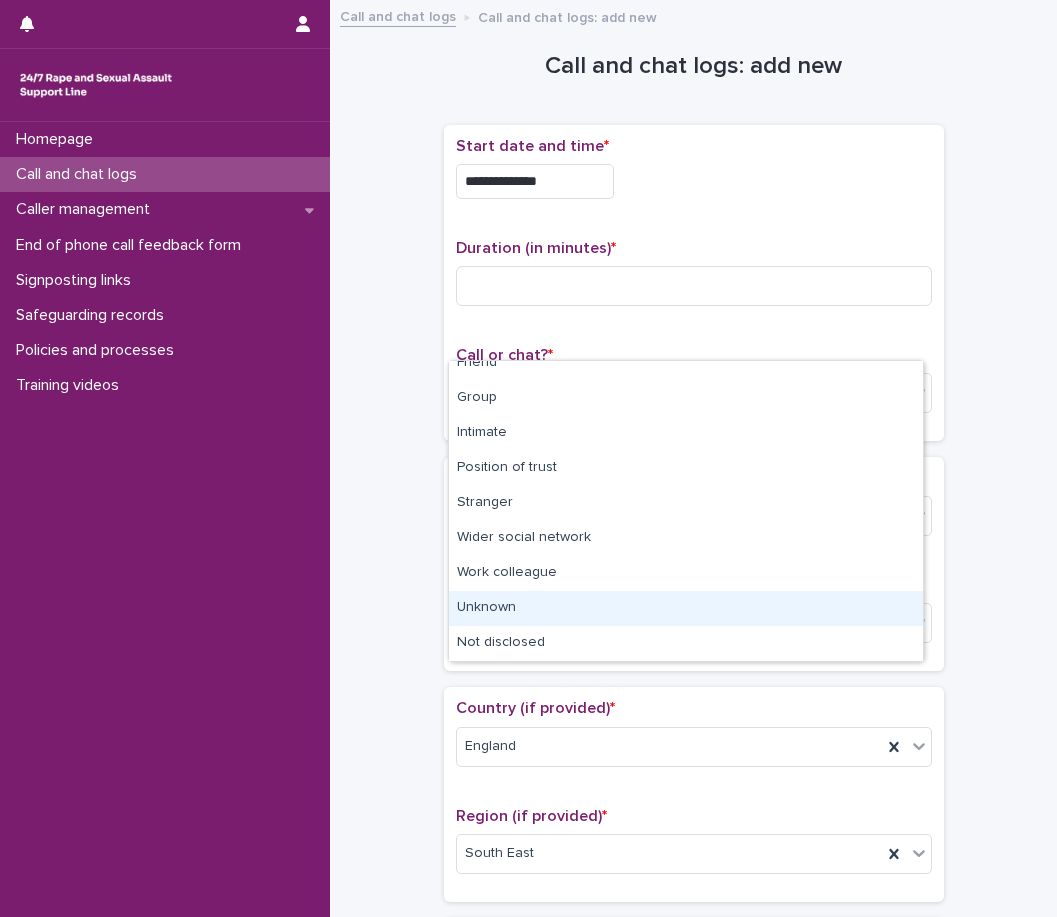 click on "**********" at bounding box center [693, 1048] 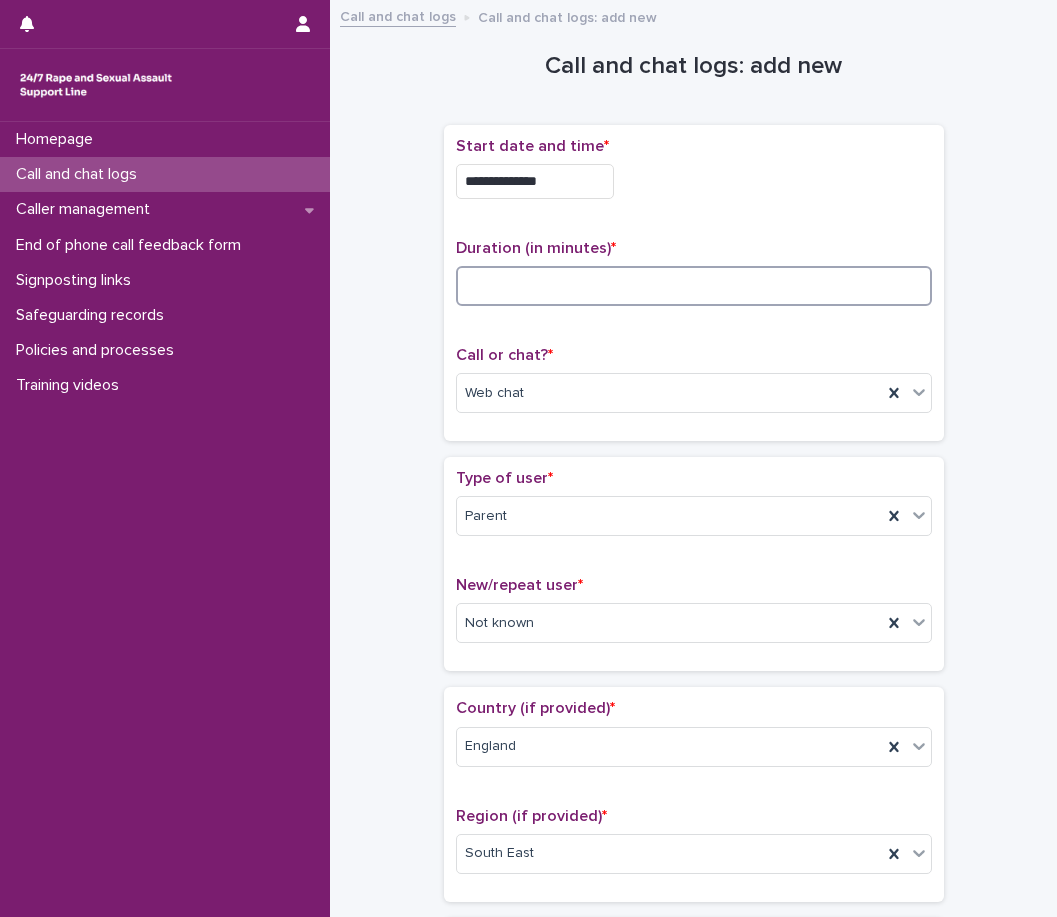 click at bounding box center [694, 286] 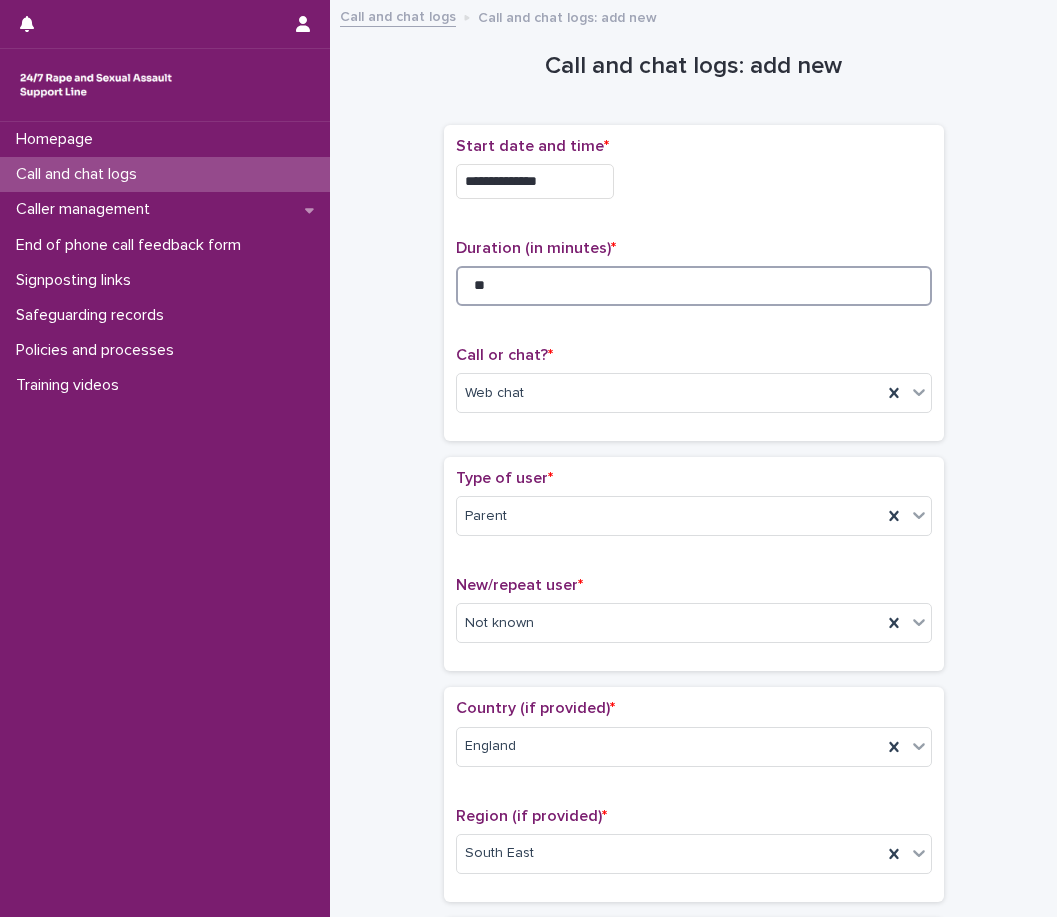 type on "**" 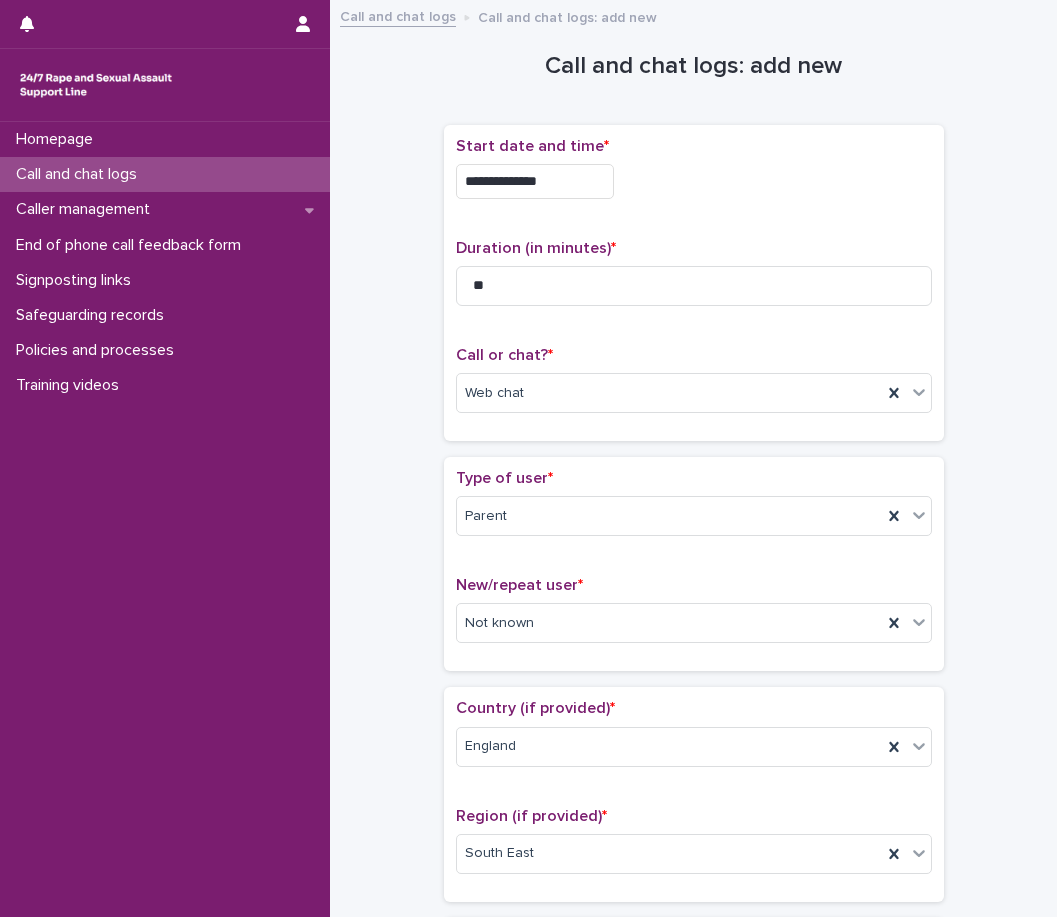 click on "**********" at bounding box center (694, 283) 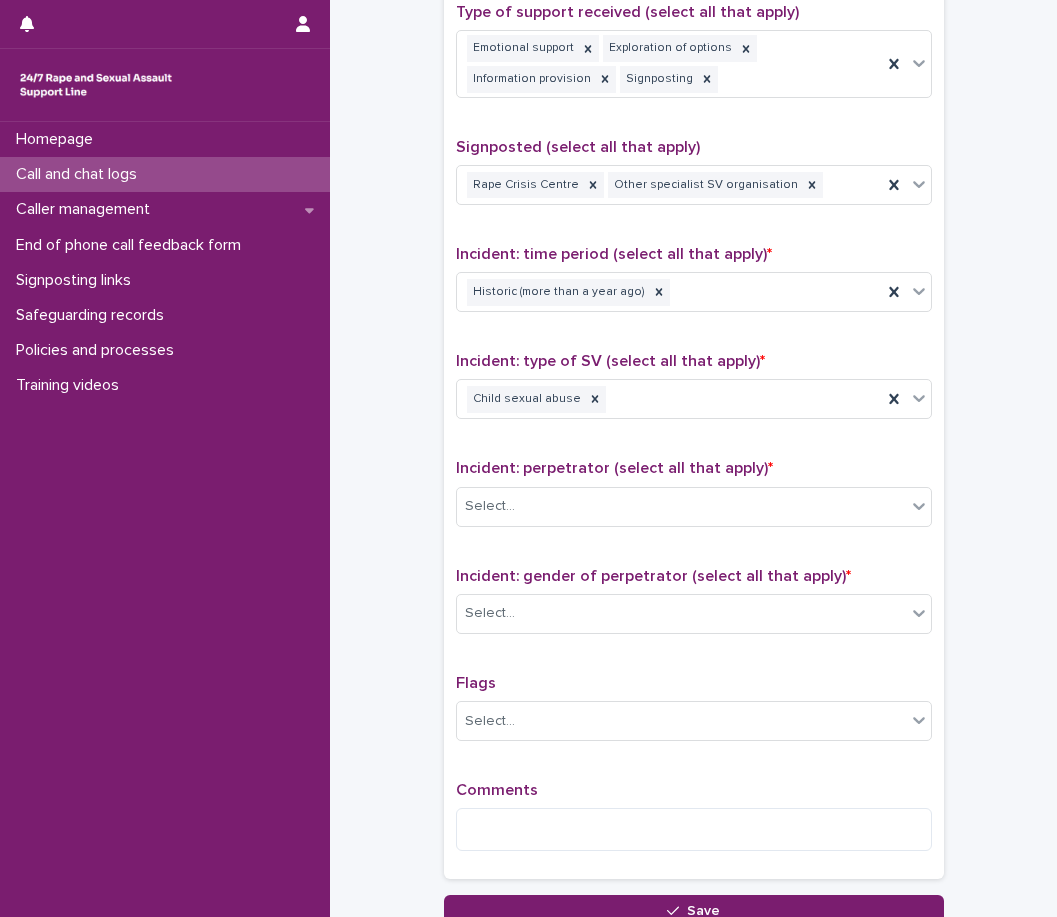 scroll, scrollTop: 1324, scrollLeft: 0, axis: vertical 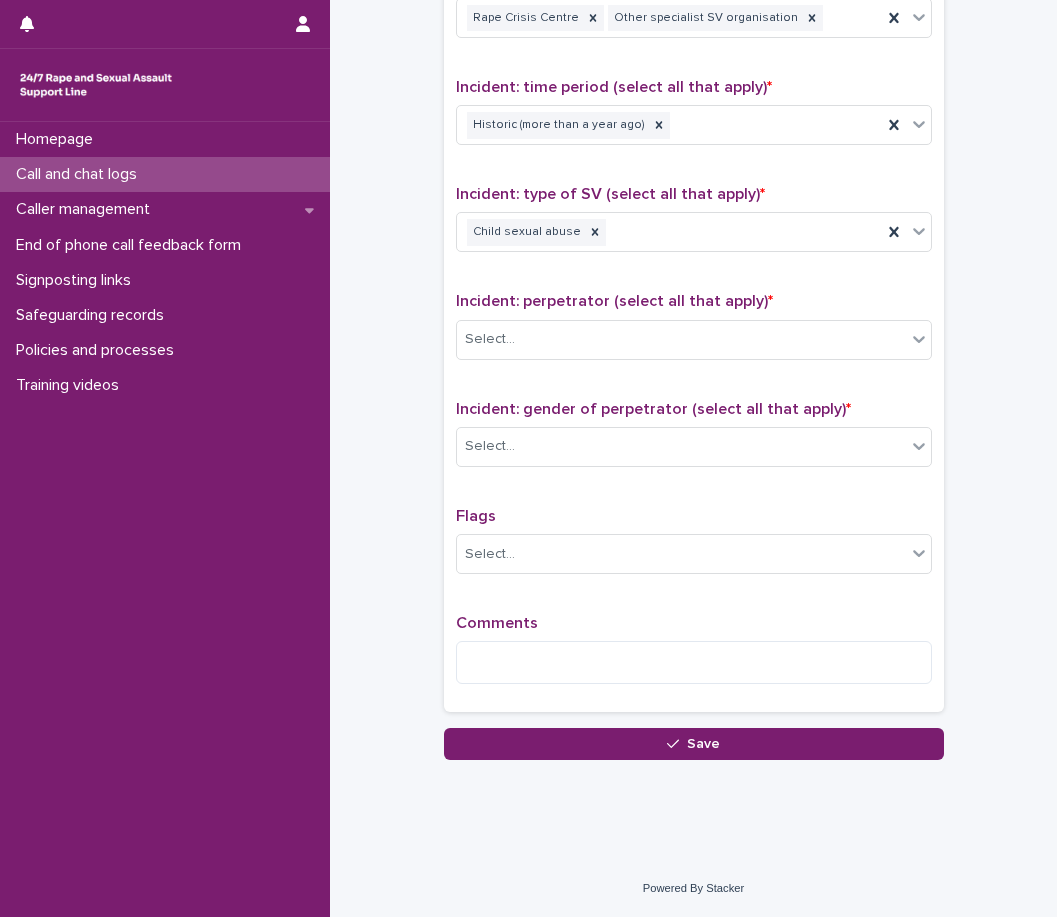click on "Incident: perpetrator (select all that apply) * Select..." at bounding box center [694, 333] 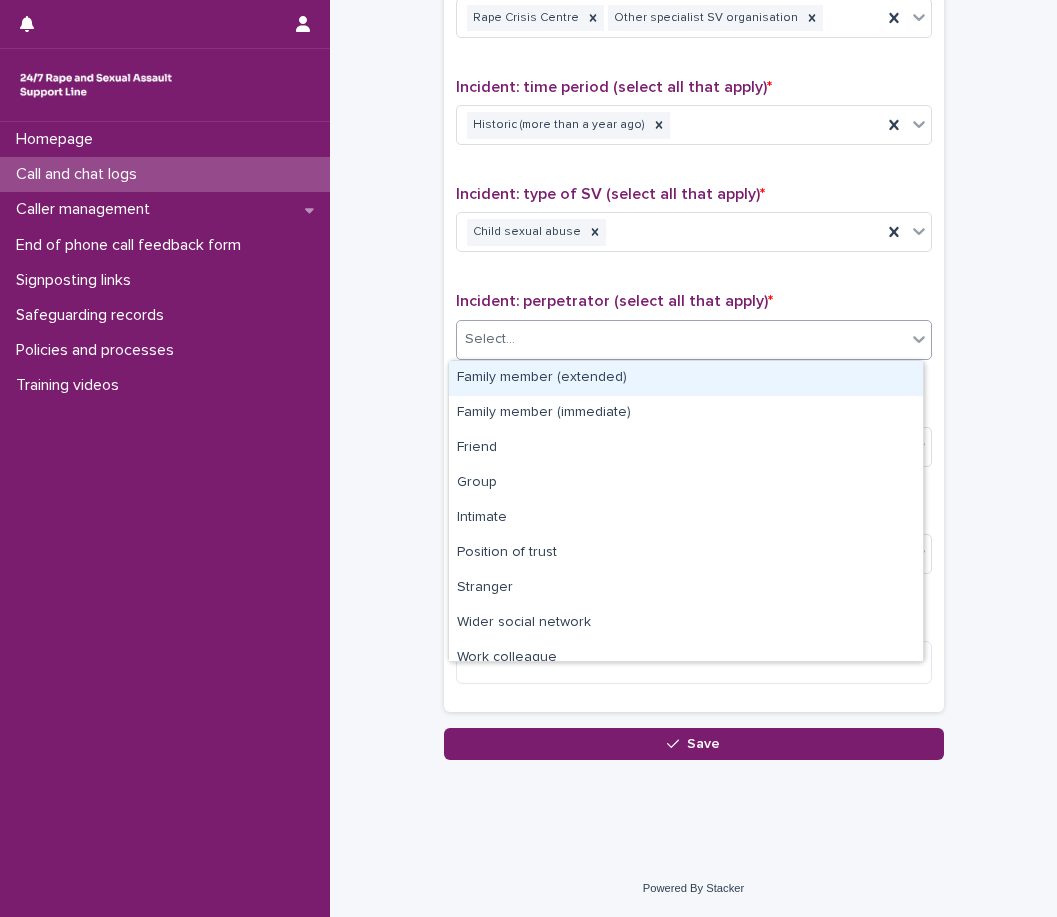 drag, startPoint x: 517, startPoint y: 333, endPoint x: 518, endPoint y: 361, distance: 28.01785 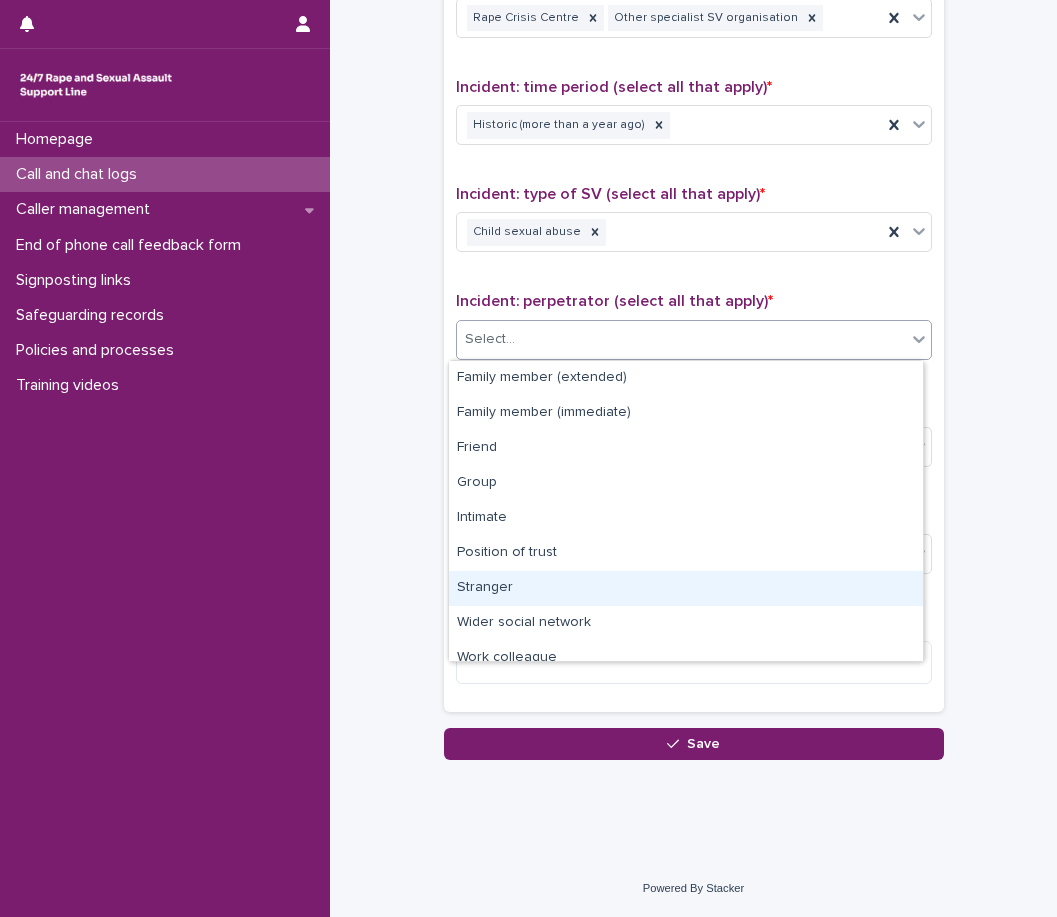 scroll, scrollTop: 85, scrollLeft: 0, axis: vertical 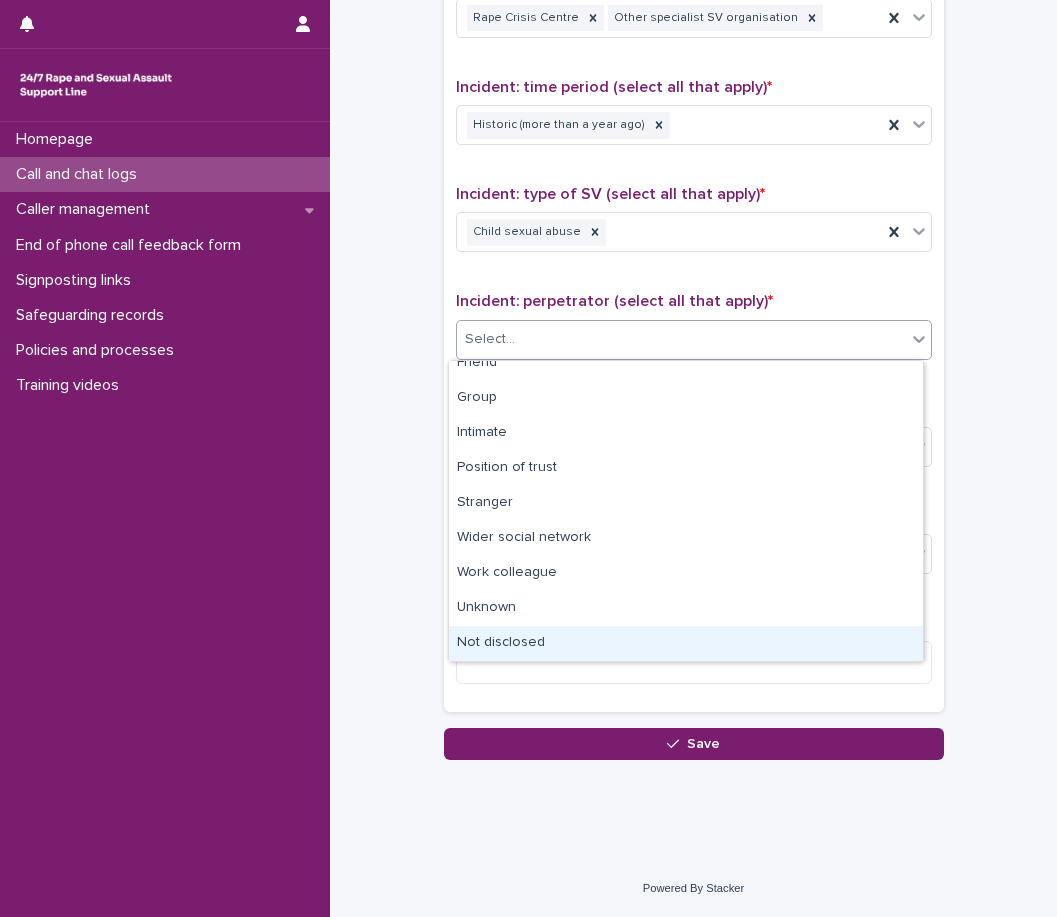 click on "Not disclosed" at bounding box center [686, 643] 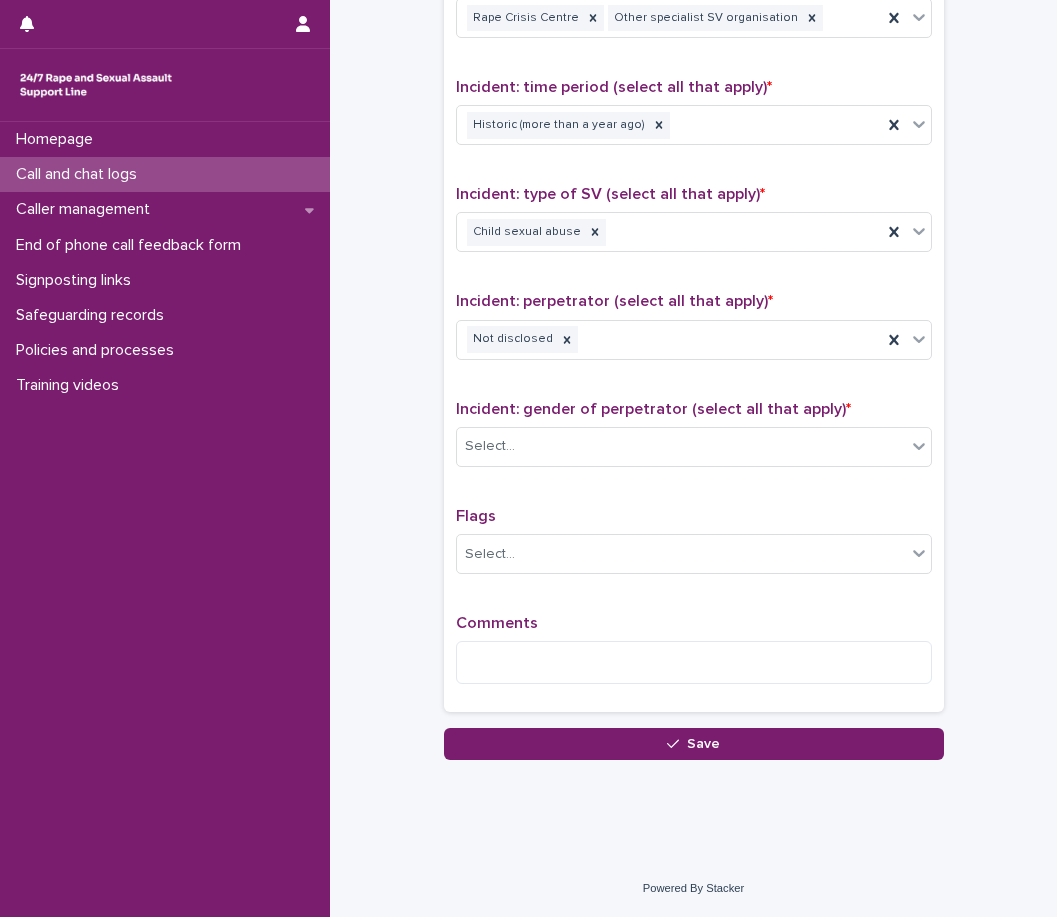 click on "Incident: gender of perpetrator (select all that apply) *" at bounding box center (653, 409) 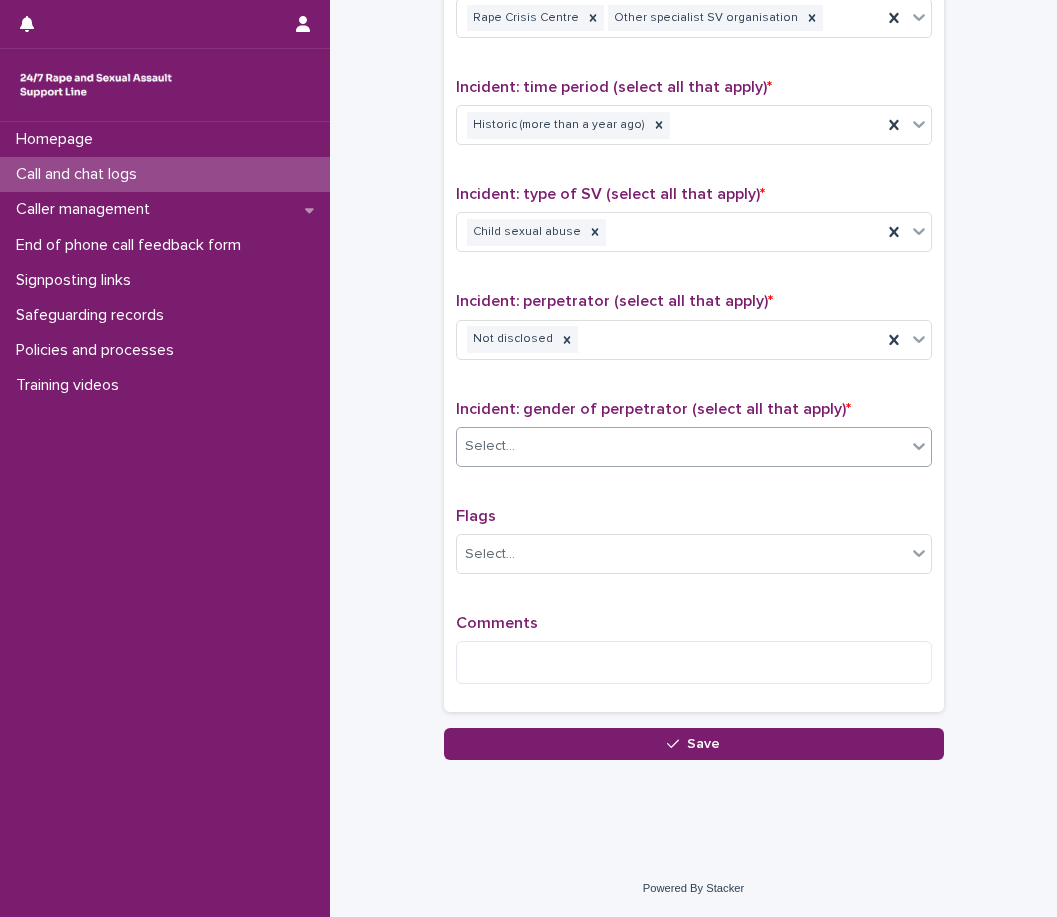 click on "Select..." at bounding box center (681, 446) 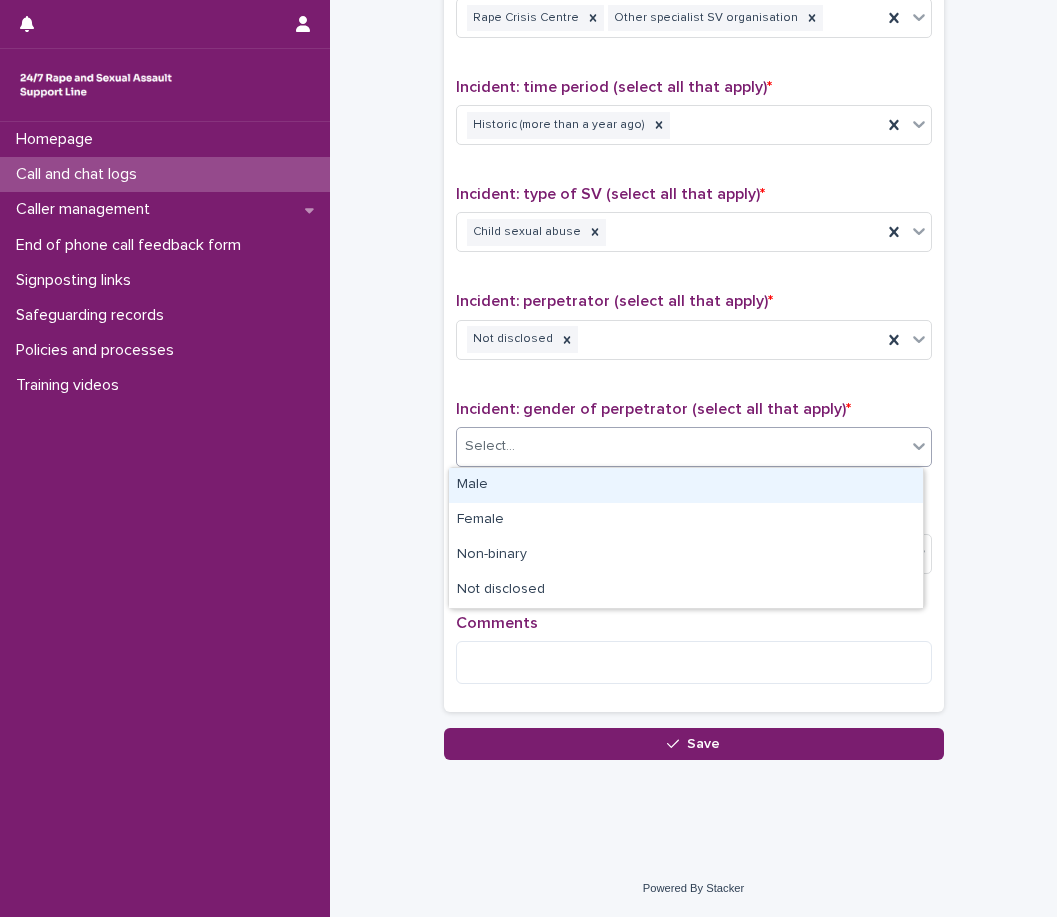 click on "Male" at bounding box center [686, 485] 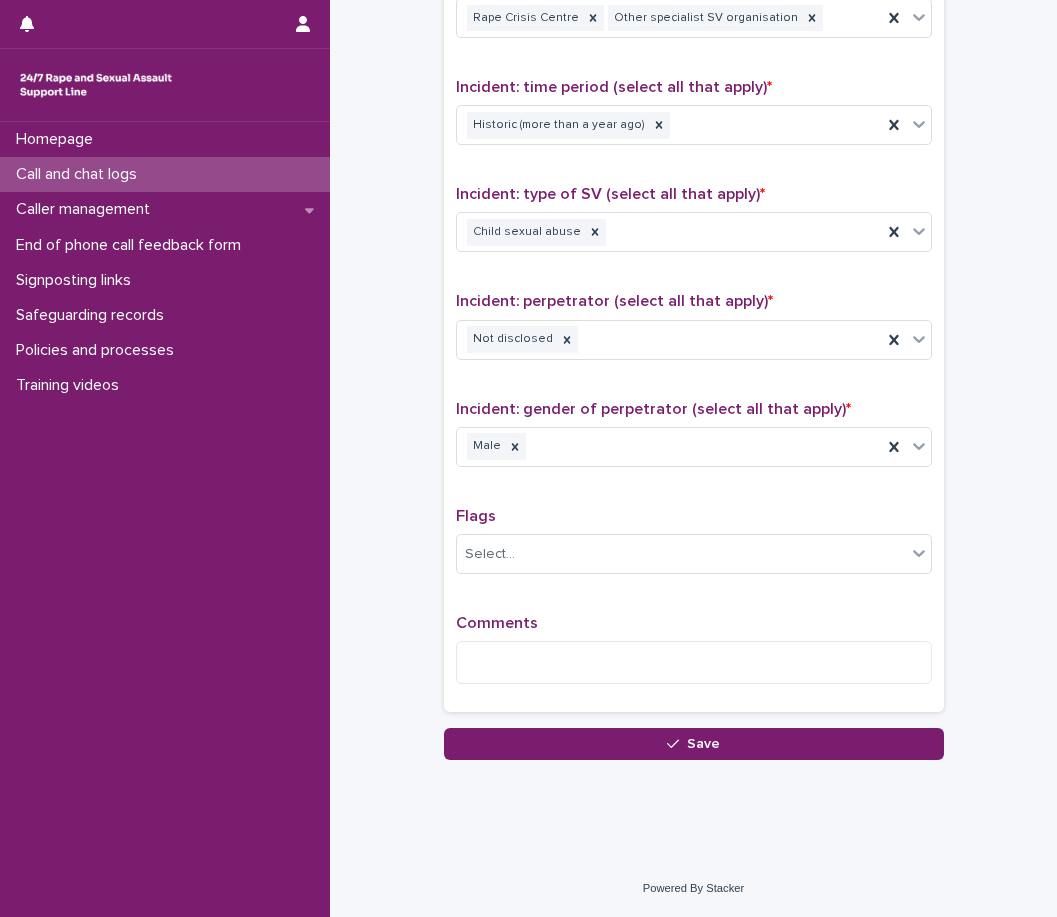 click on "Type of support received (select all that apply) Emotional support Exploration of options Information provision Signposting Signposted (select all that apply) Rape Crisis Centre Other specialist SV organisation Incident: time period (select all that apply) * Historic (more than a year ago) Incident: type of SV (select all that apply) * Child sexual abuse Incident: perpetrator (select all that apply) * Not disclosed Incident: gender of perpetrator (select all that apply) * Male Flags Select... Comments" at bounding box center [694, 268] 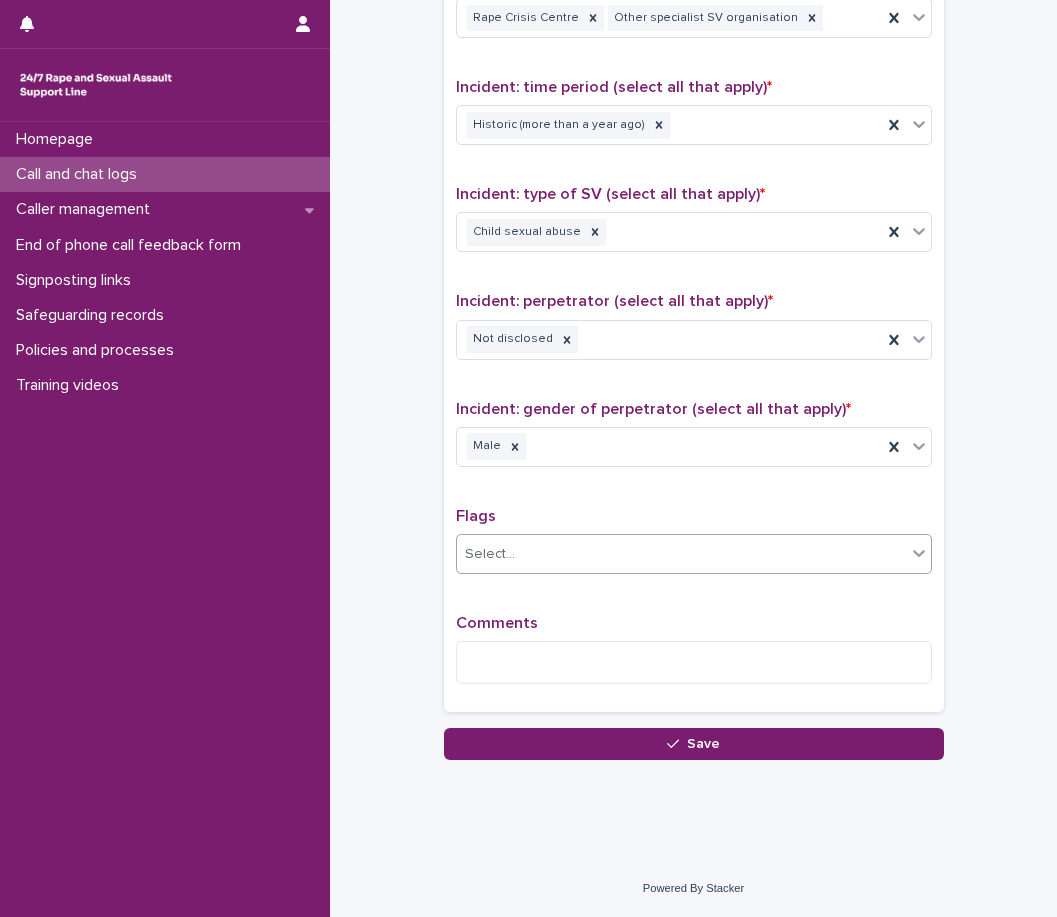 click on "Select..." at bounding box center [681, 554] 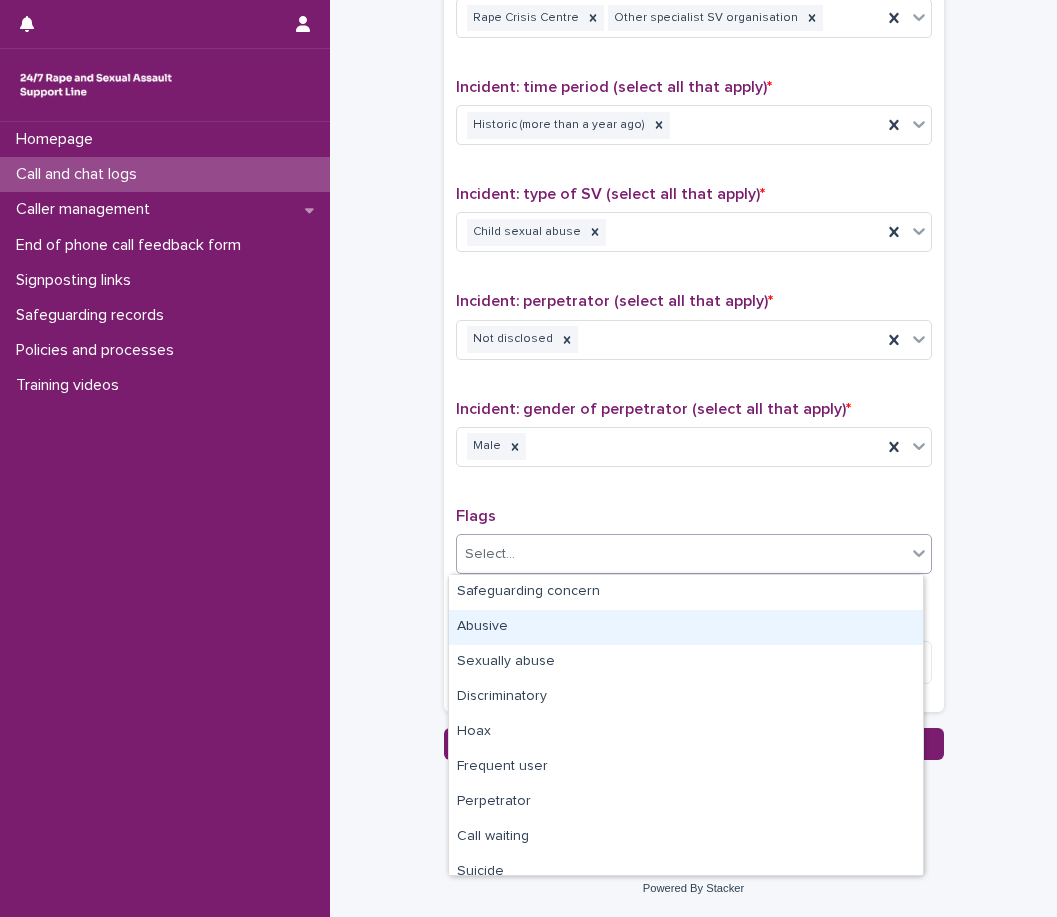 scroll, scrollTop: 120, scrollLeft: 0, axis: vertical 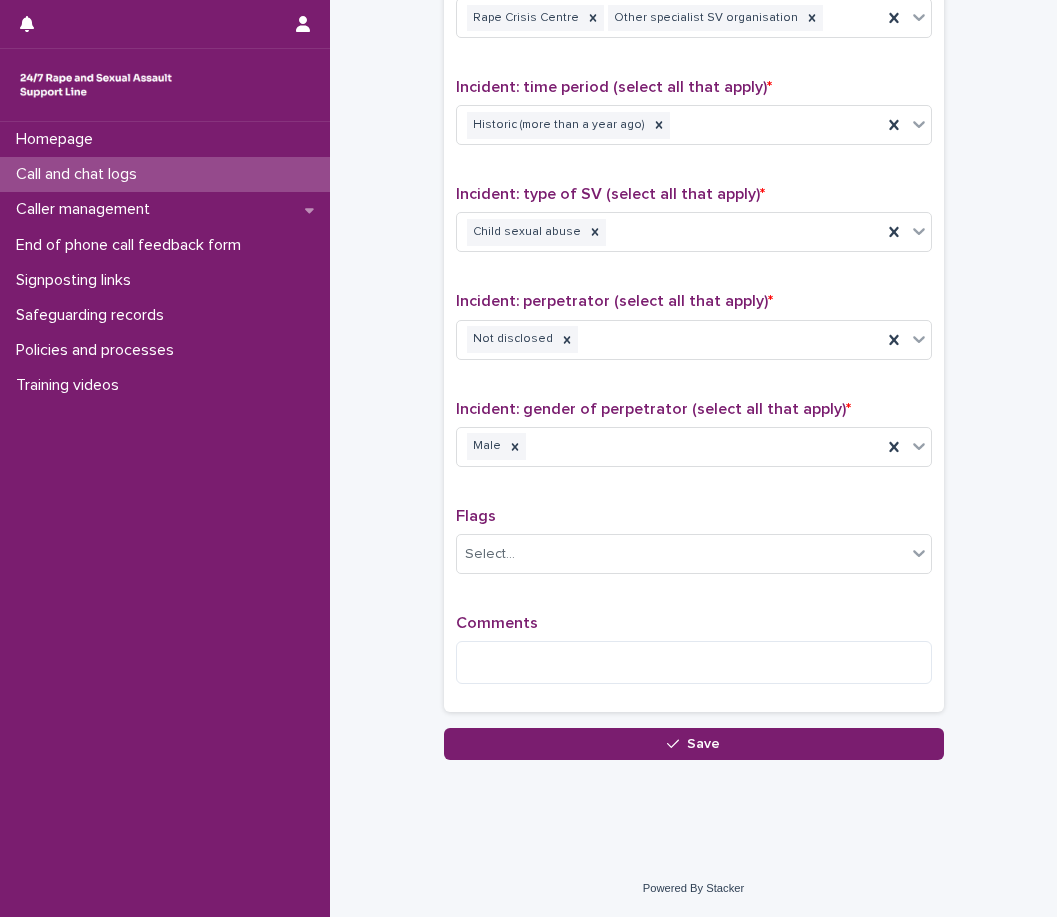 click on "Flags" at bounding box center (694, 516) 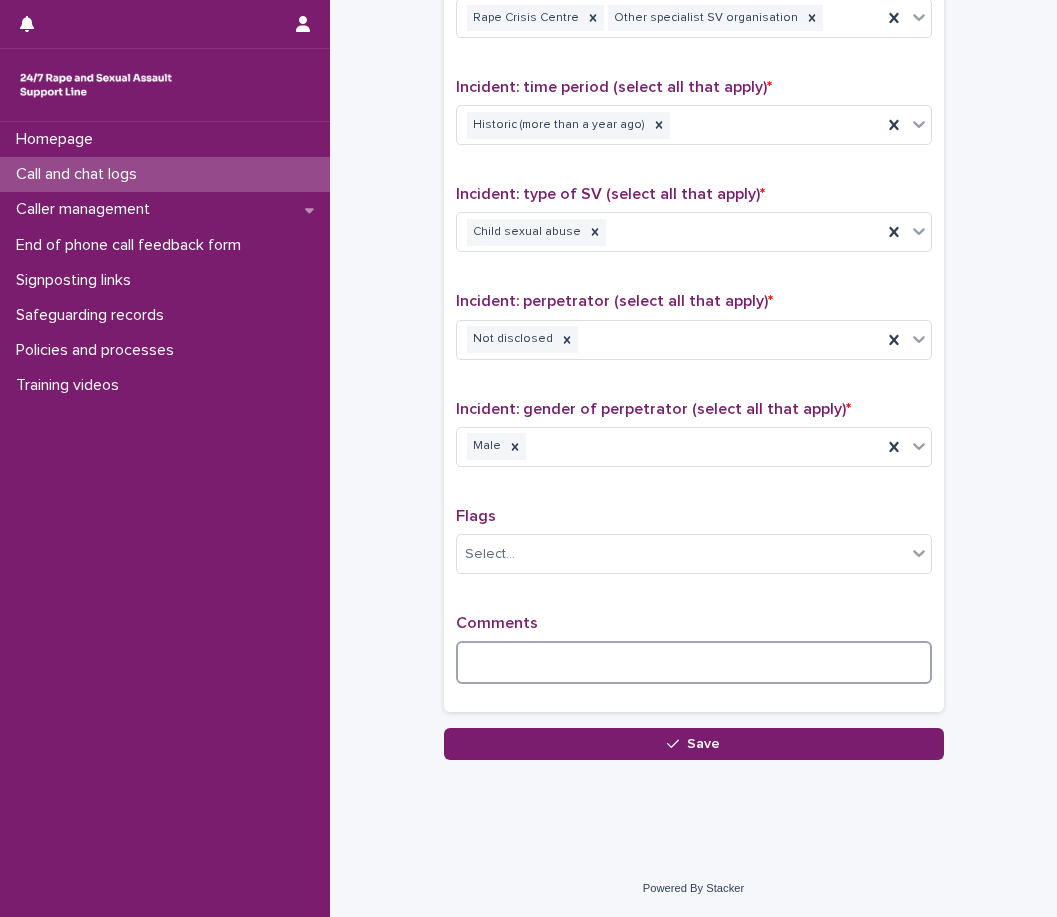click at bounding box center [694, 662] 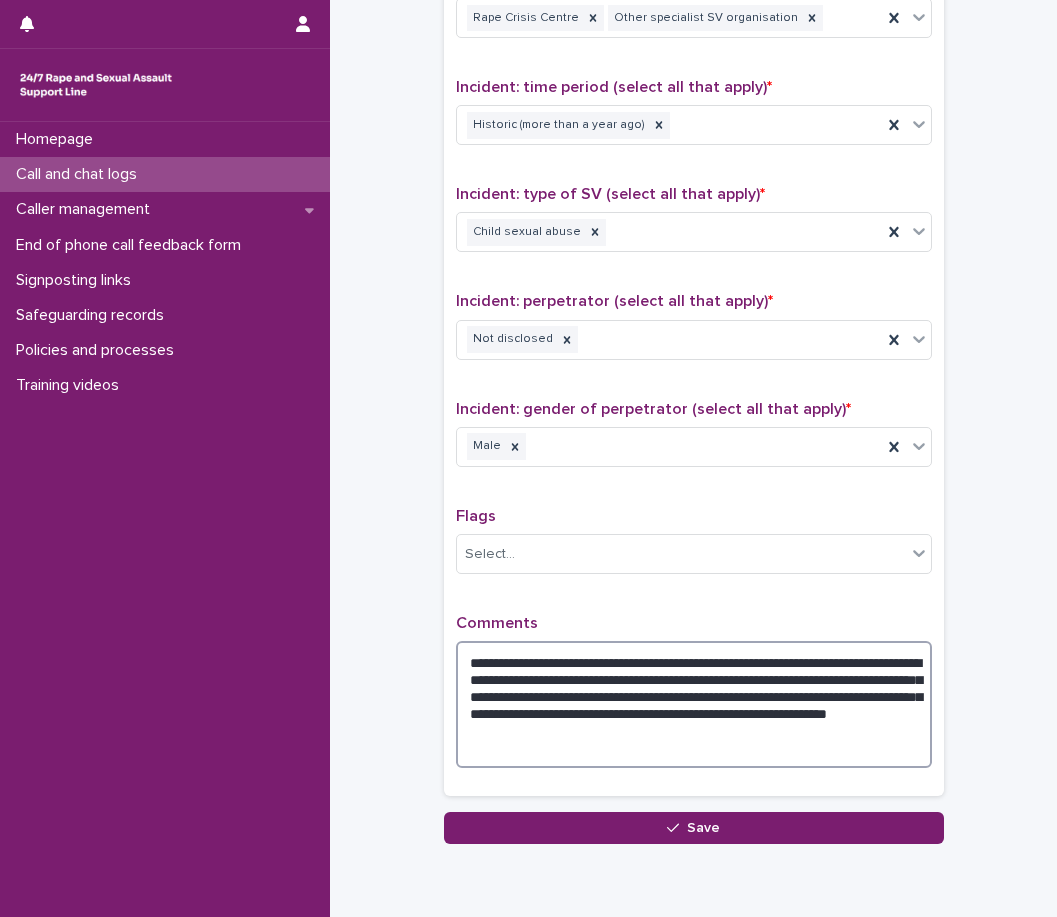 click on "**********" at bounding box center (694, 704) 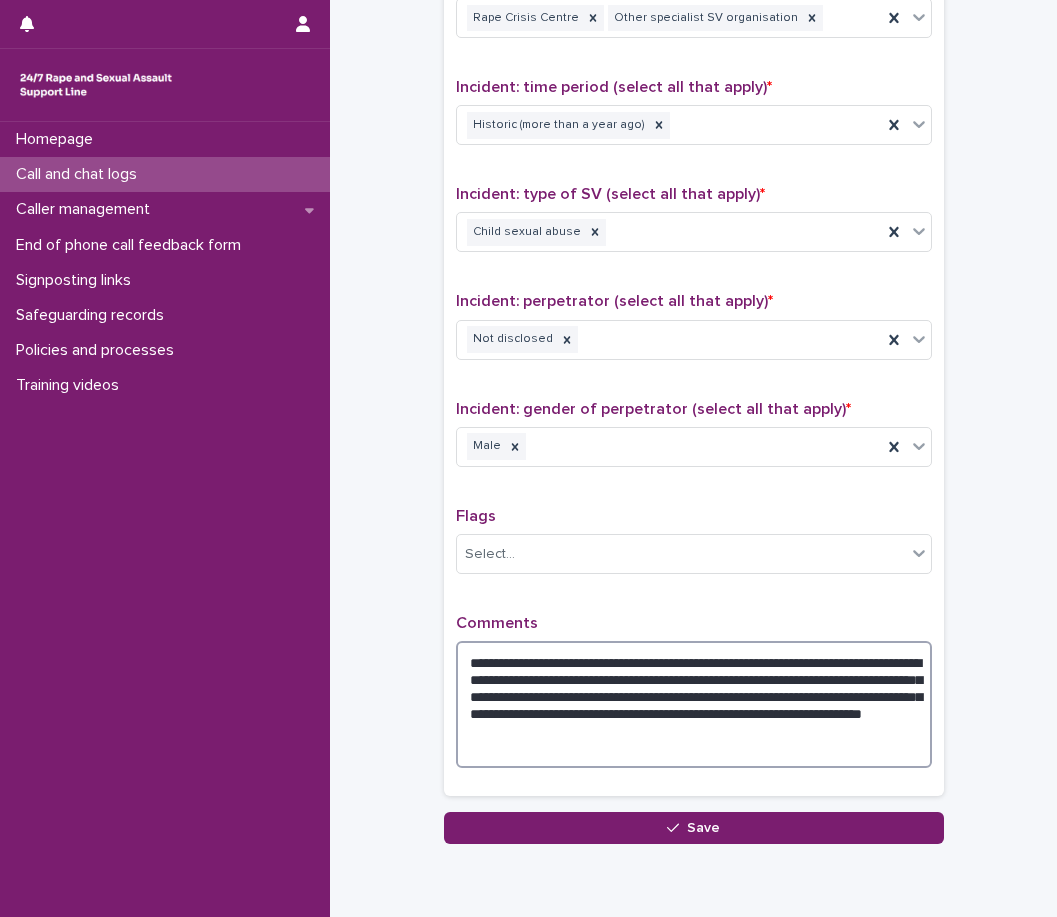 click on "**********" at bounding box center (694, 704) 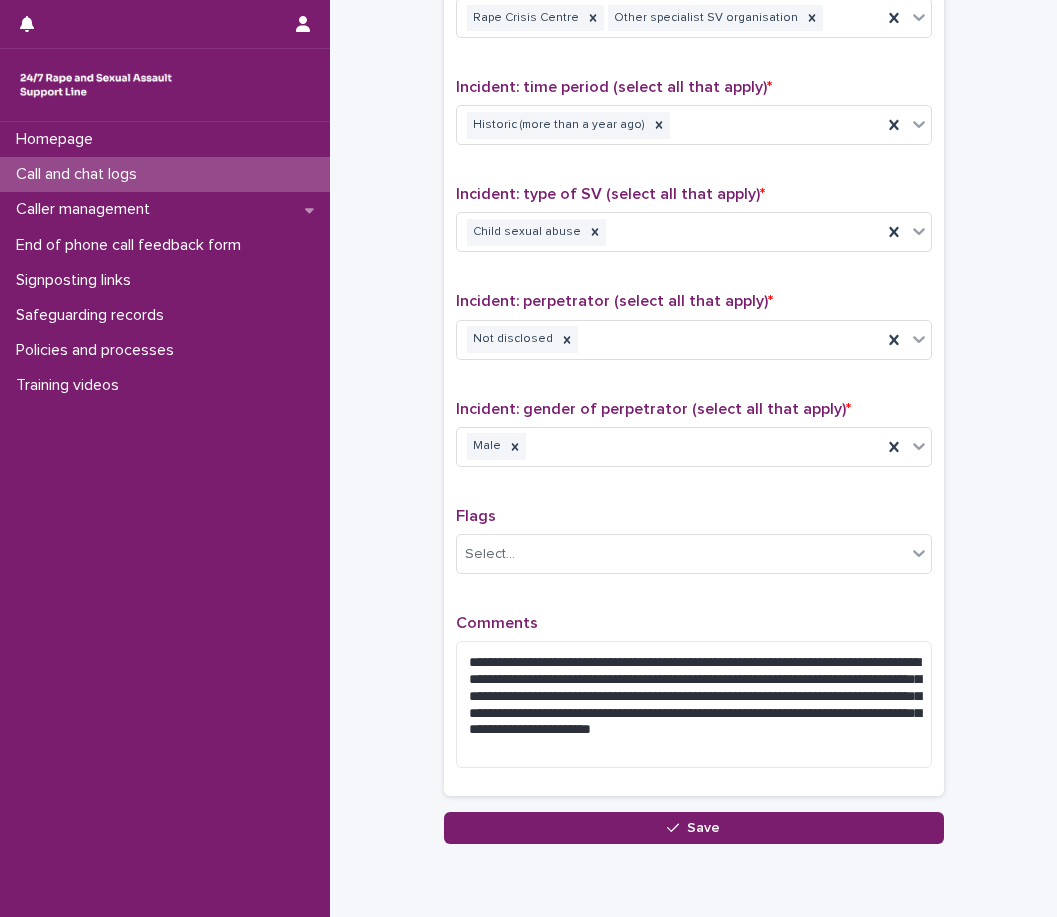 click on "**********" at bounding box center [693, -234] 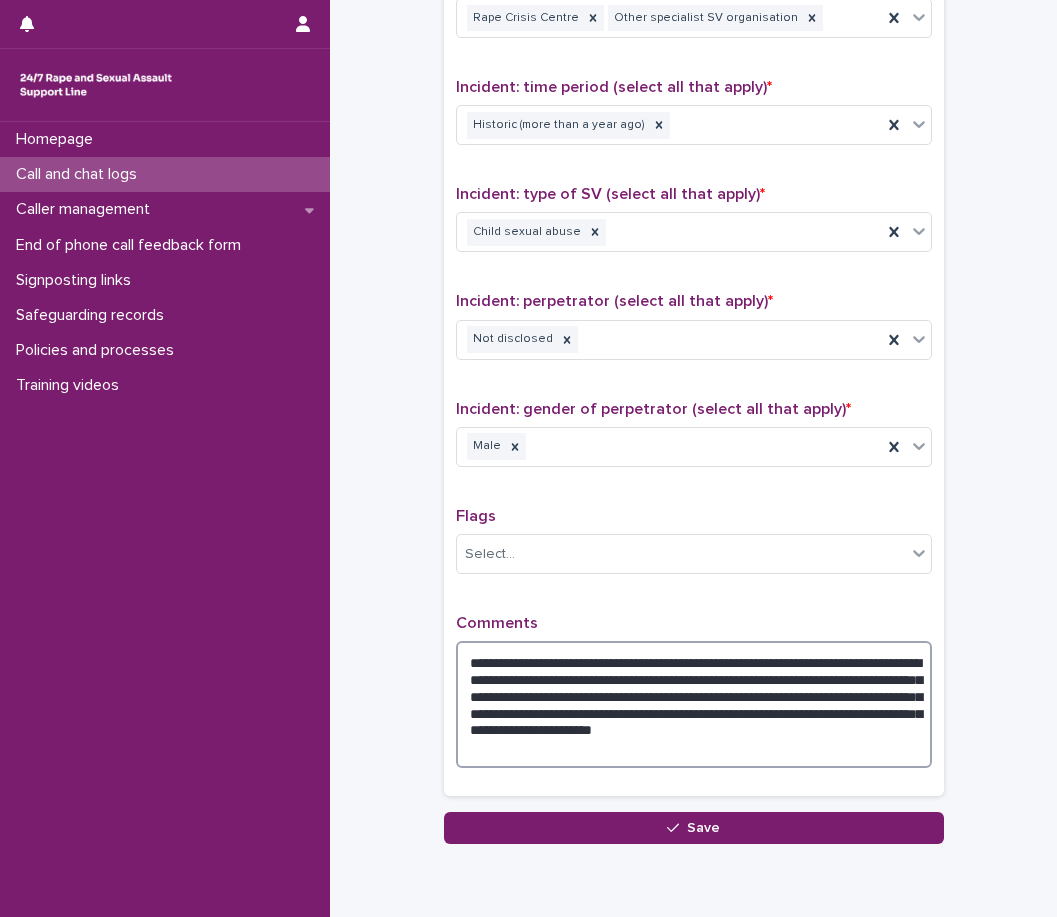 click on "**********" at bounding box center [694, 704] 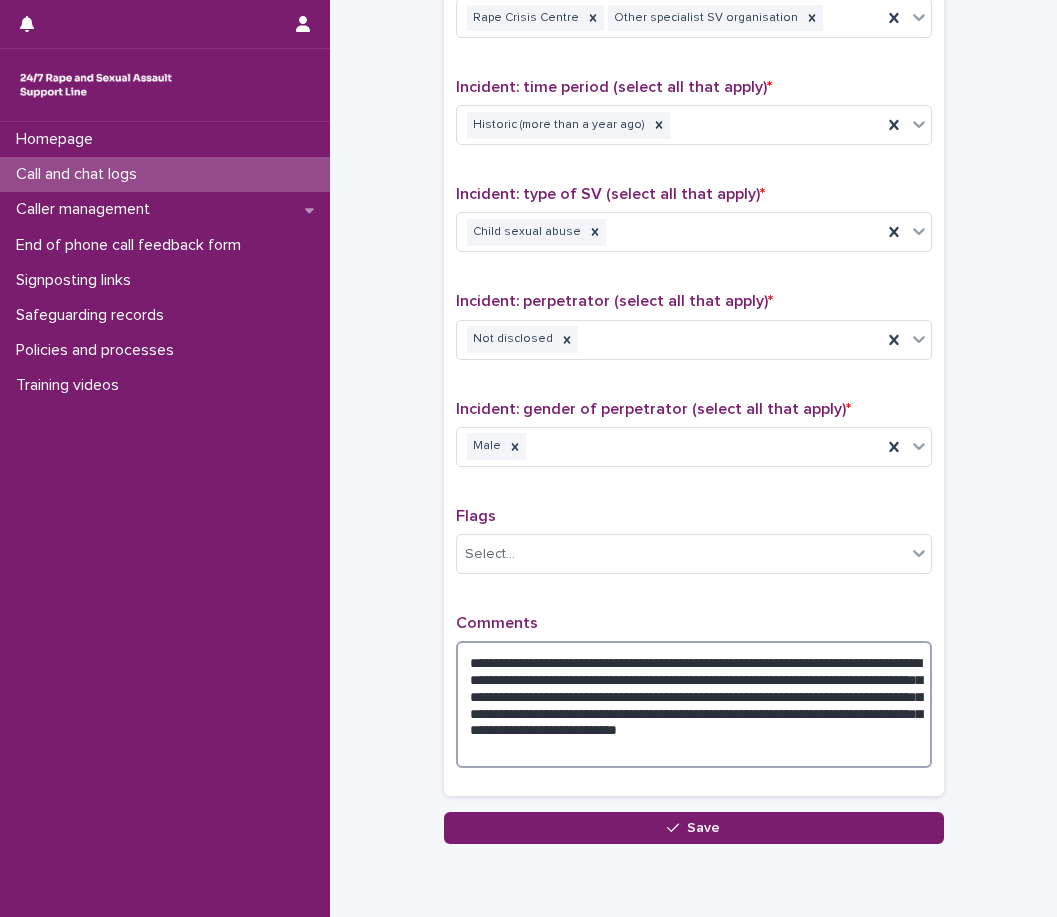 click on "**********" at bounding box center [694, 704] 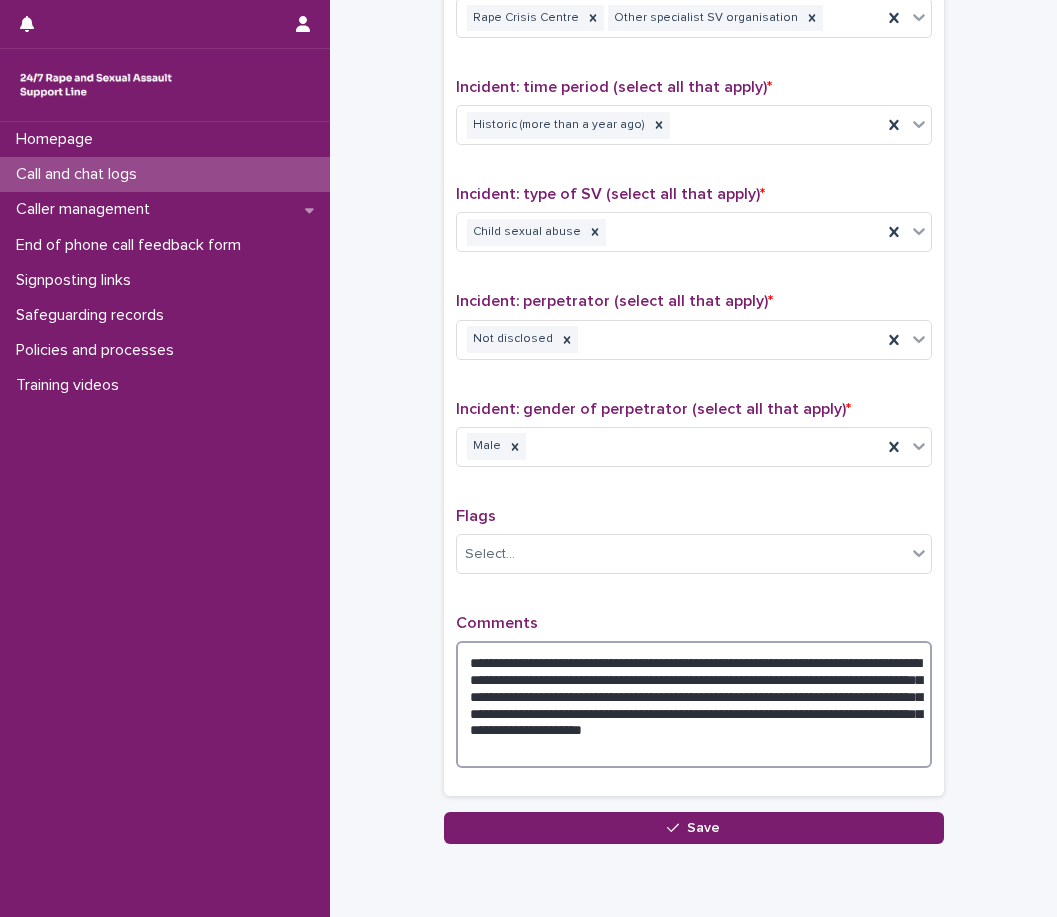 click on "**********" at bounding box center [694, 704] 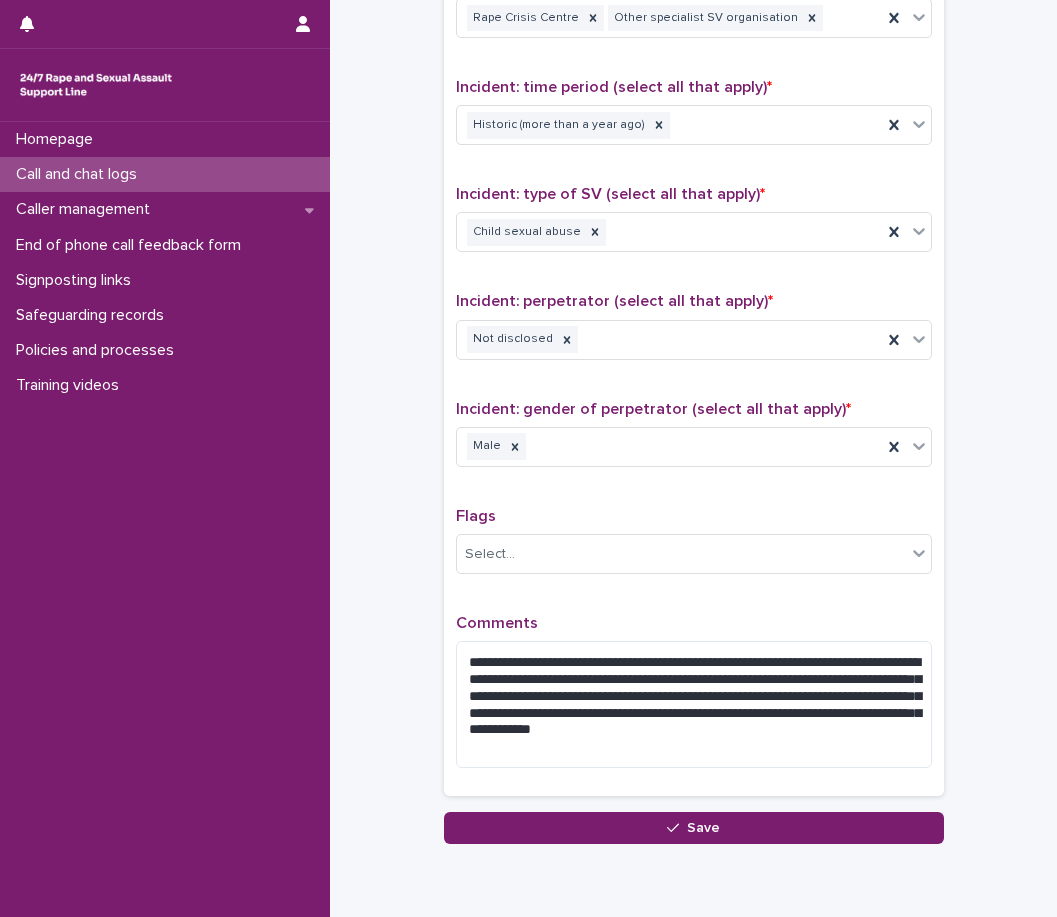 click on "**********" at bounding box center (693, -209) 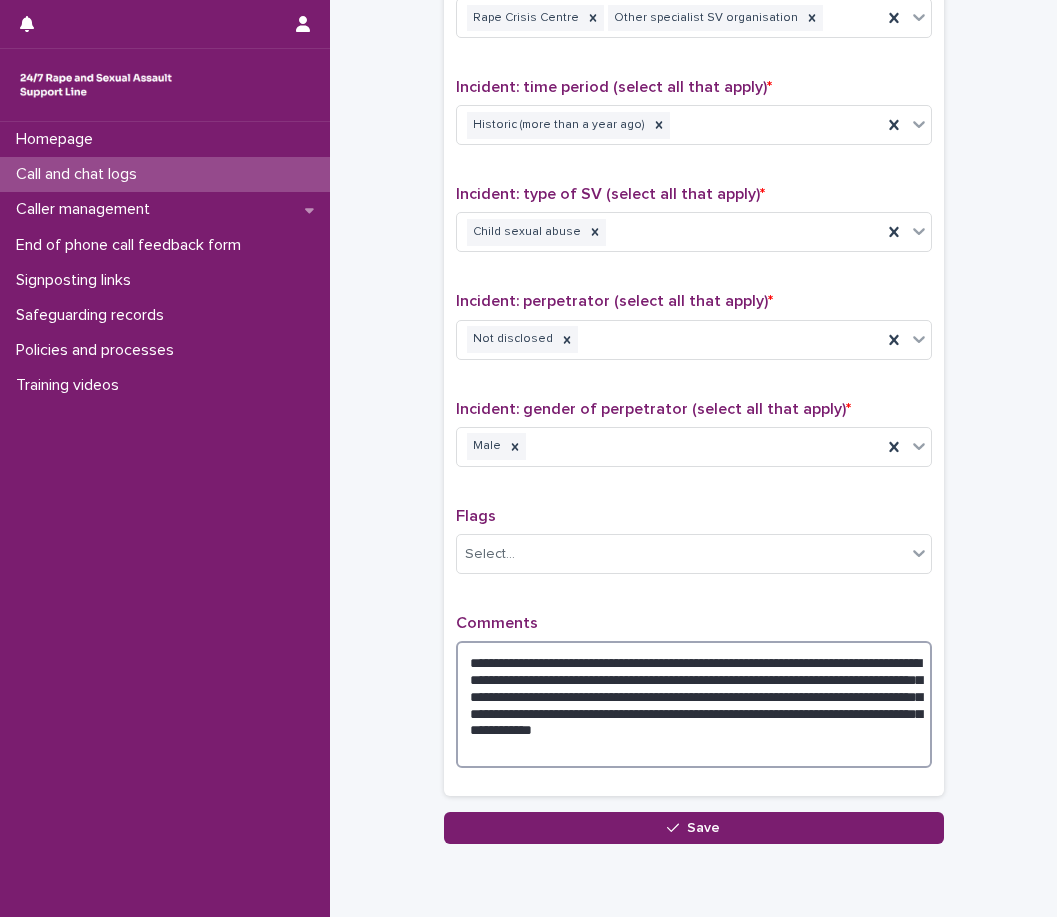 click on "**********" at bounding box center [694, 704] 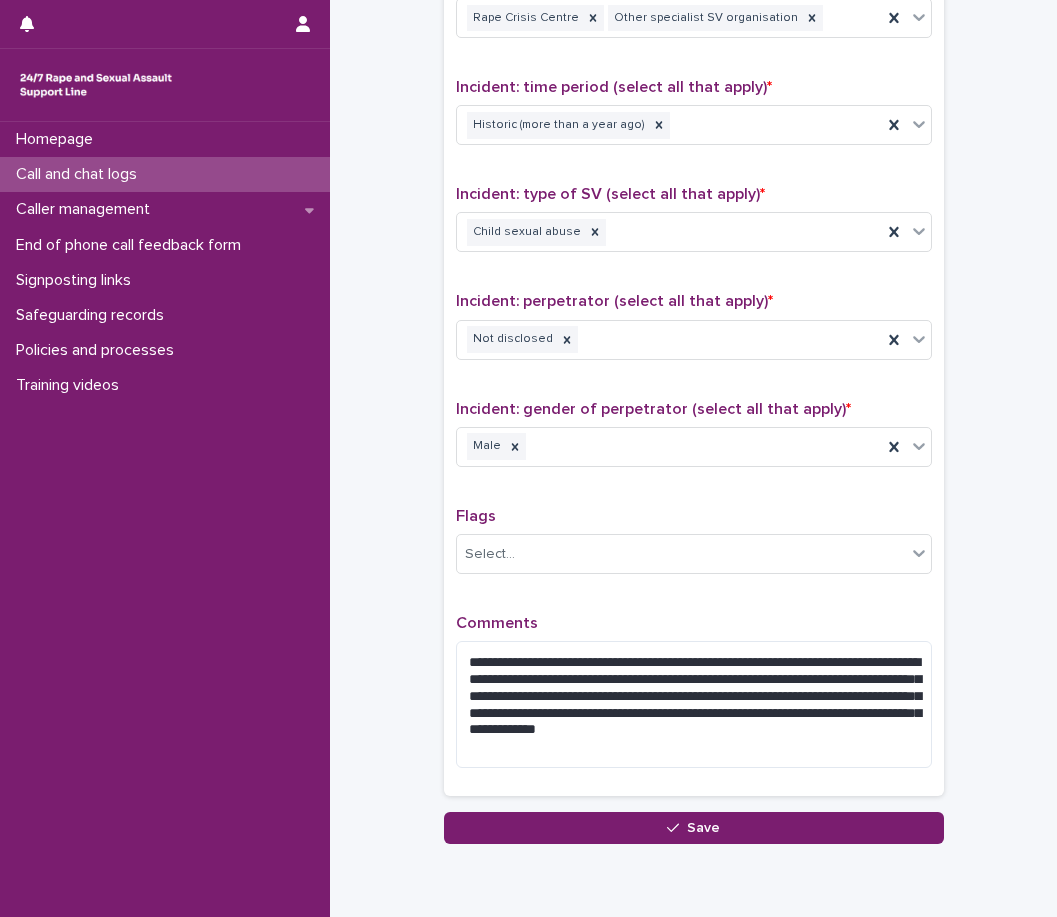 click on "Comments" at bounding box center (694, 623) 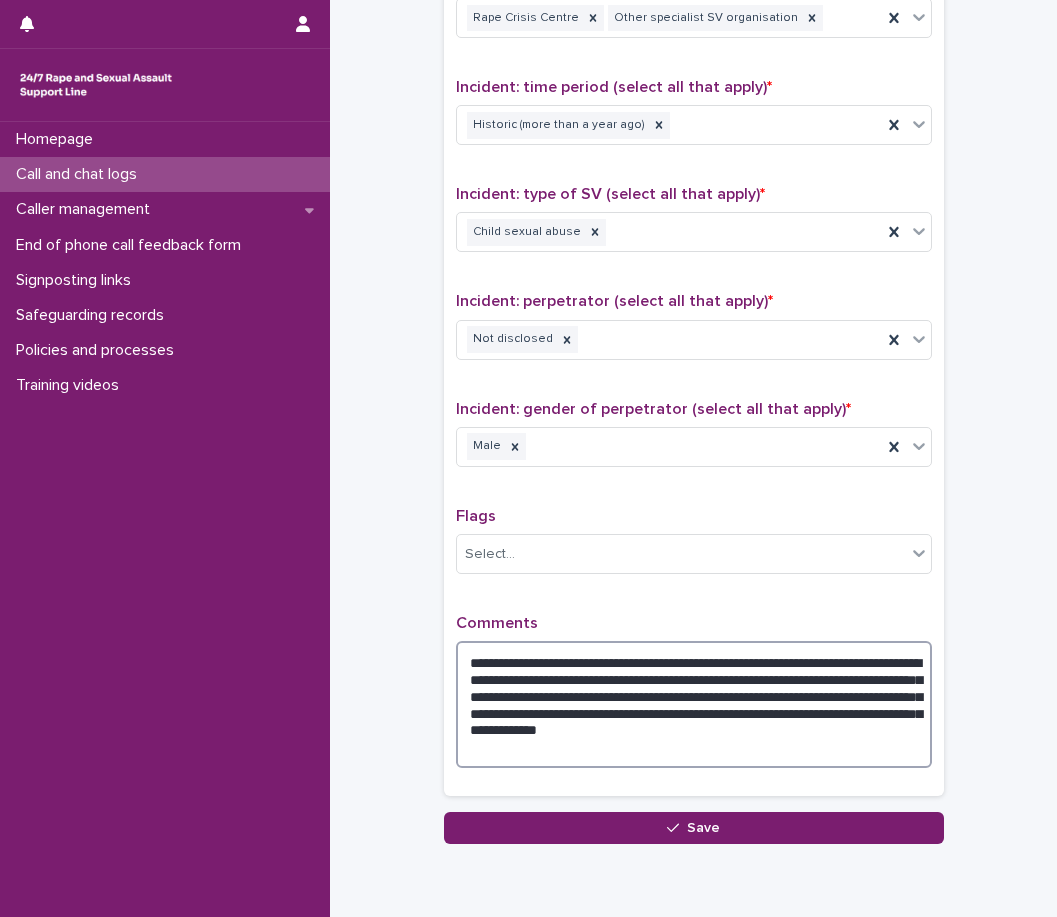 click on "**********" at bounding box center [694, 704] 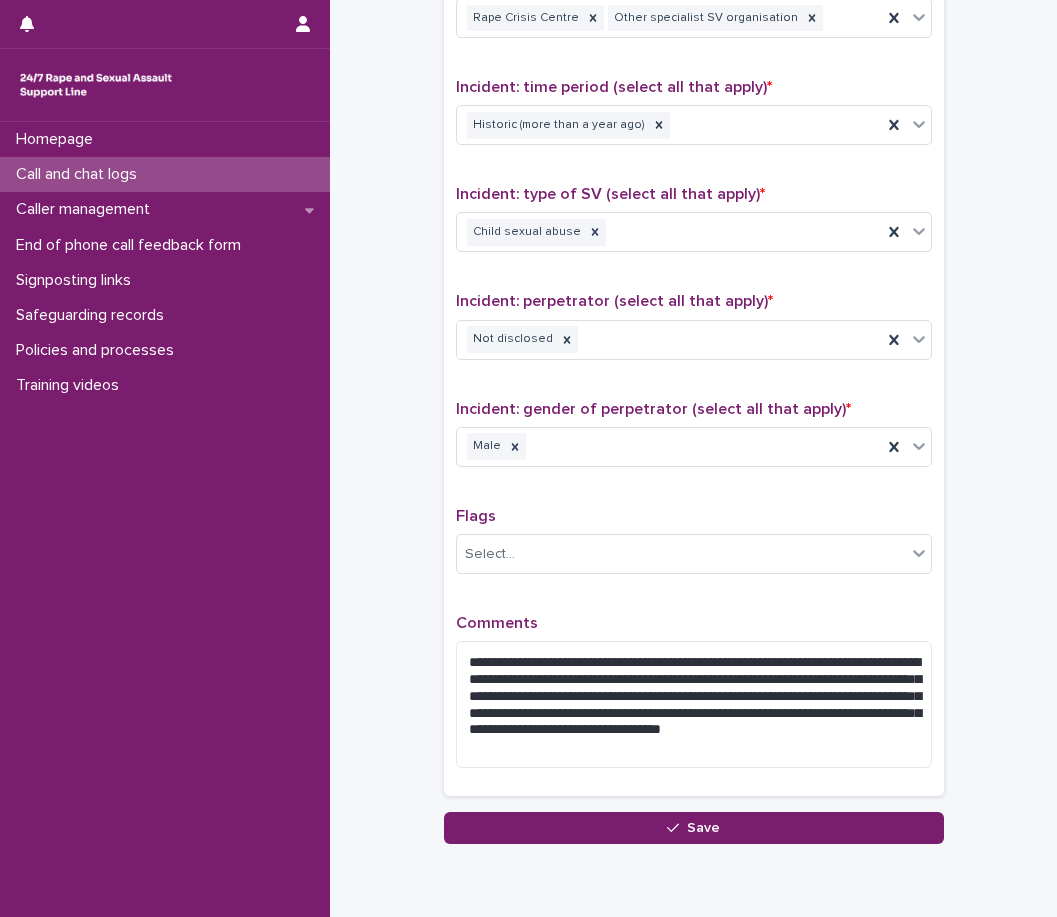 click on "Comments" at bounding box center [694, 623] 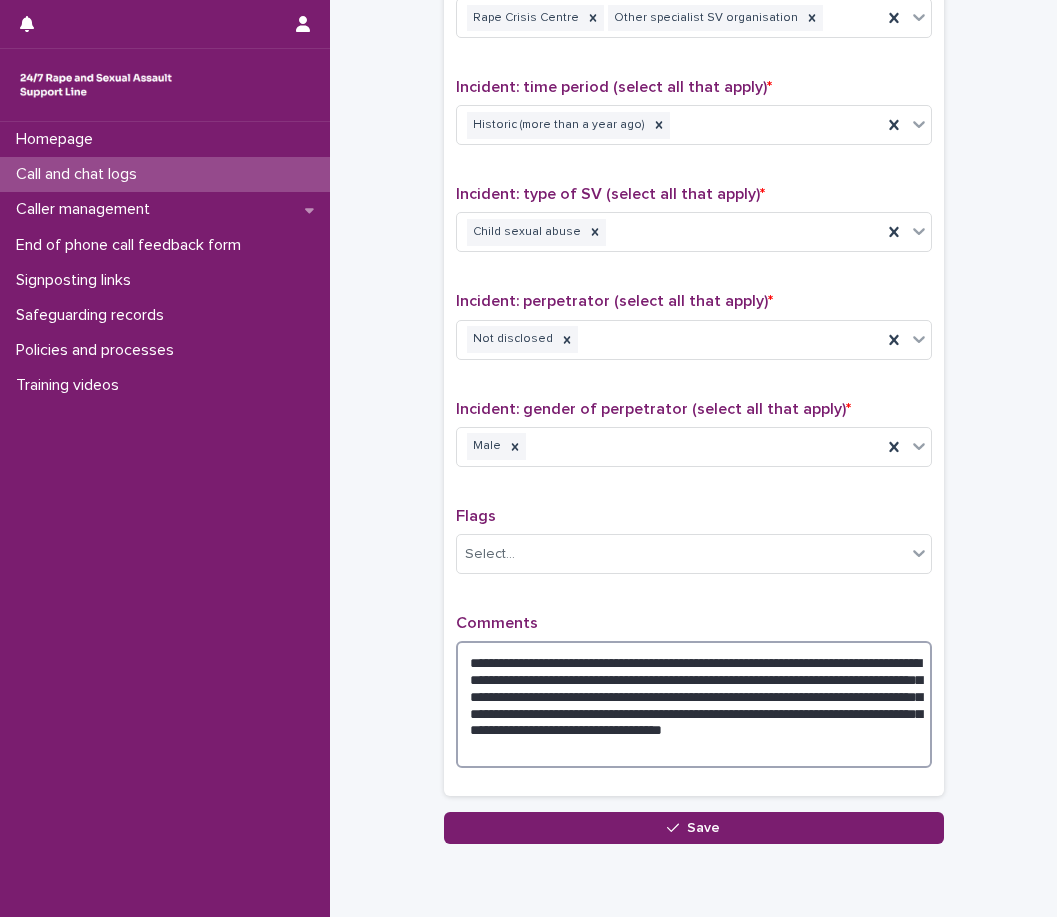 click on "**********" at bounding box center (694, 704) 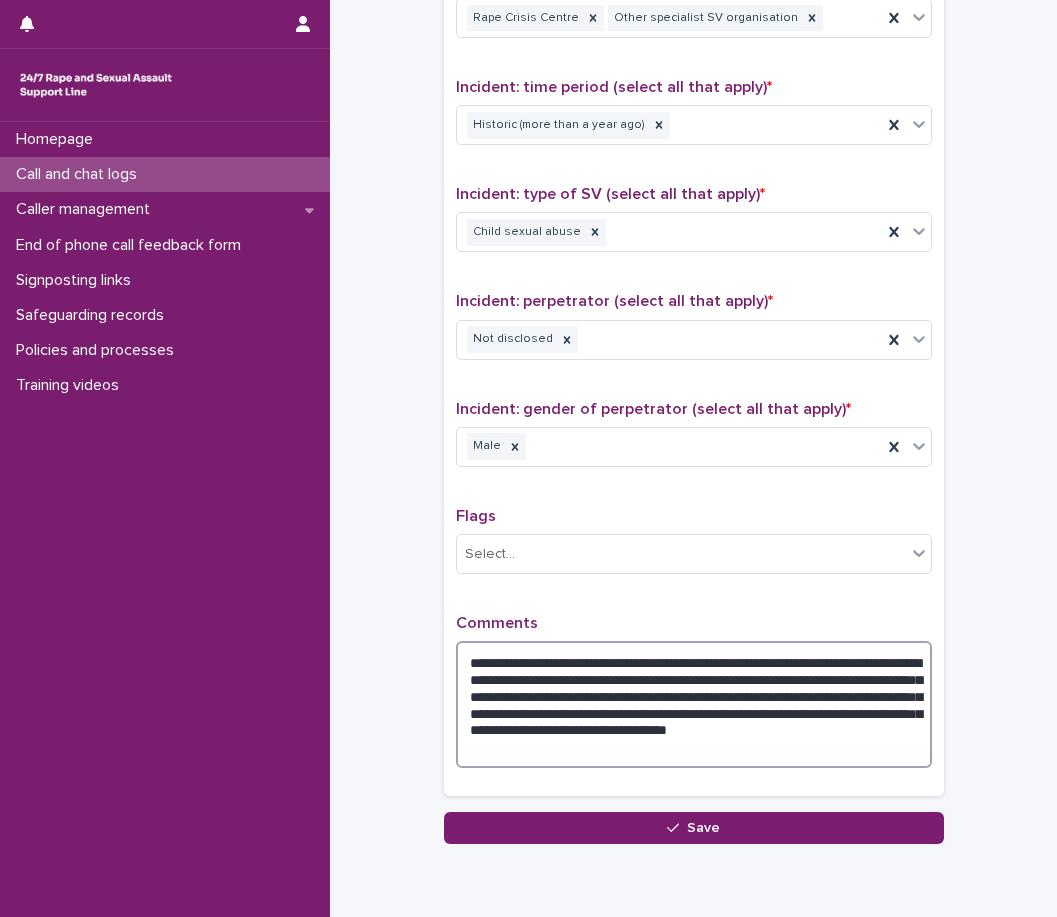 type on "**********" 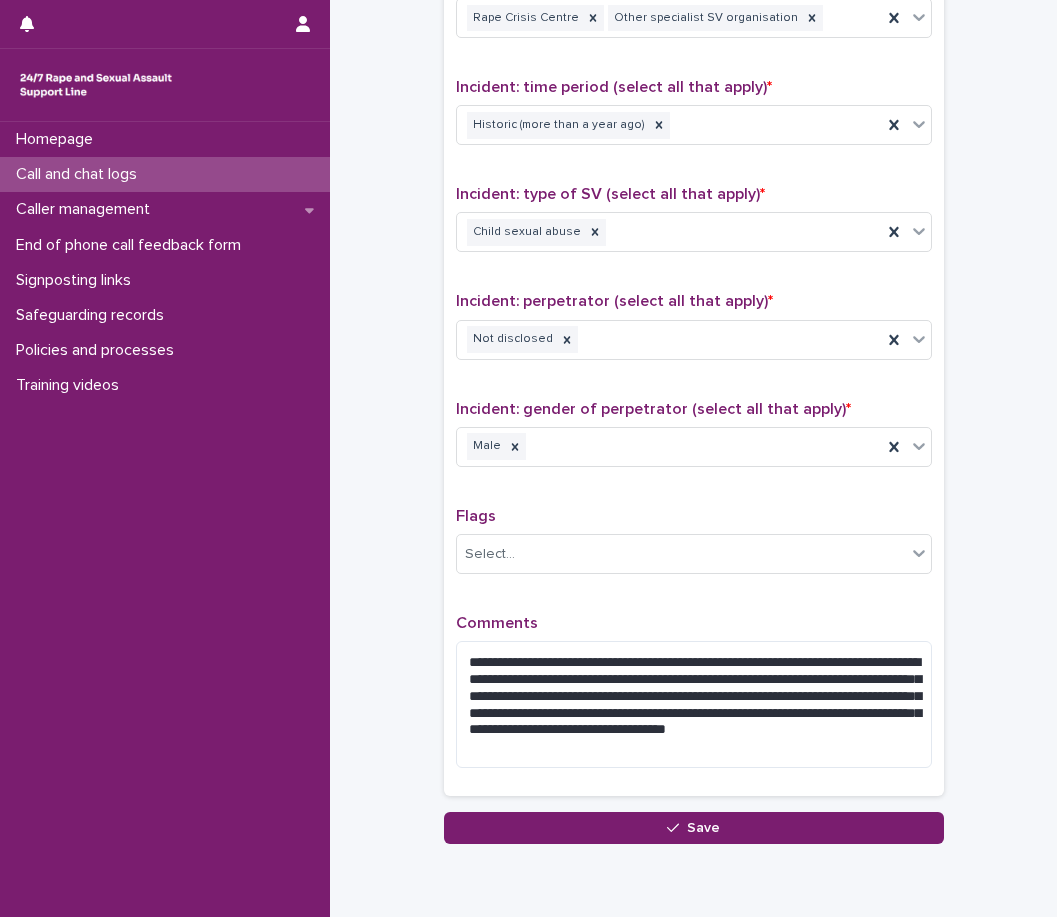 click on "Comments" at bounding box center [694, 623] 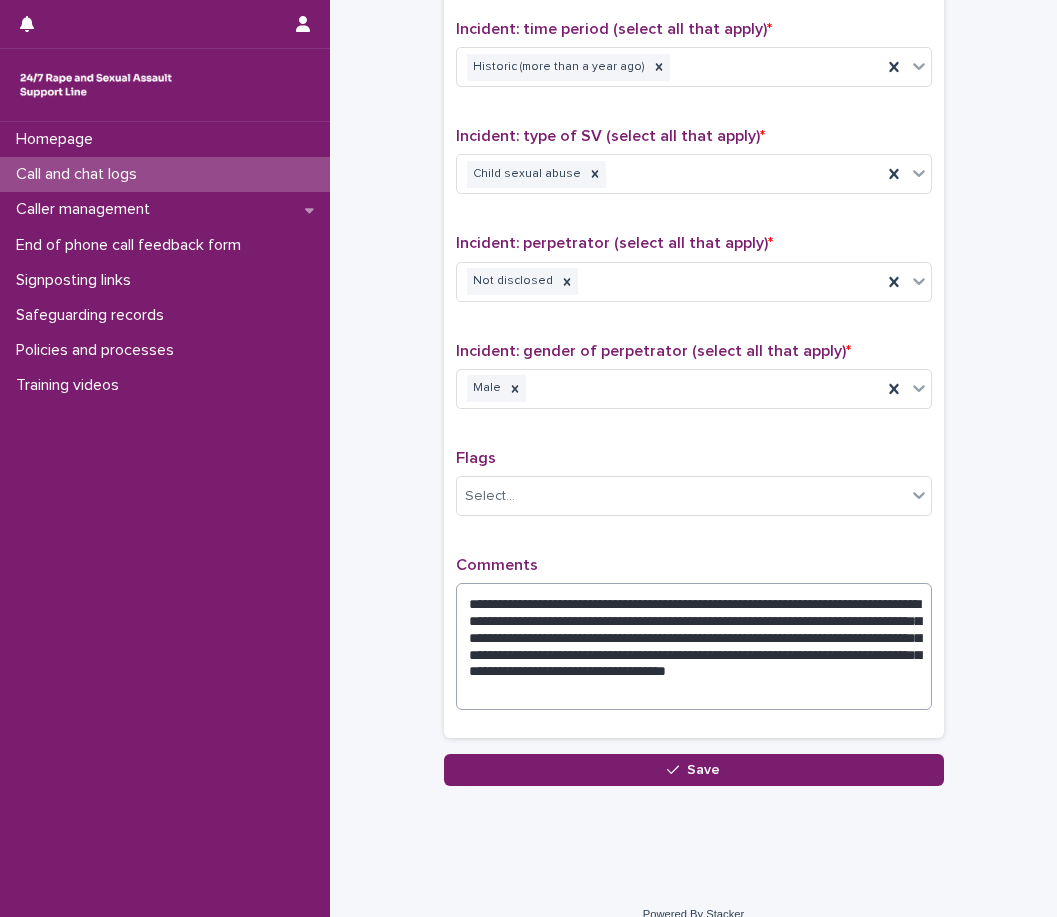 scroll, scrollTop: 1408, scrollLeft: 0, axis: vertical 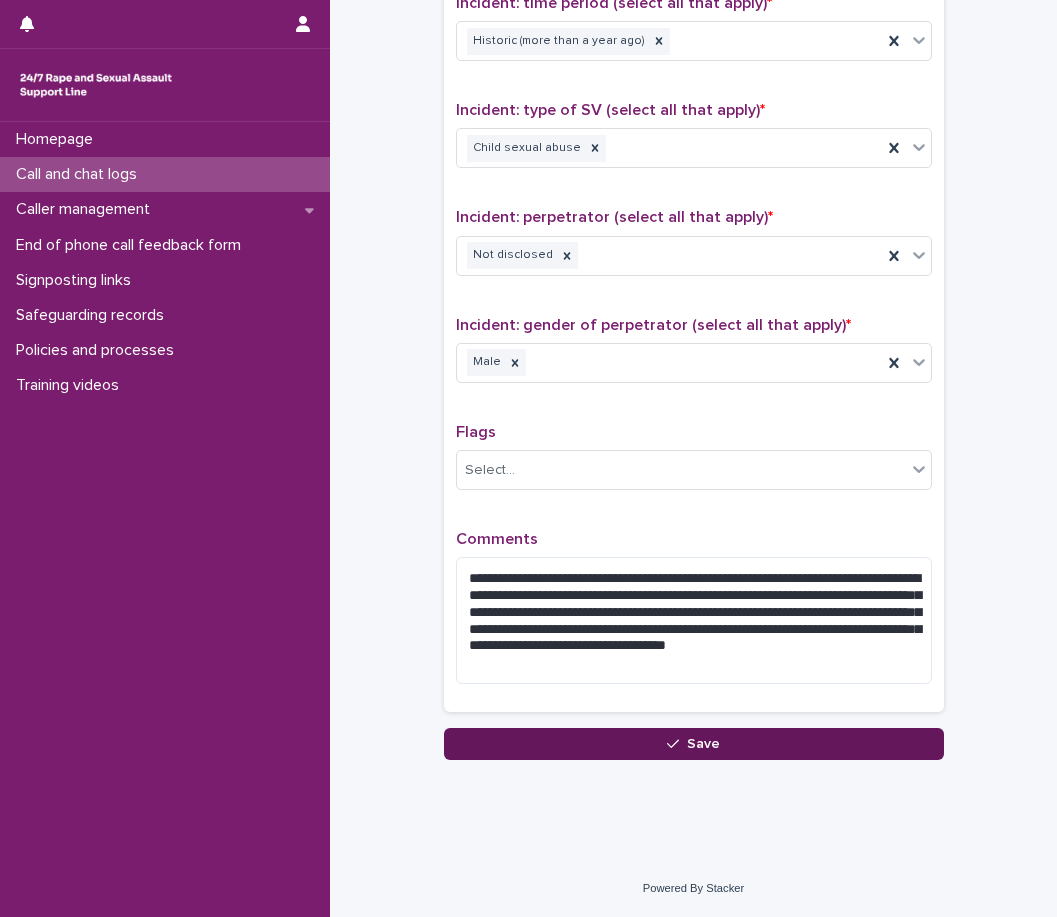 click on "Save" at bounding box center (694, 744) 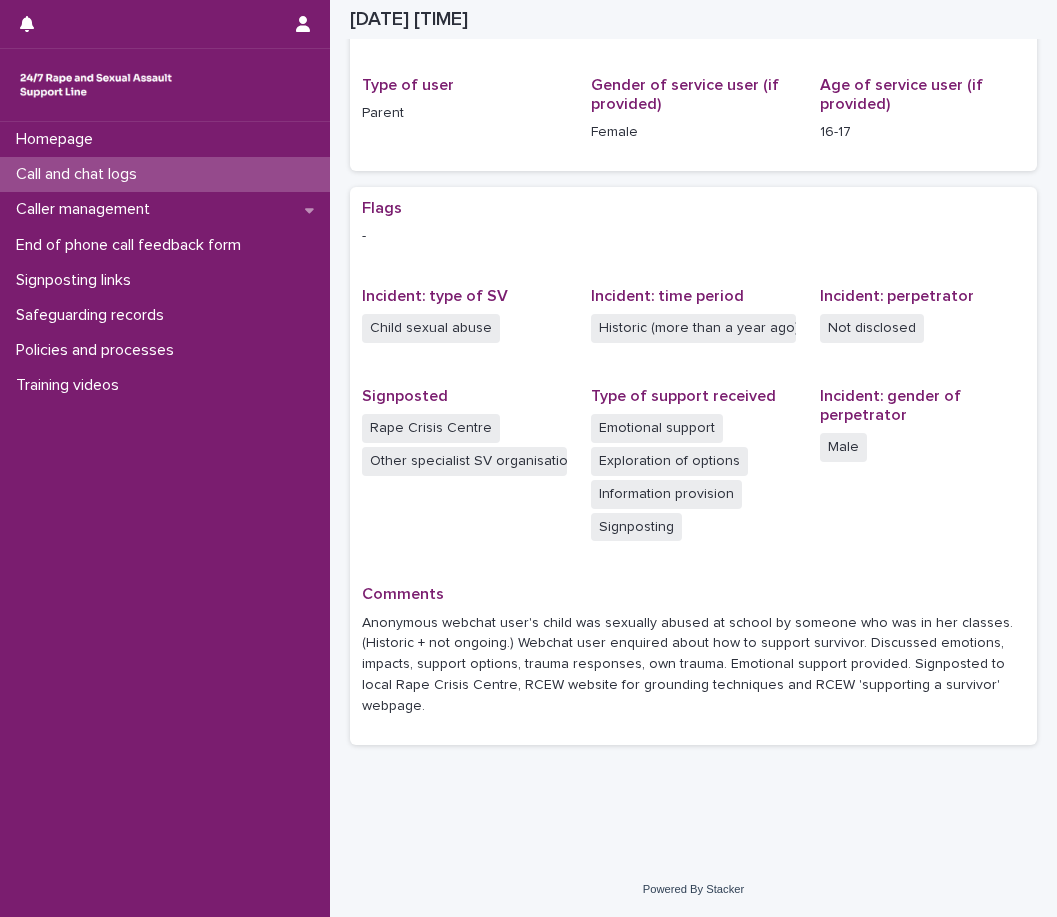 scroll, scrollTop: 247, scrollLeft: 0, axis: vertical 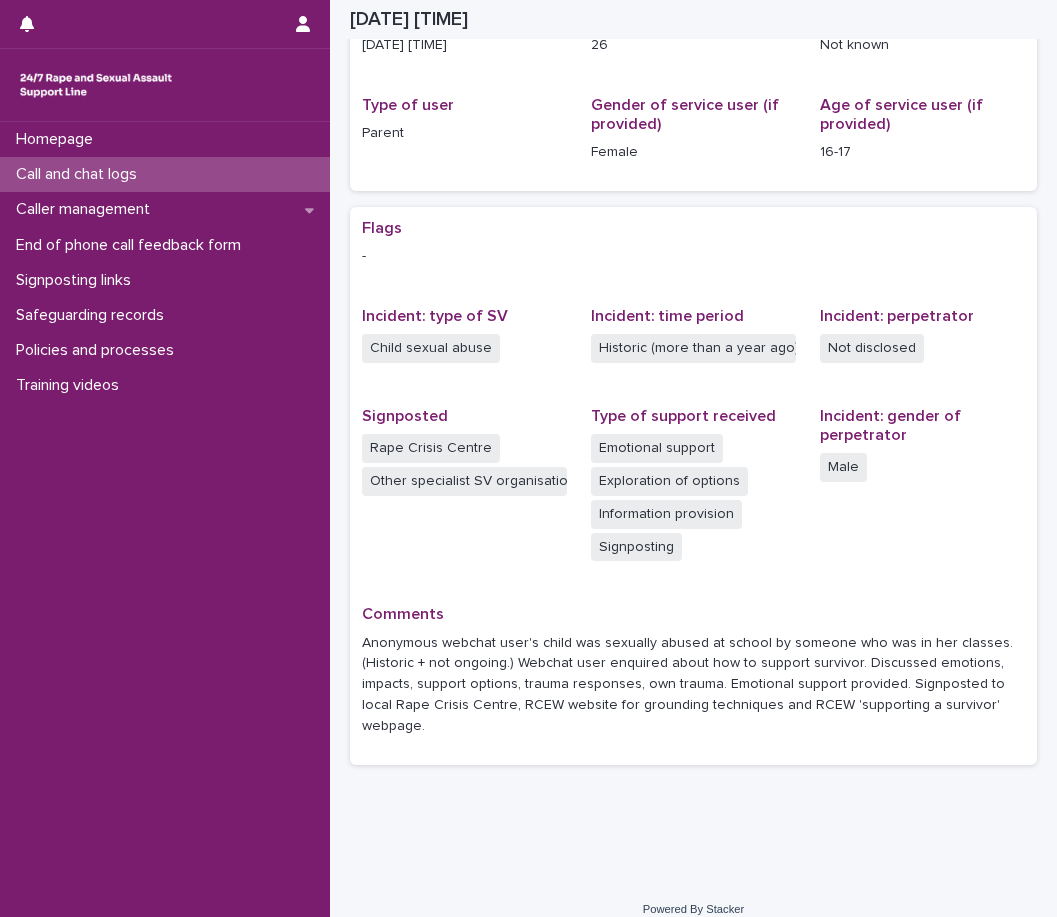 click on "Call and chat logs" at bounding box center [165, 174] 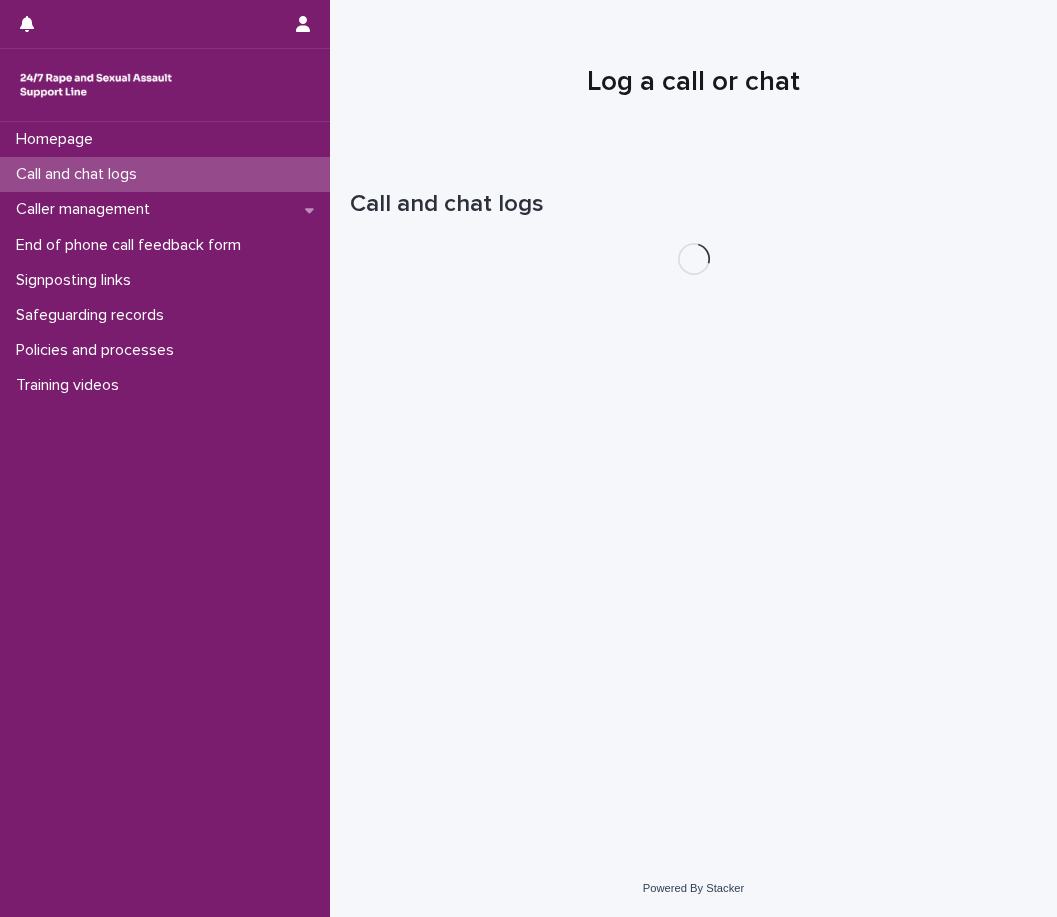scroll, scrollTop: 0, scrollLeft: 0, axis: both 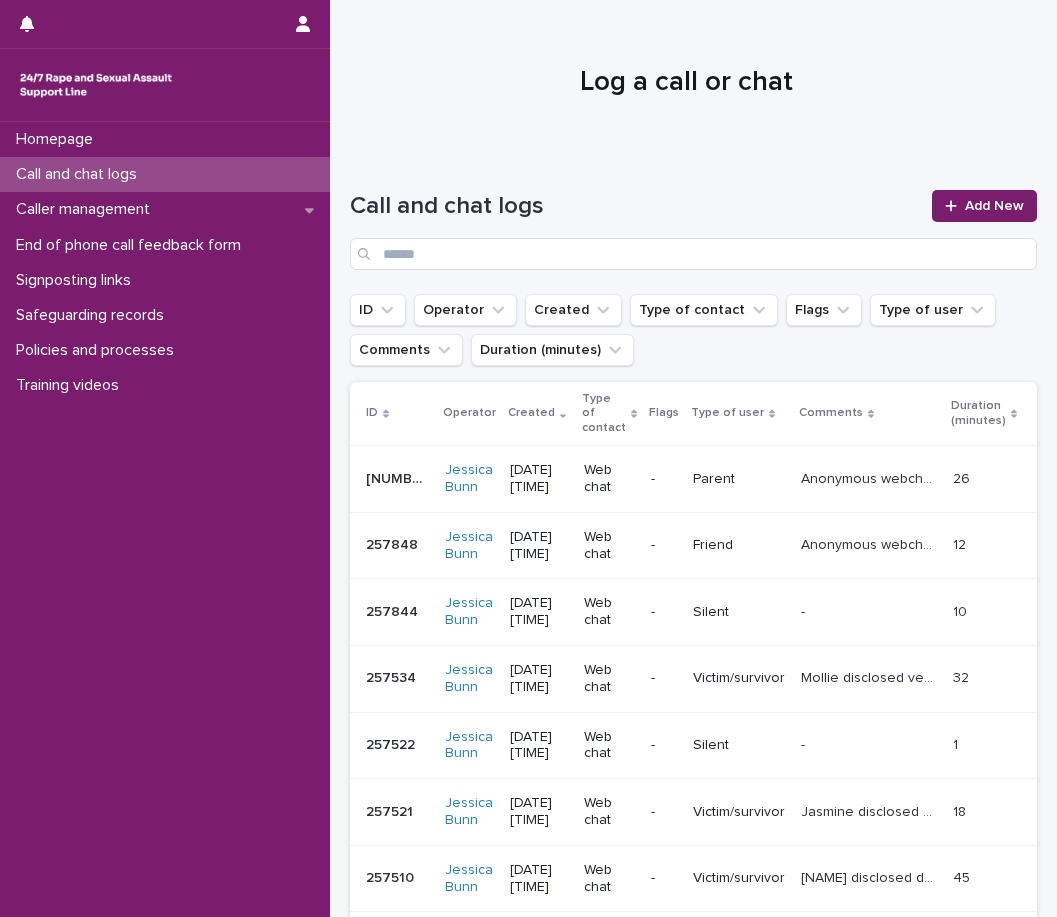 click on "Anonymous webchat user's child was sexually abused at school by someone who was in her classes. (Historic + not ongoing.) Webchat user enquired about how to support survivor. Discussed emotions, impacts, support options, trauma responses, own trauma. Emotional support provided. Signposted to local Rape Crisis Centre, RCEW website for grounding techniques and RCEW 'supporting a survivor' webpage." at bounding box center [871, 477] 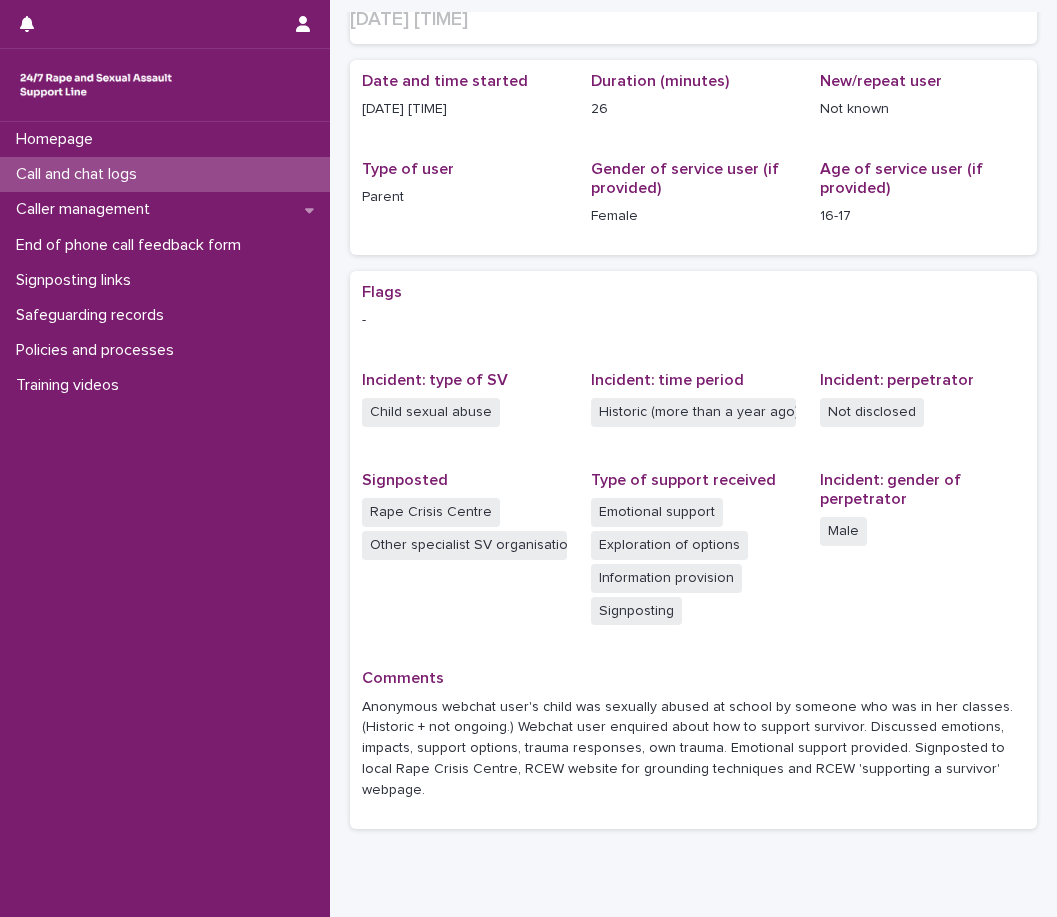 scroll, scrollTop: 247, scrollLeft: 0, axis: vertical 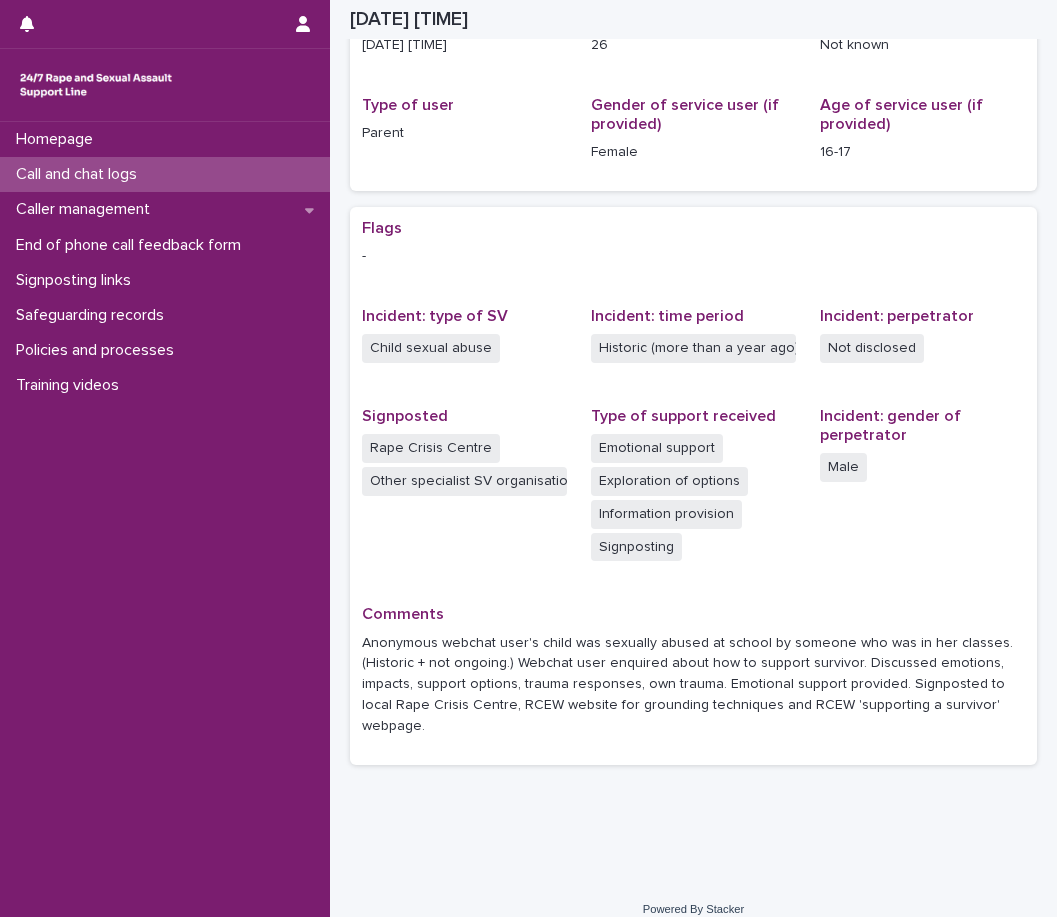 click on "Call and chat logs" at bounding box center [165, 174] 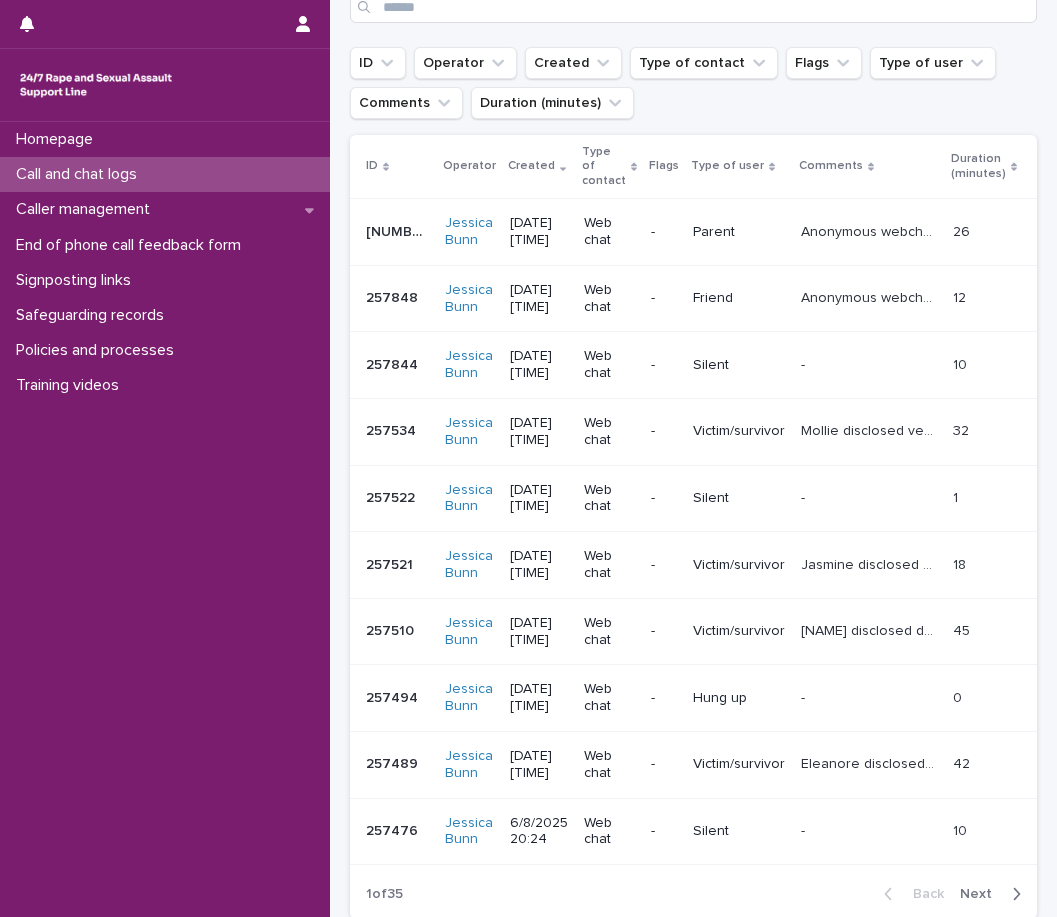 scroll, scrollTop: 0, scrollLeft: 0, axis: both 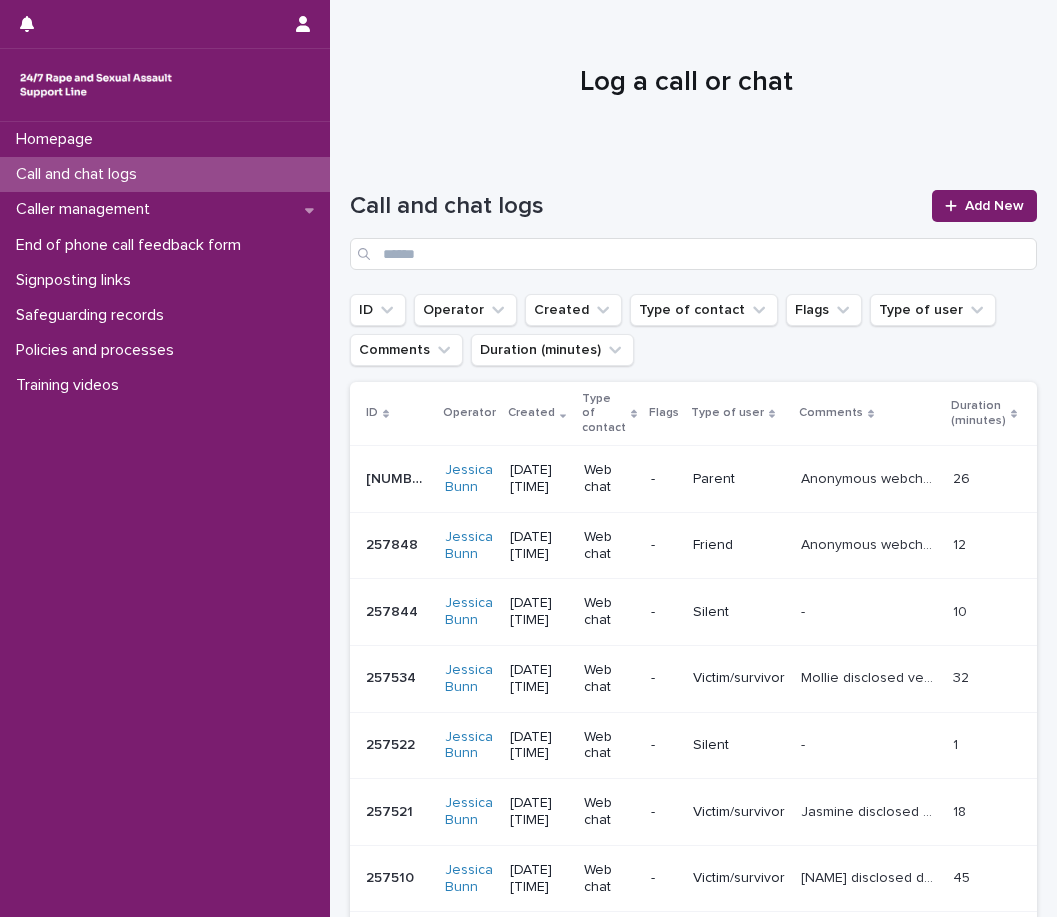 click on "Anonymous webchat user's child was sexually abused at school by someone who was in her classes. (Historic + not ongoing.) Webchat user enquired about how to support survivor. Discussed emotions, impacts, support options, trauma responses, own trauma. Emotional support provided. Signposted to local Rape Crisis Centre, RCEW website for grounding techniques and RCEW 'supporting a survivor' webpage." at bounding box center (871, 477) 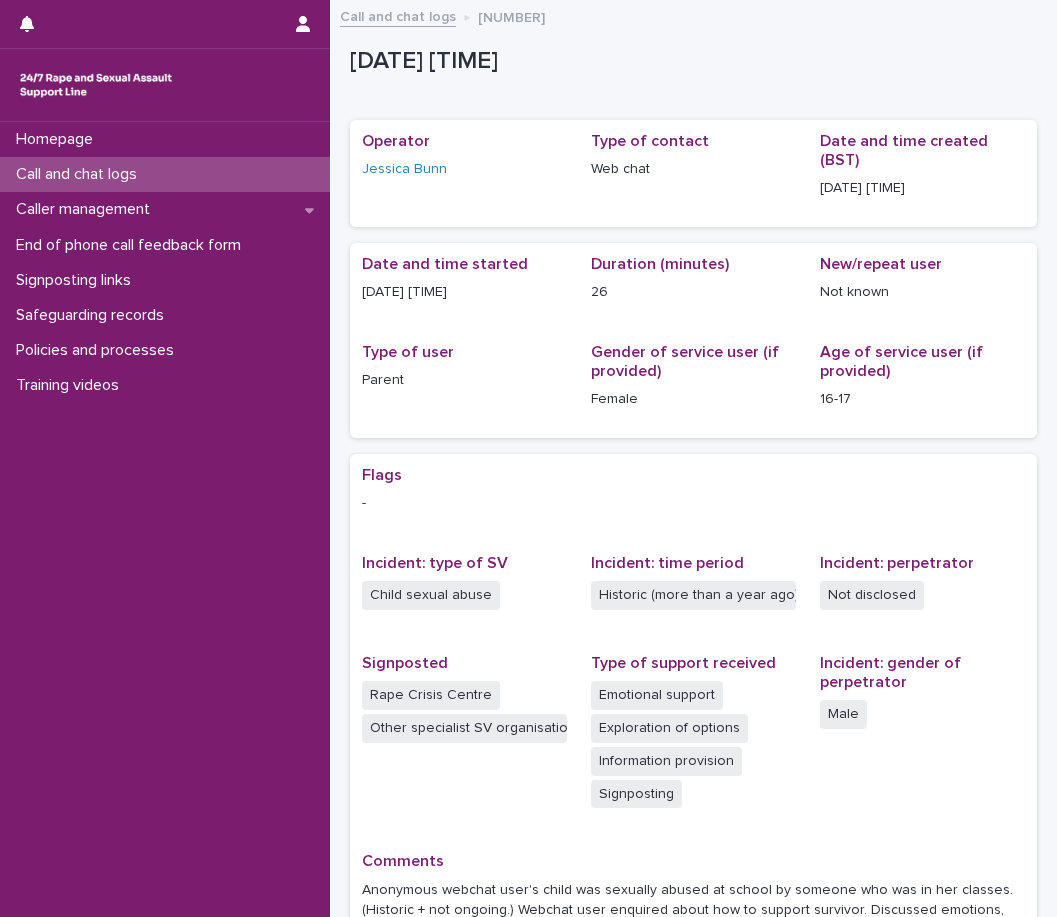 click on "Call and chat logs" at bounding box center [165, 174] 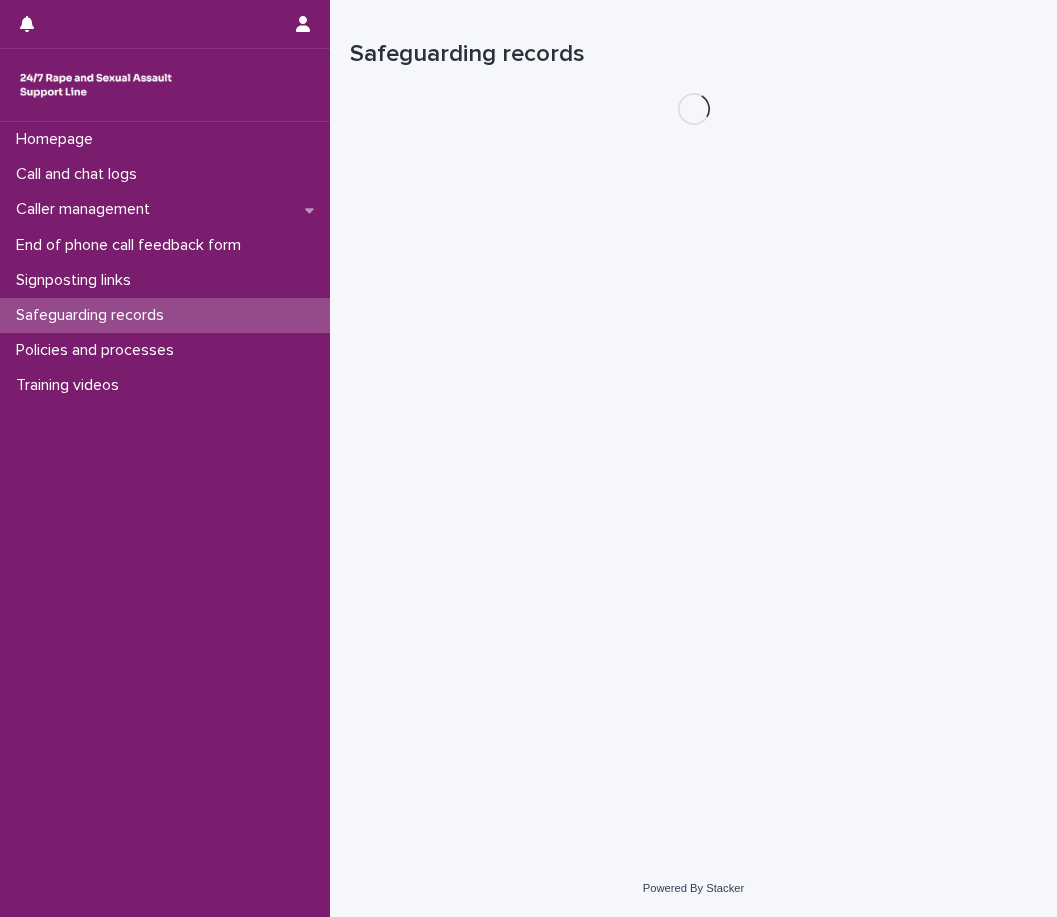 scroll, scrollTop: 0, scrollLeft: 0, axis: both 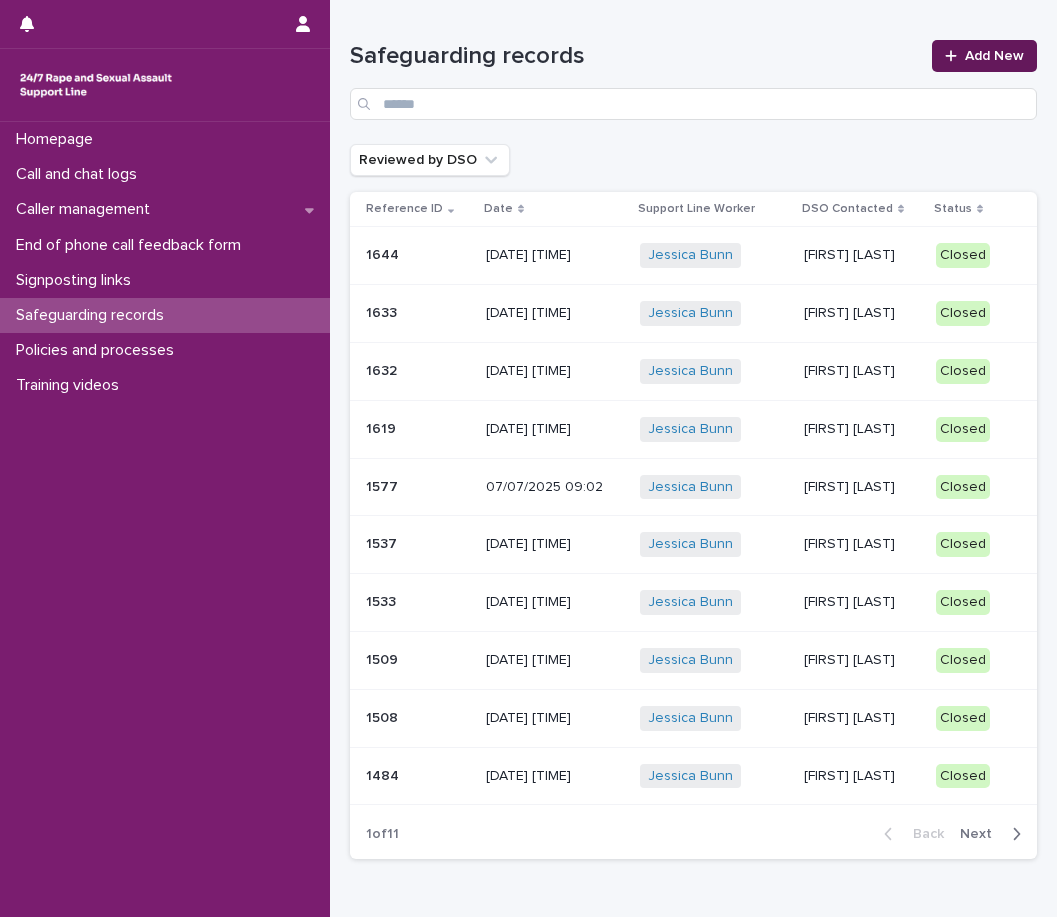 click on "Add New" at bounding box center [984, 56] 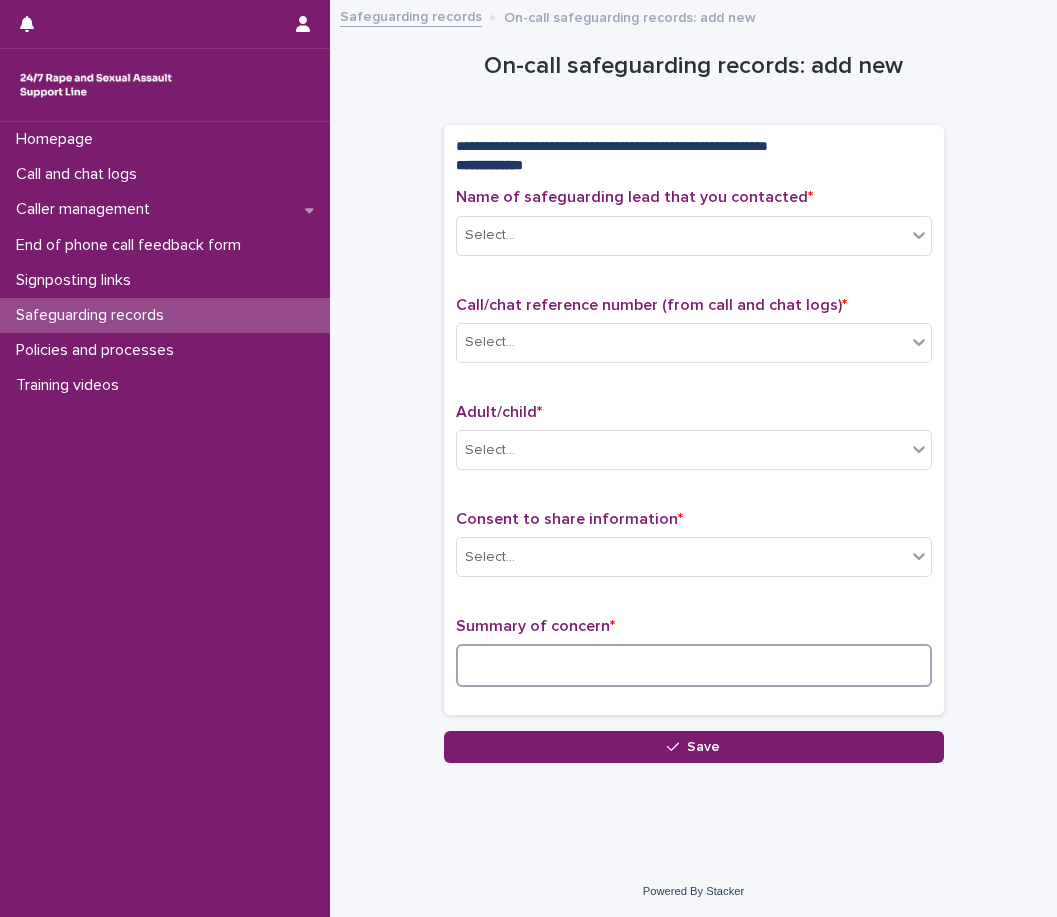 click at bounding box center [694, 665] 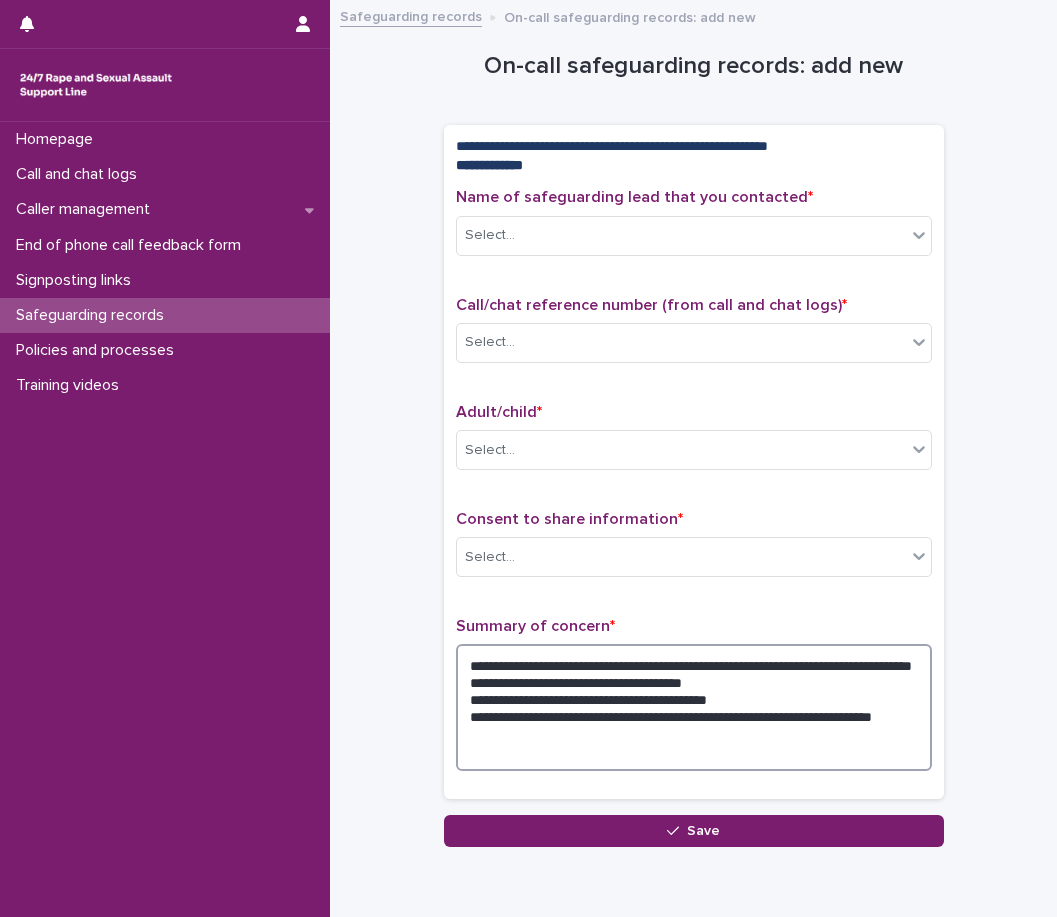 click on "**********" at bounding box center [694, 707] 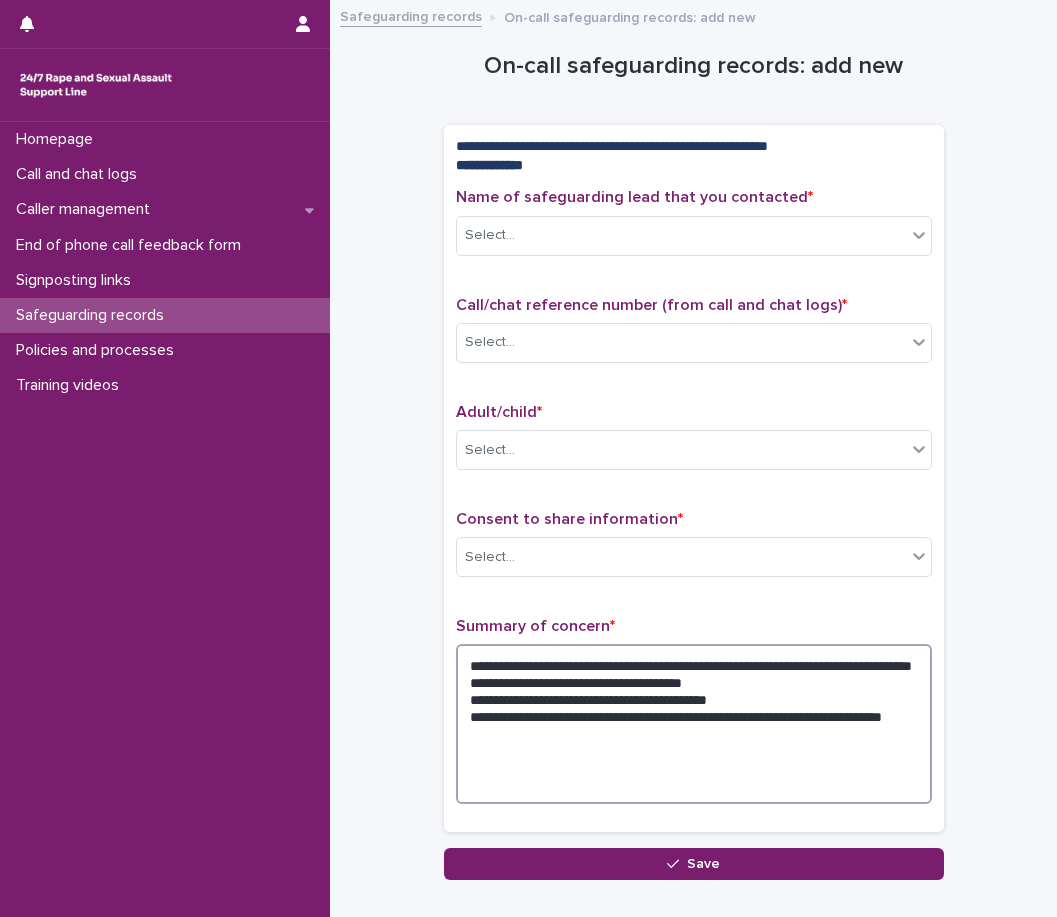 paste on "**********" 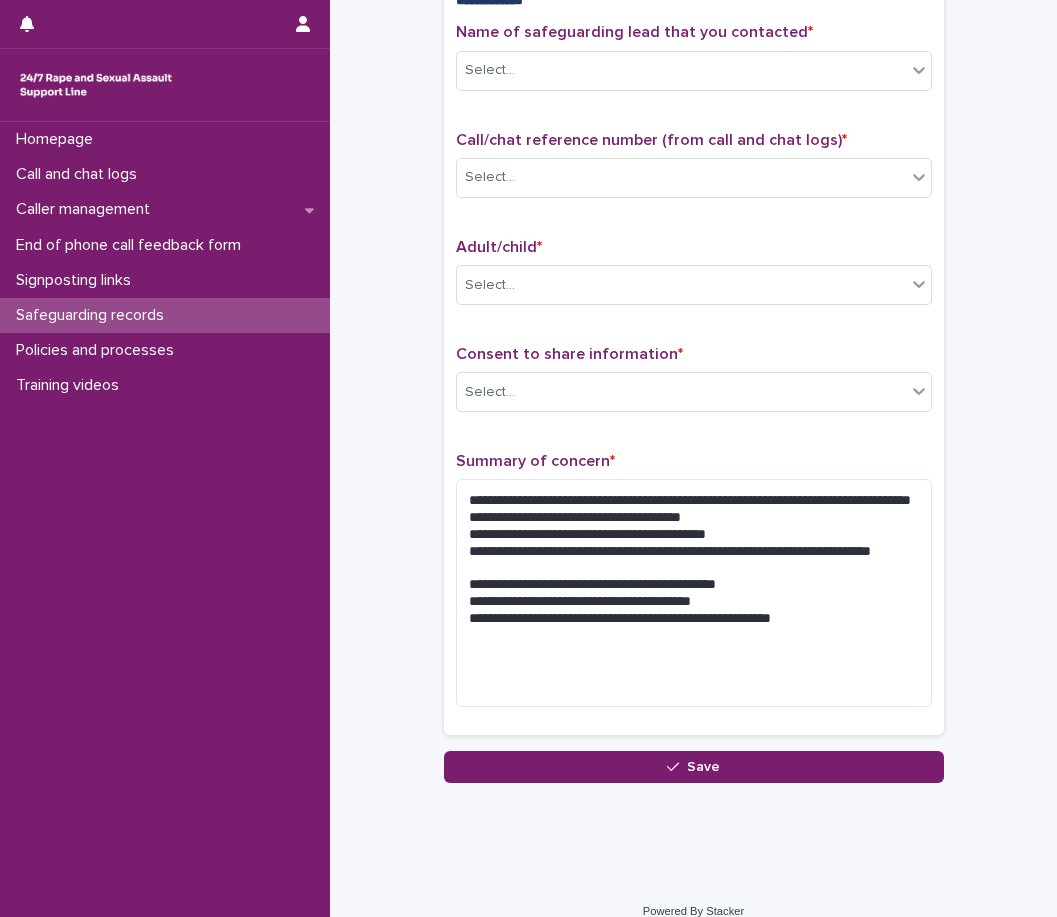 scroll, scrollTop: 188, scrollLeft: 0, axis: vertical 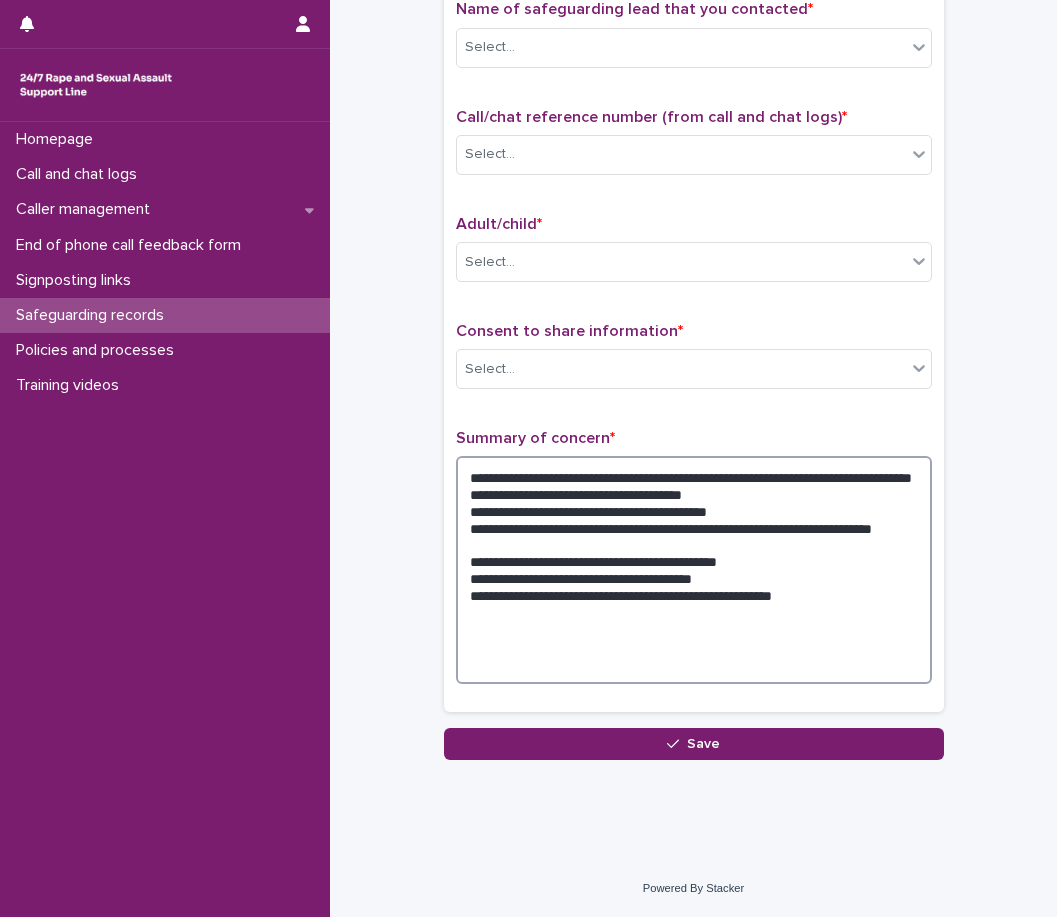click on "**********" at bounding box center [694, 570] 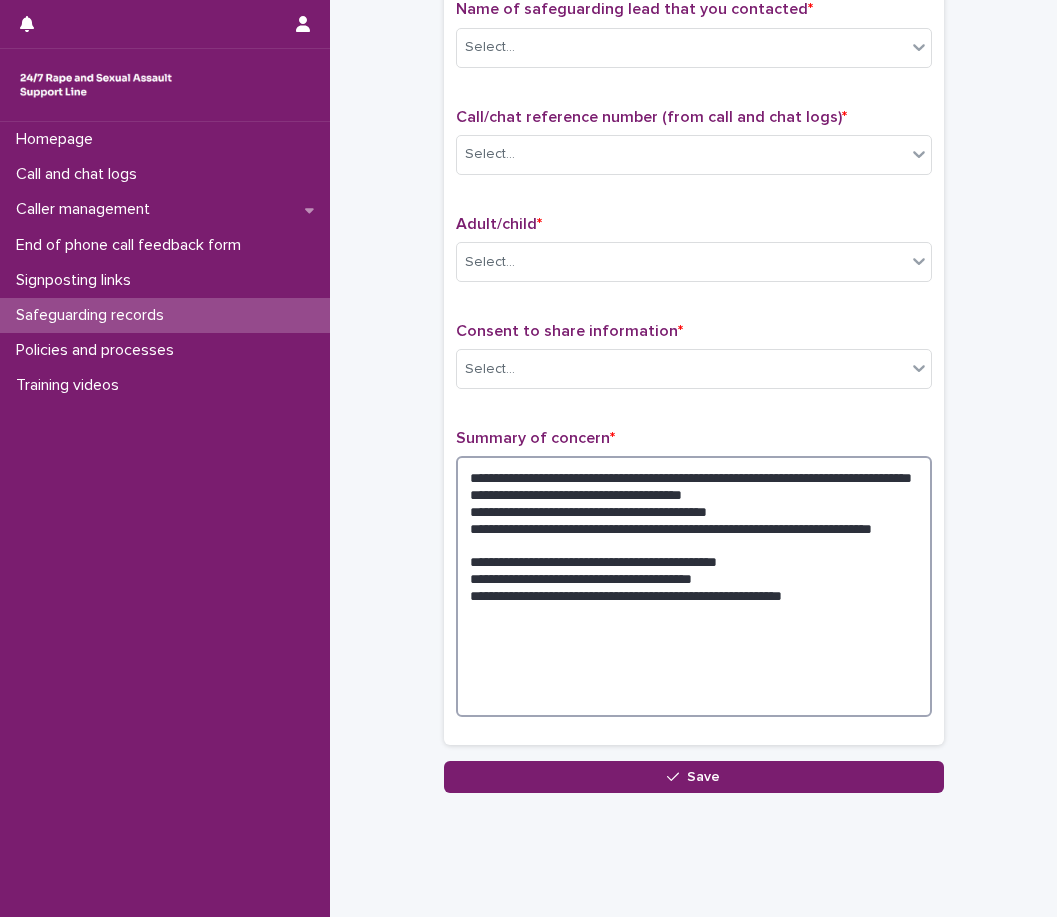 paste on "**********" 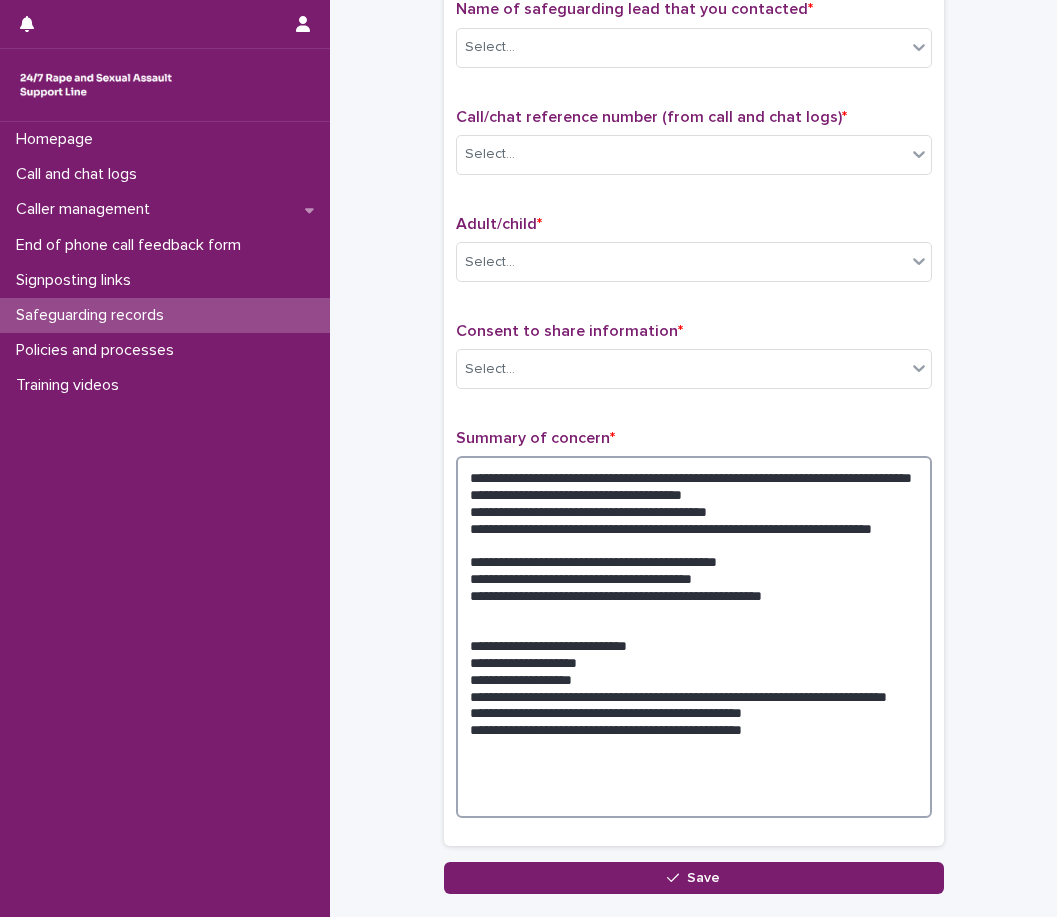 click on "**********" at bounding box center (694, 637) 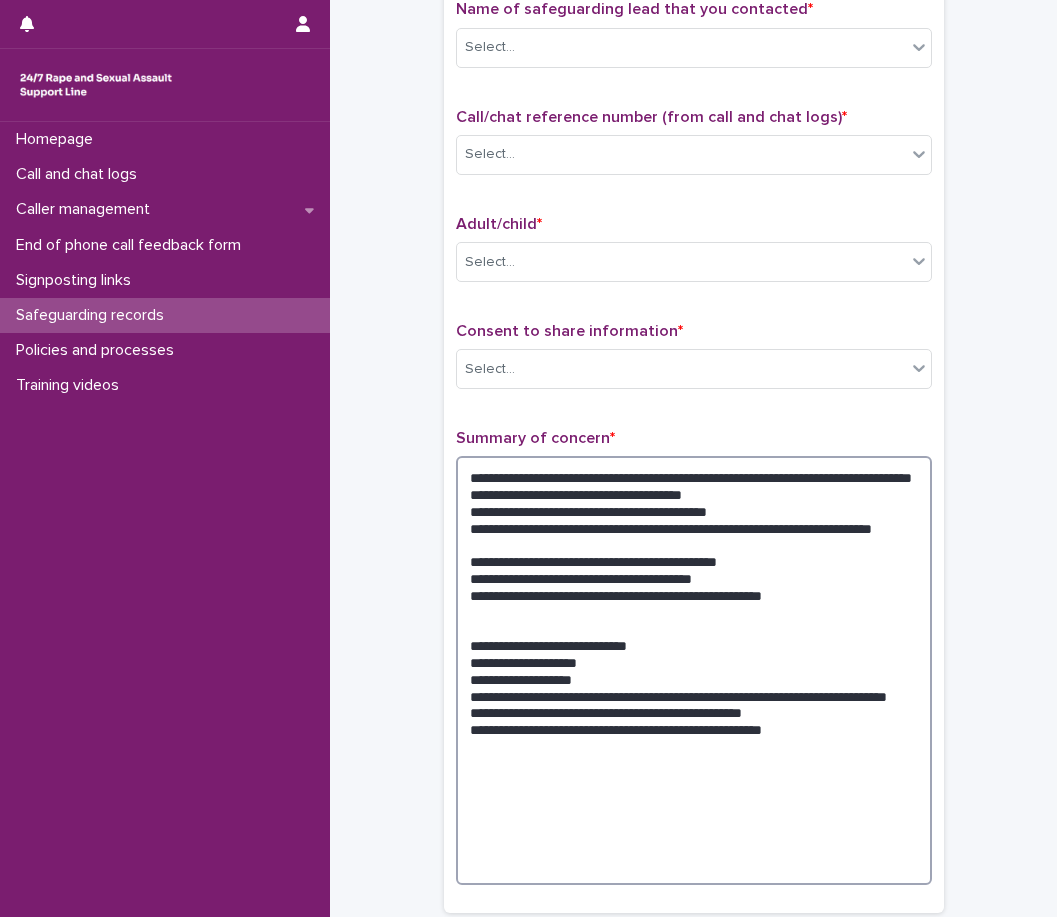 paste on "**********" 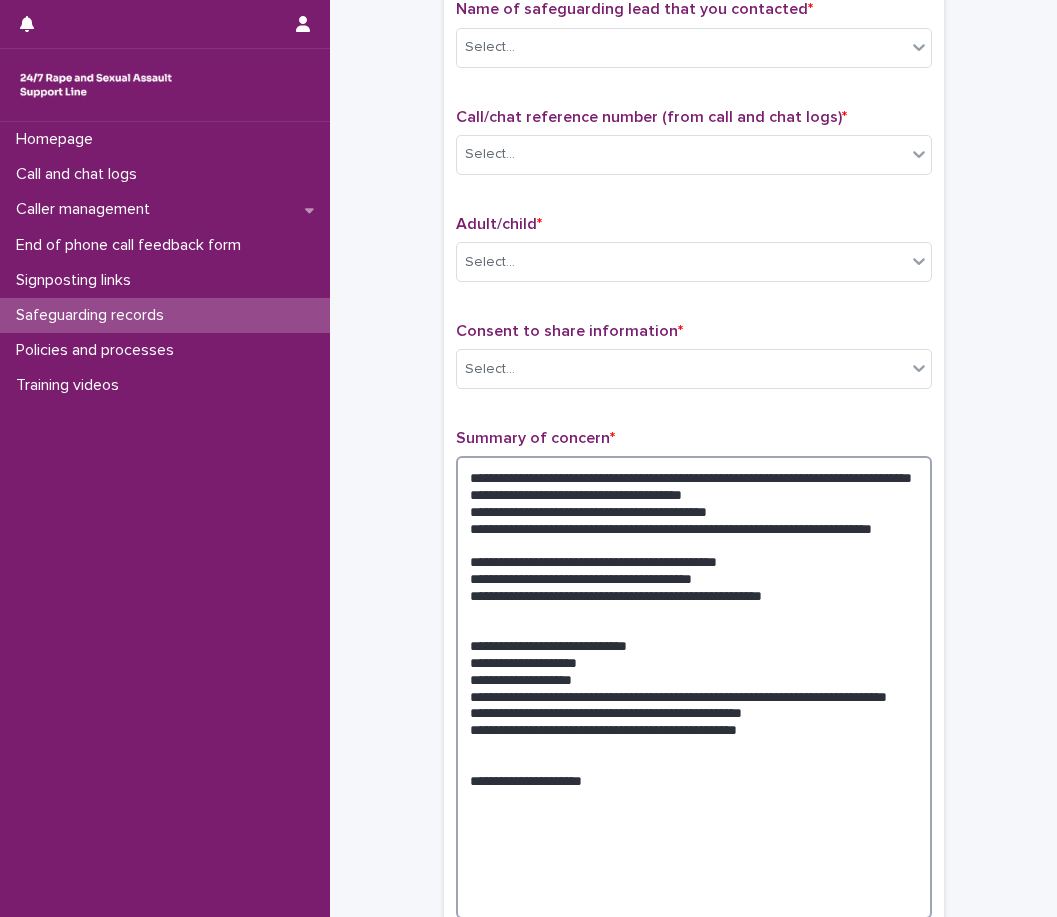 click on "**********" at bounding box center [694, 687] 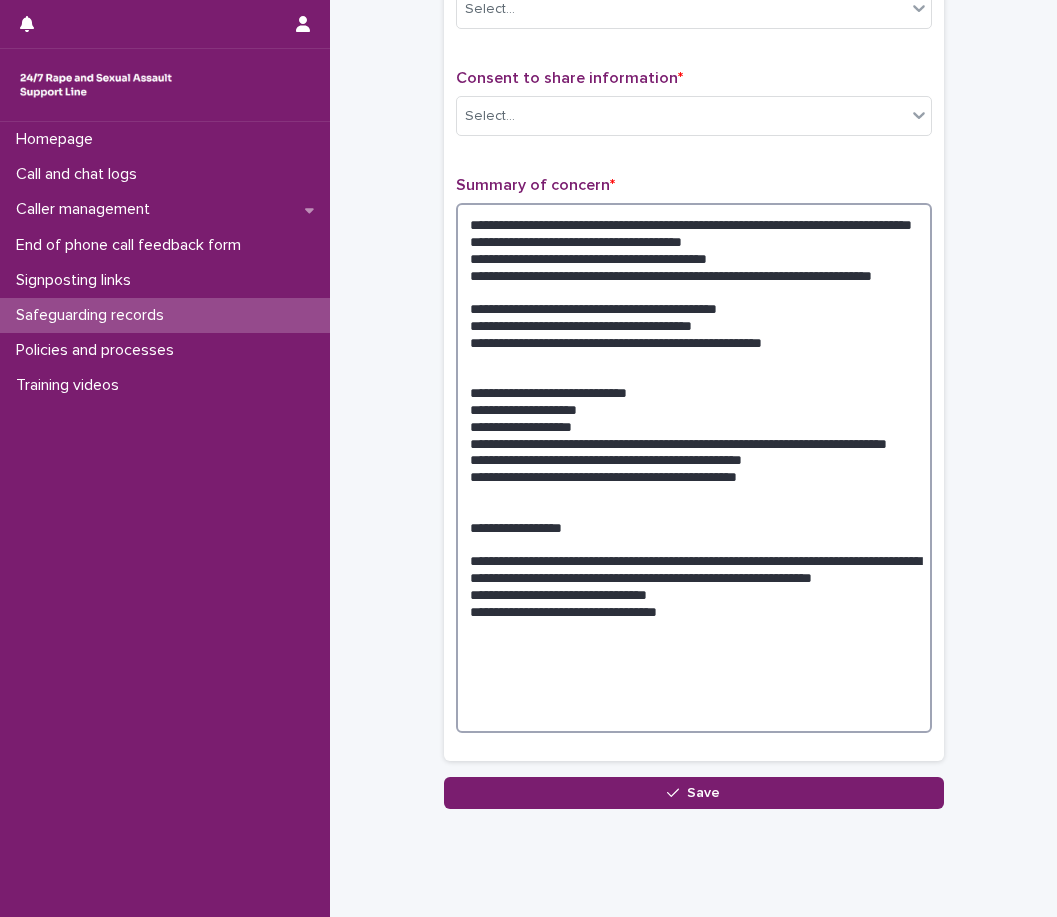 scroll, scrollTop: 490, scrollLeft: 0, axis: vertical 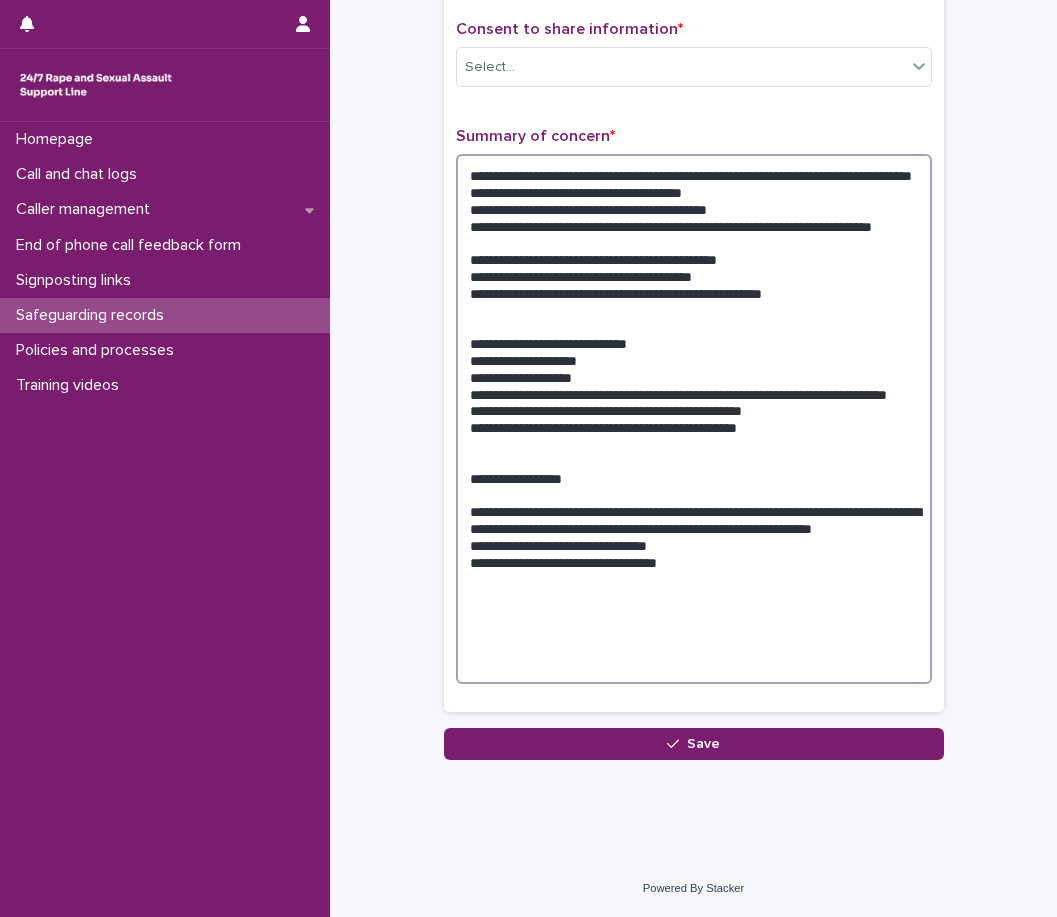click on "**********" at bounding box center [694, 419] 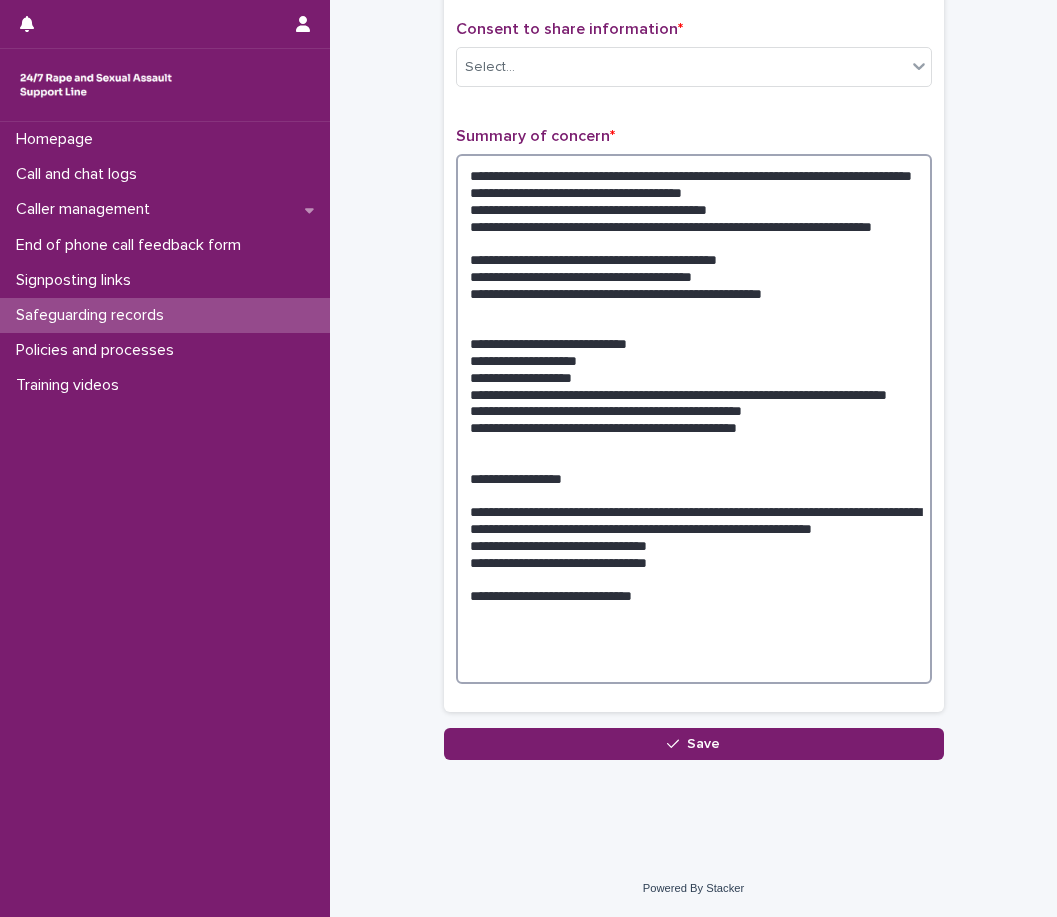 click on "**********" at bounding box center (694, 419) 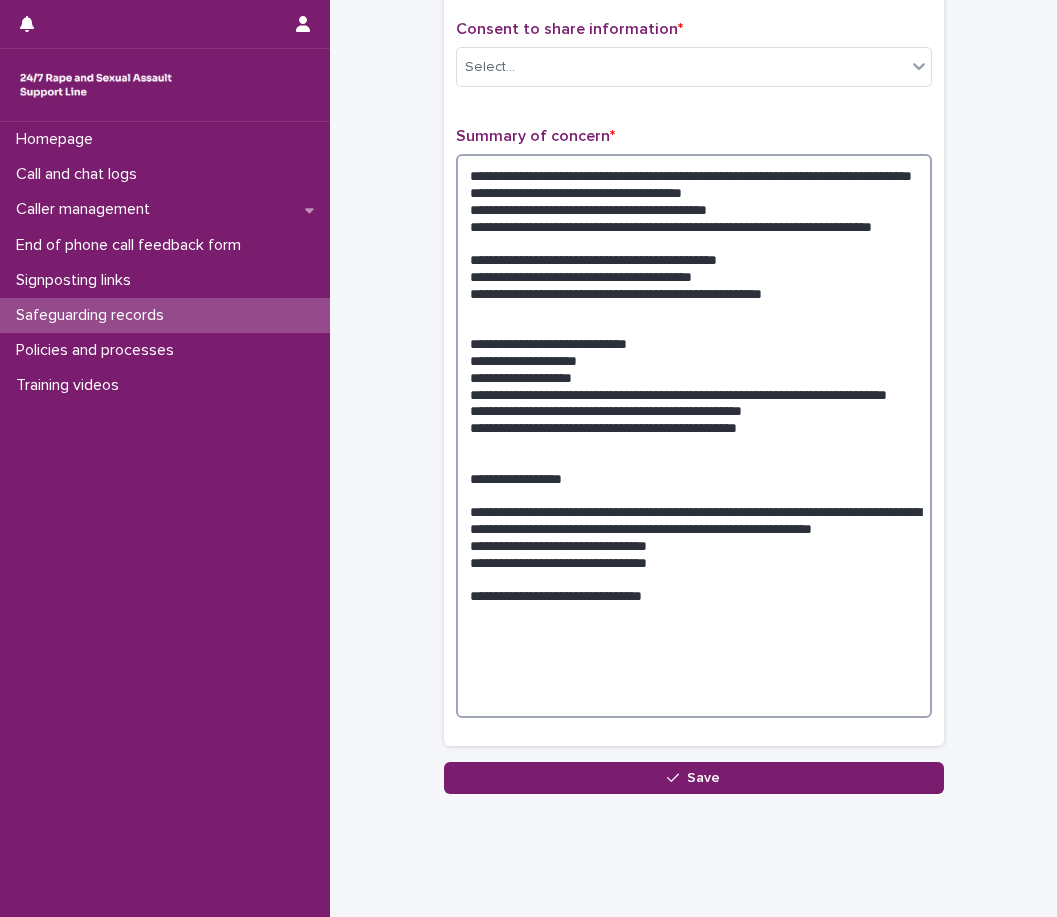 paste on "**********" 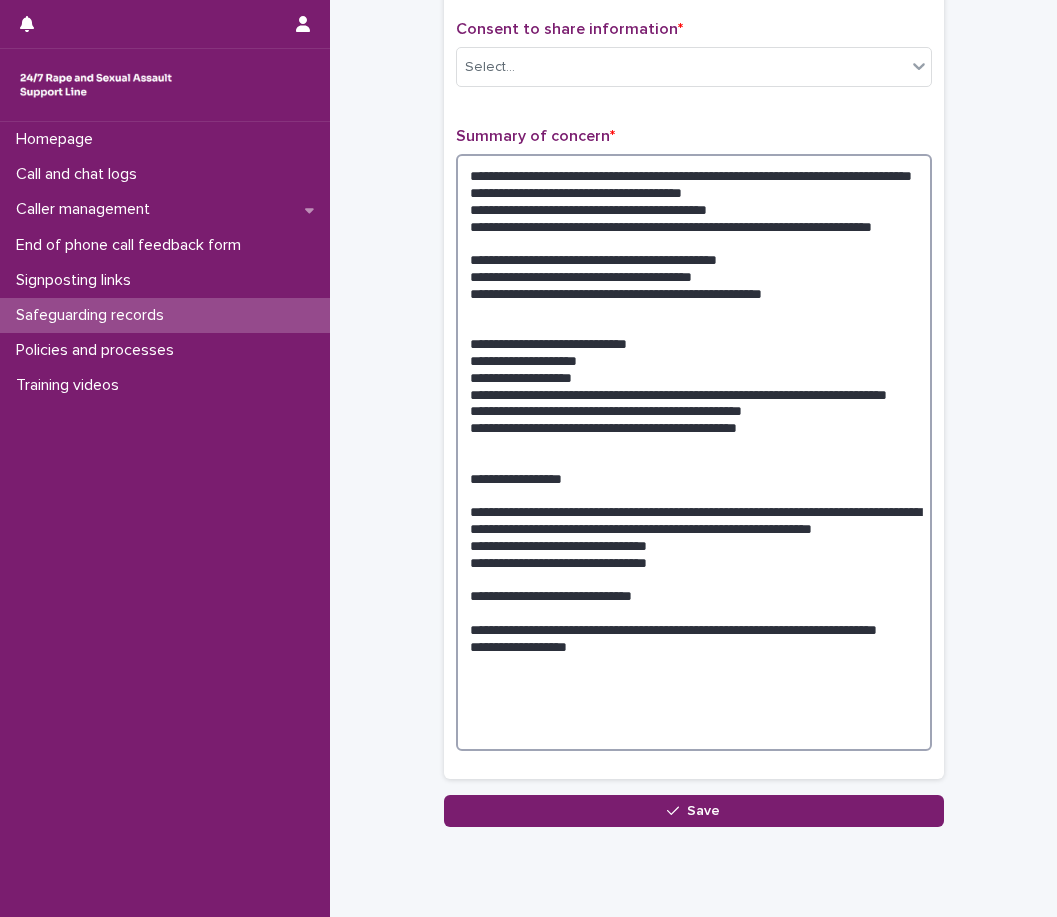 type on "**********" 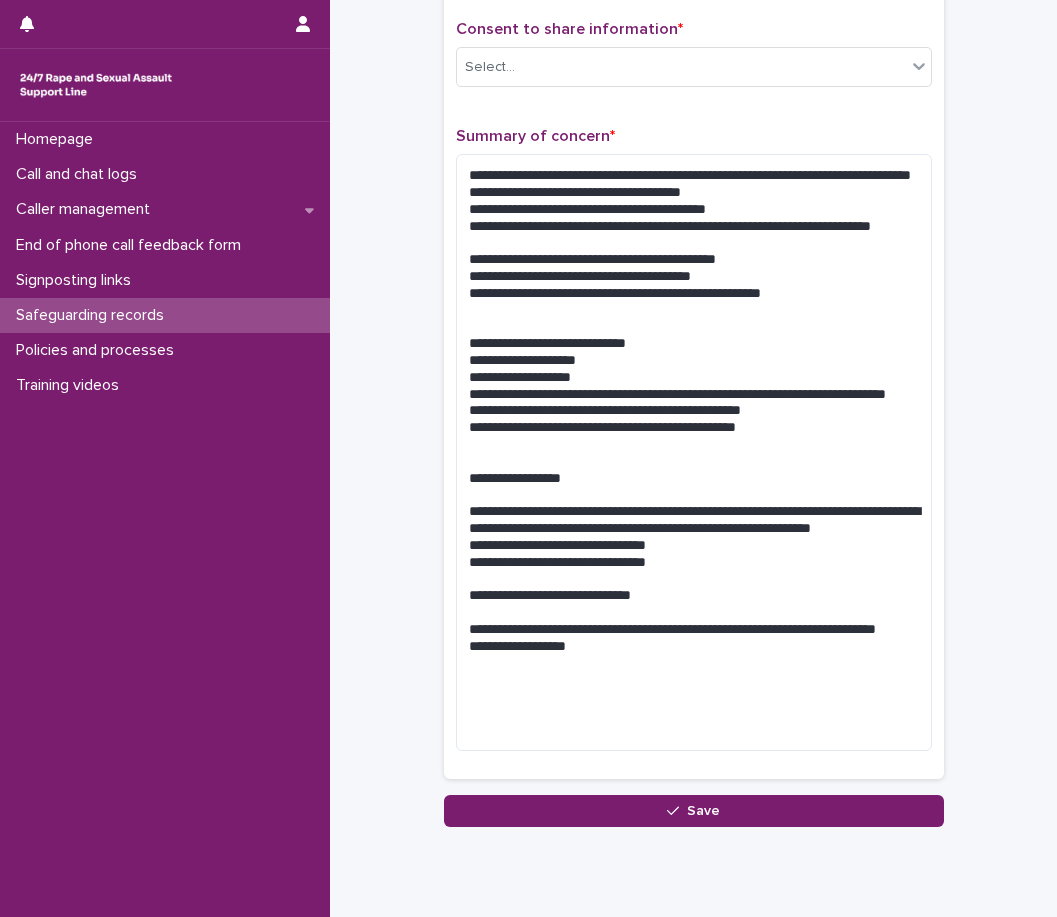 click on "**********" at bounding box center (693, 174) 